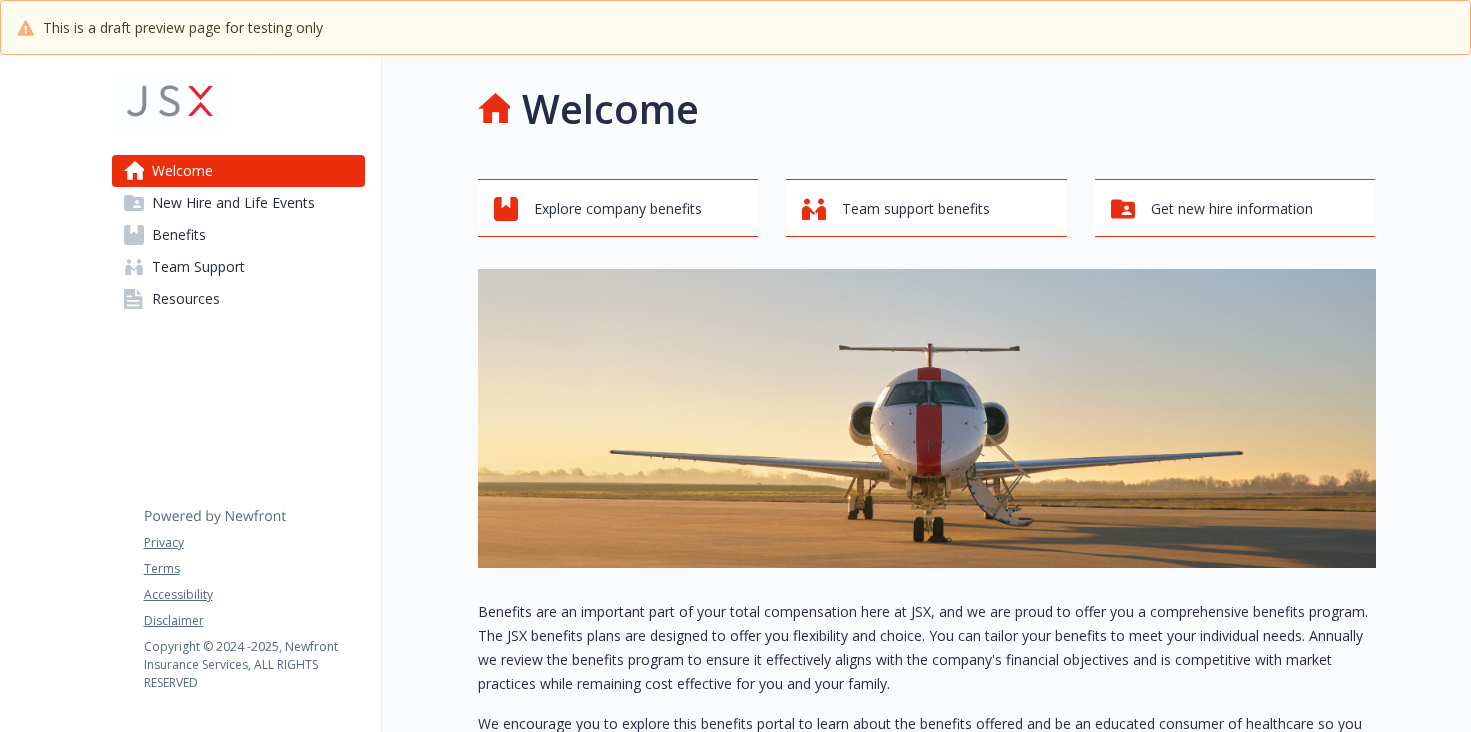 scroll, scrollTop: 0, scrollLeft: 0, axis: both 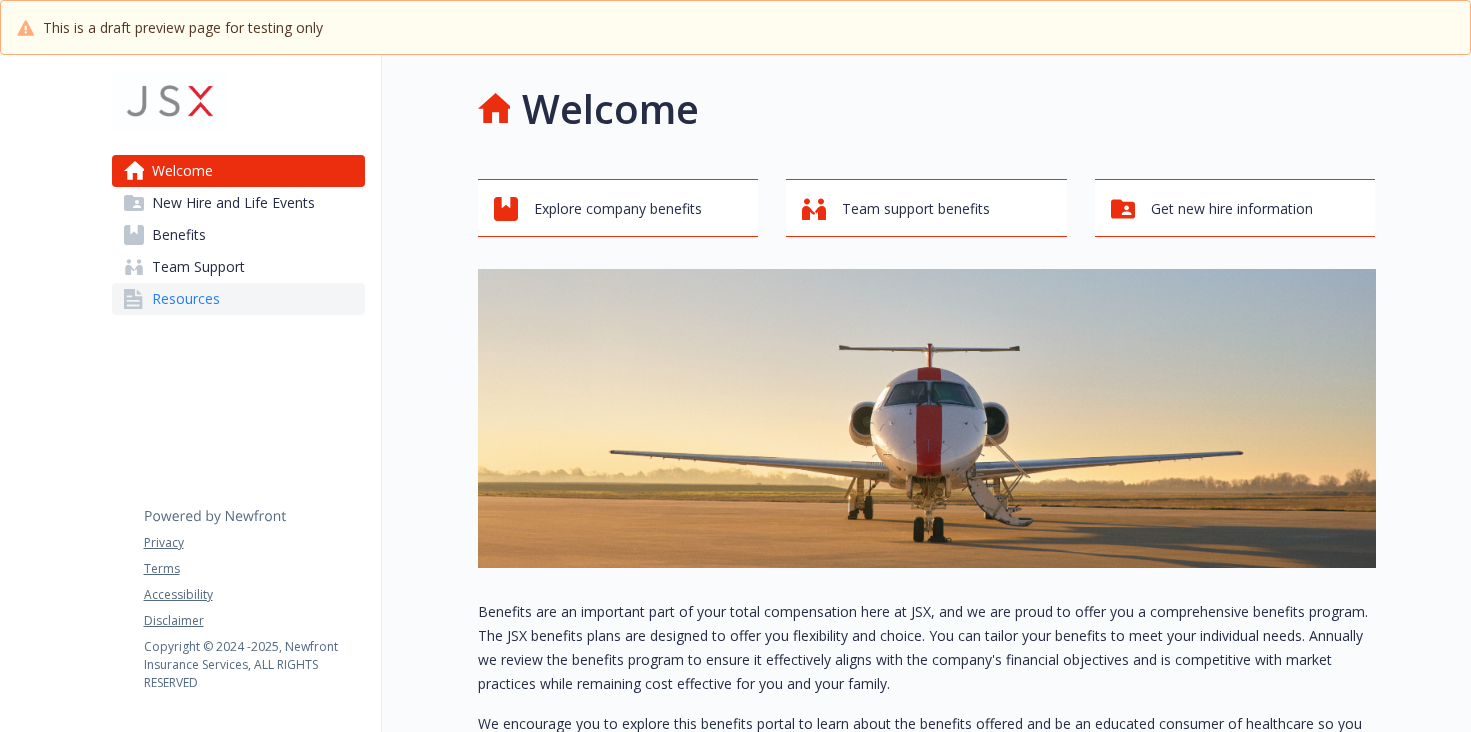 click on "Resources" at bounding box center [186, 299] 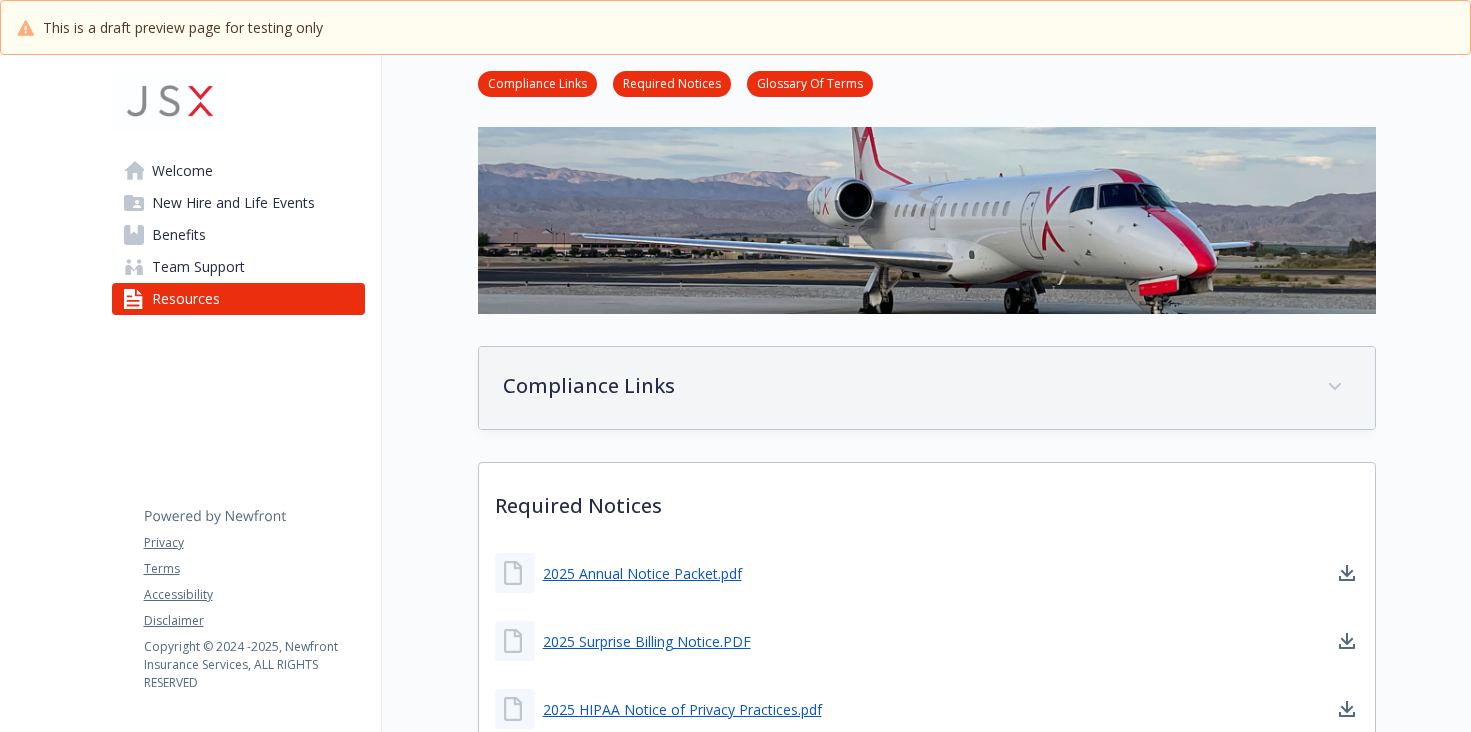 scroll, scrollTop: 400, scrollLeft: 0, axis: vertical 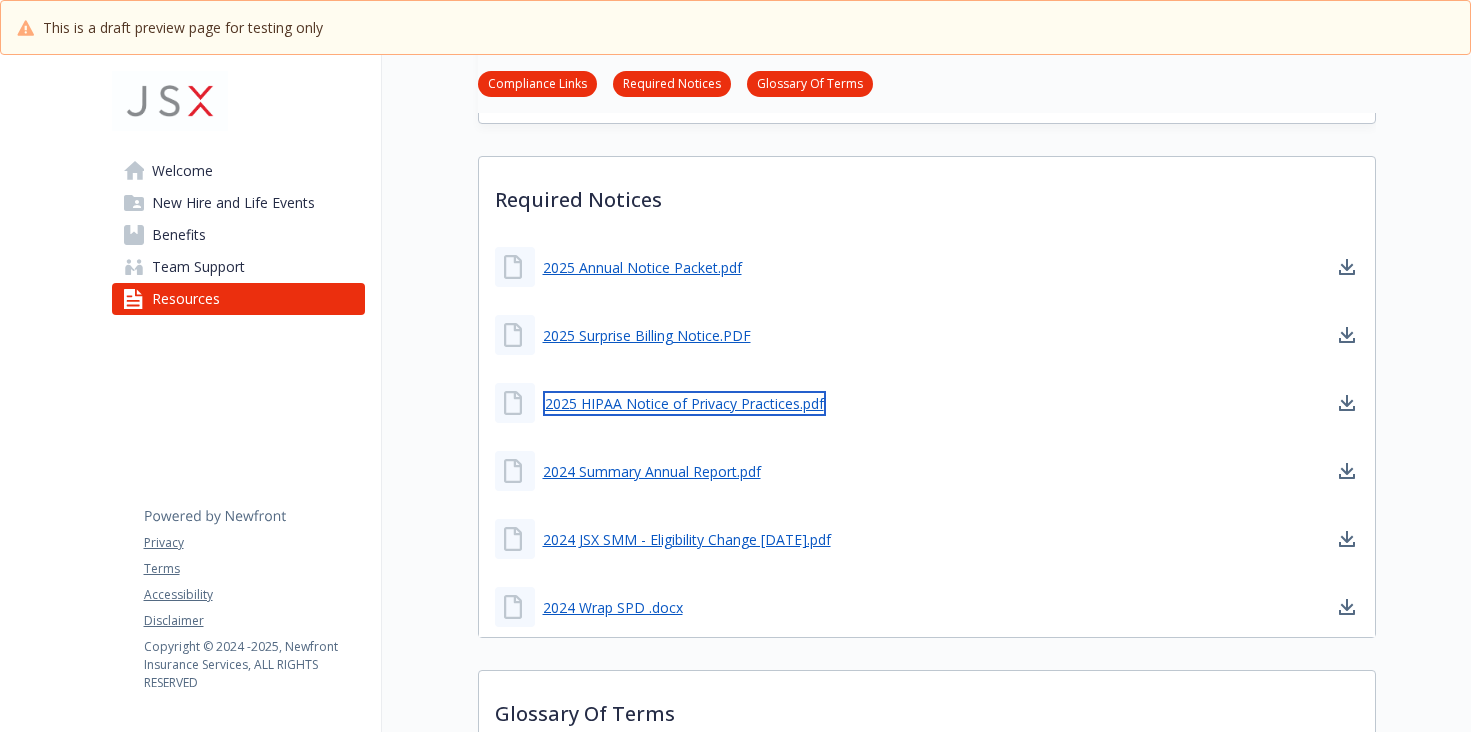 click on "2025 HIPAA Notice of Privacy Practices.pdf" at bounding box center (684, 403) 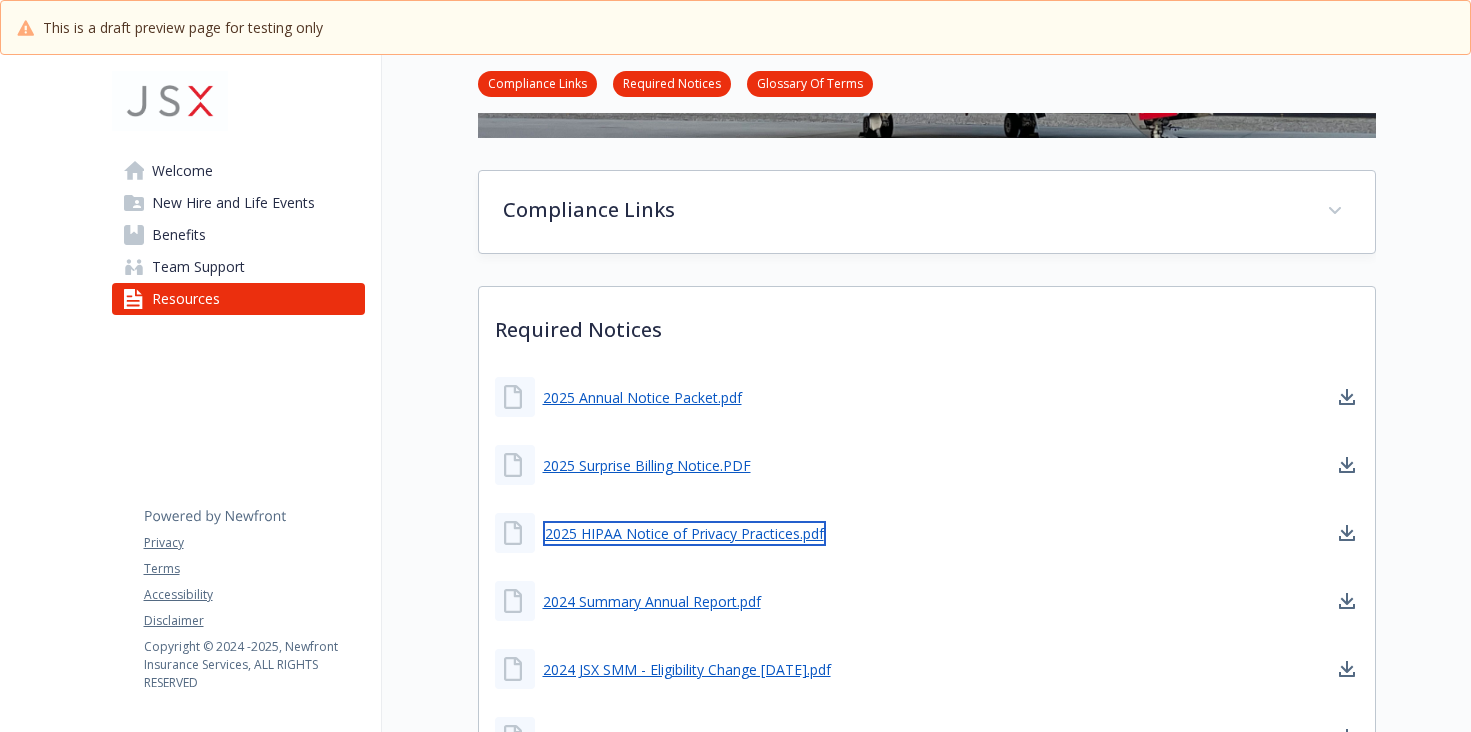 scroll, scrollTop: 100, scrollLeft: 0, axis: vertical 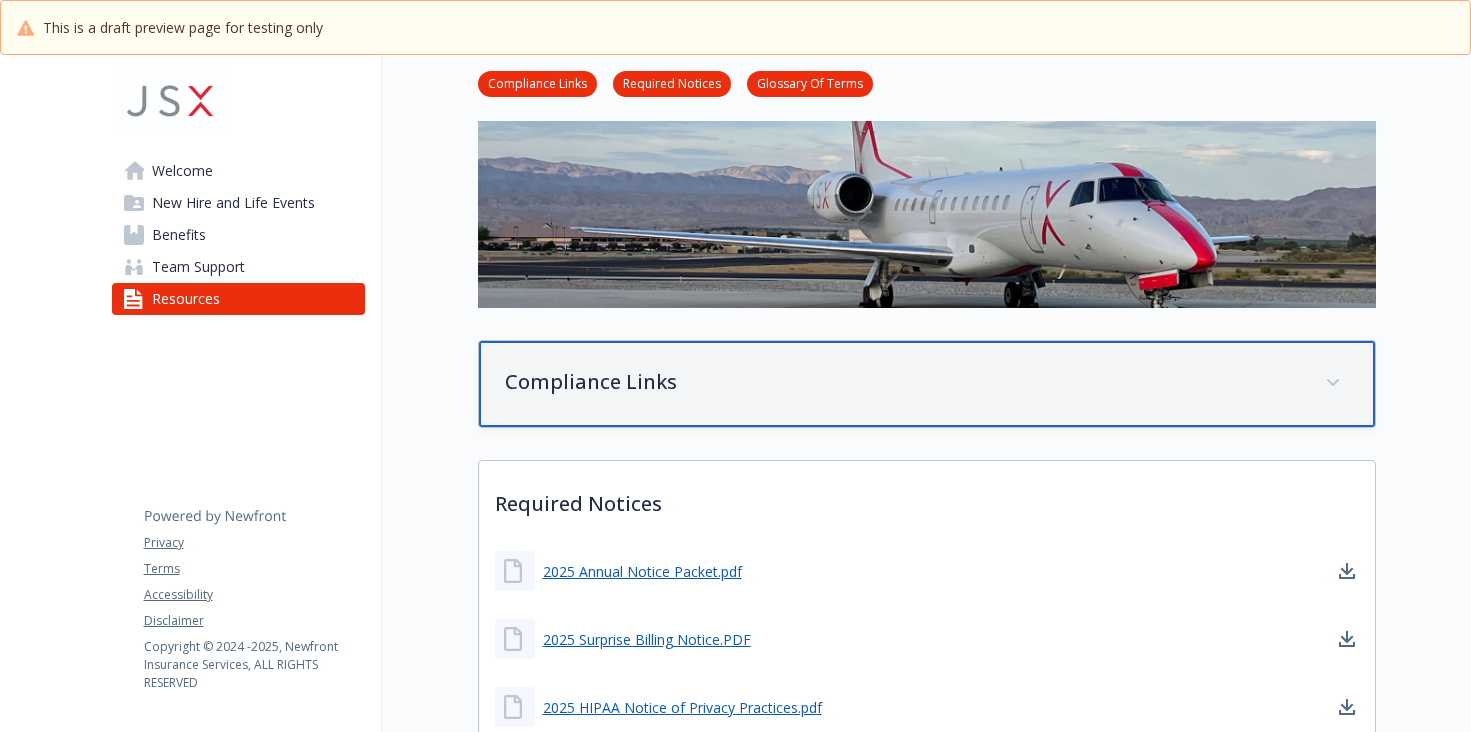 click on "Compliance Links" at bounding box center (903, 382) 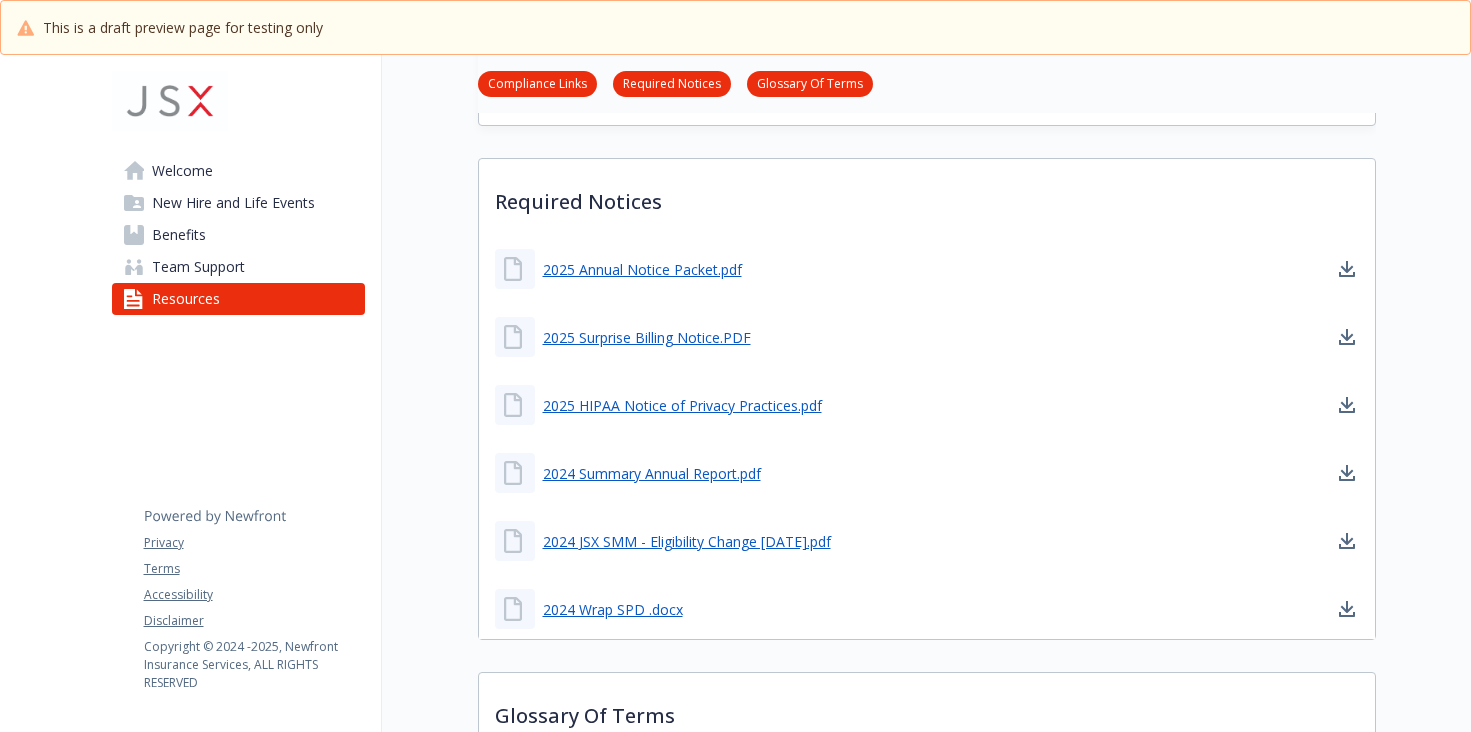 scroll, scrollTop: 500, scrollLeft: 0, axis: vertical 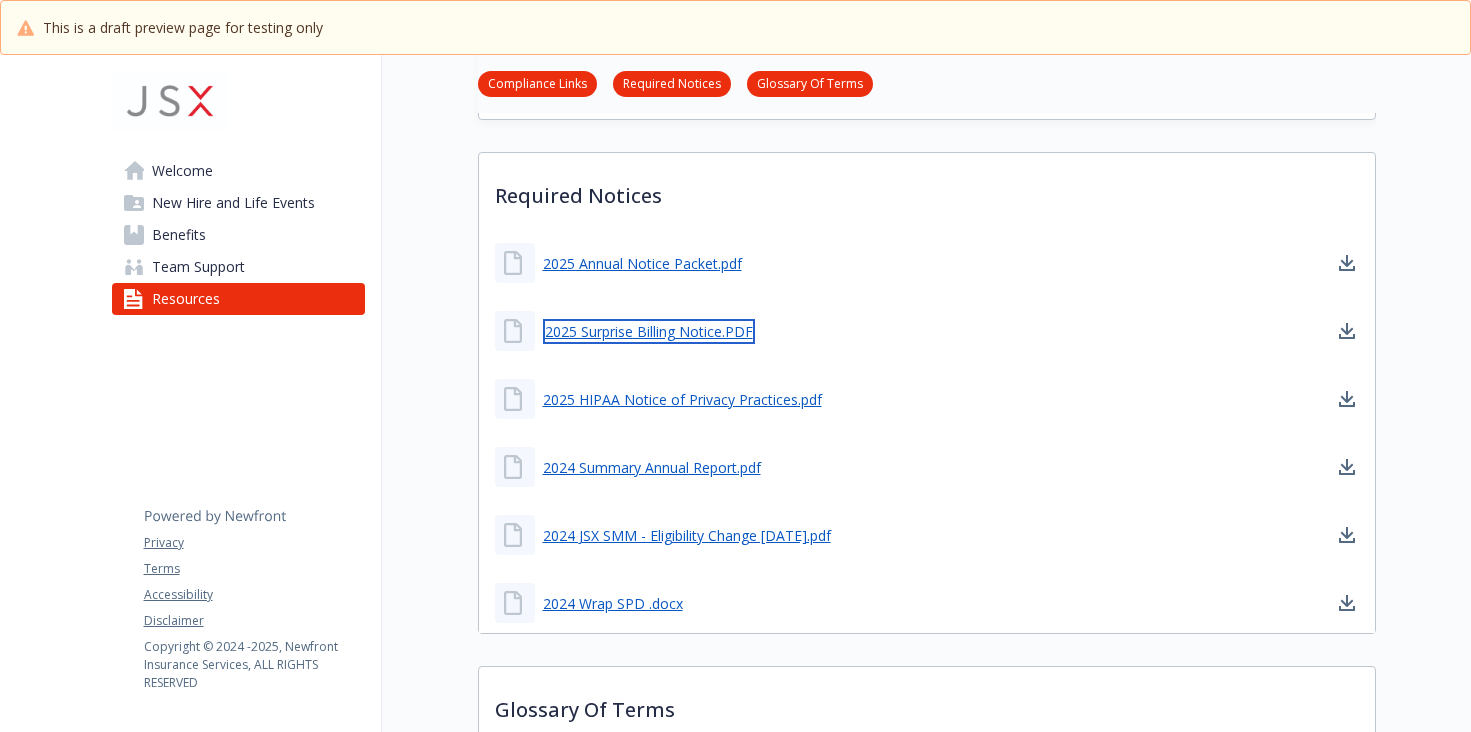 click on "2025 Surprise Billing Notice.PDF" at bounding box center [649, 331] 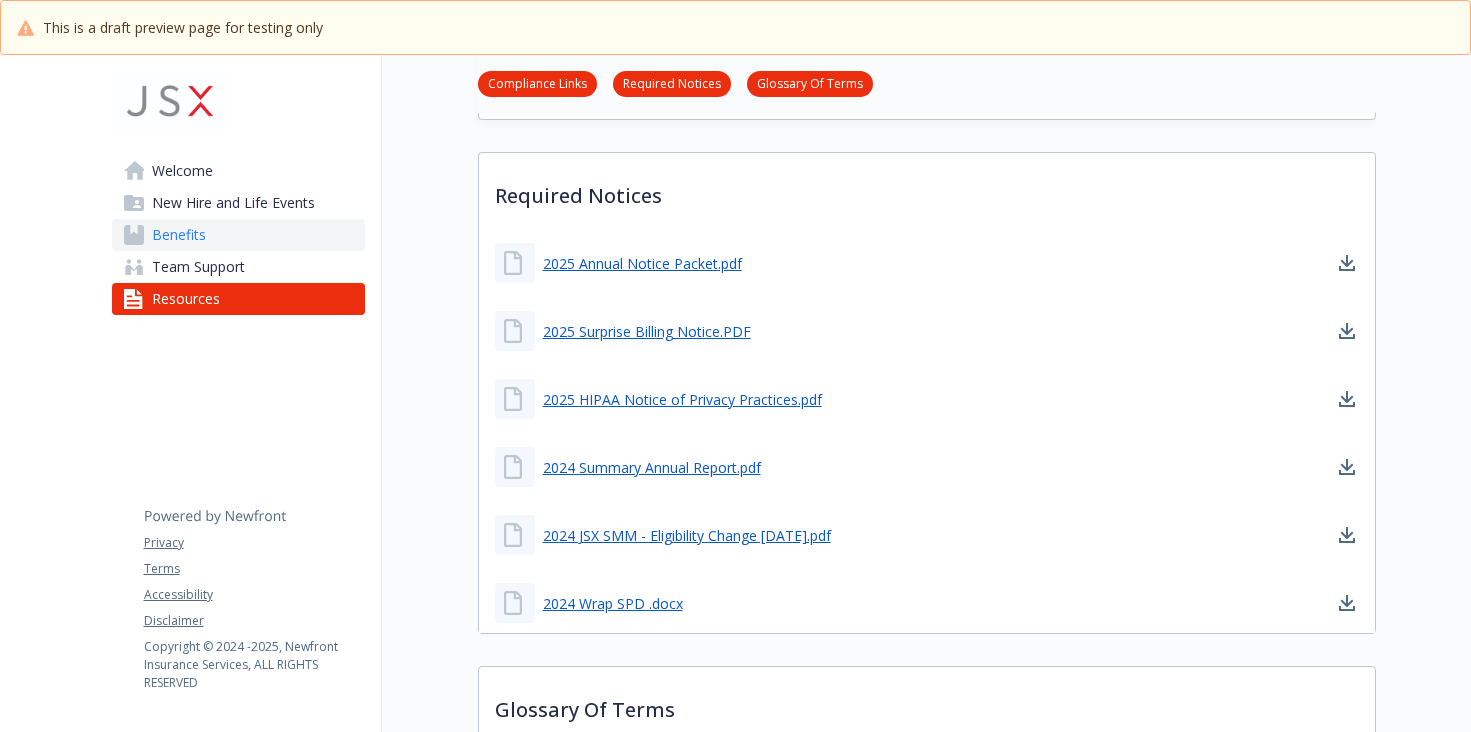 click on "Benefits" at bounding box center [179, 235] 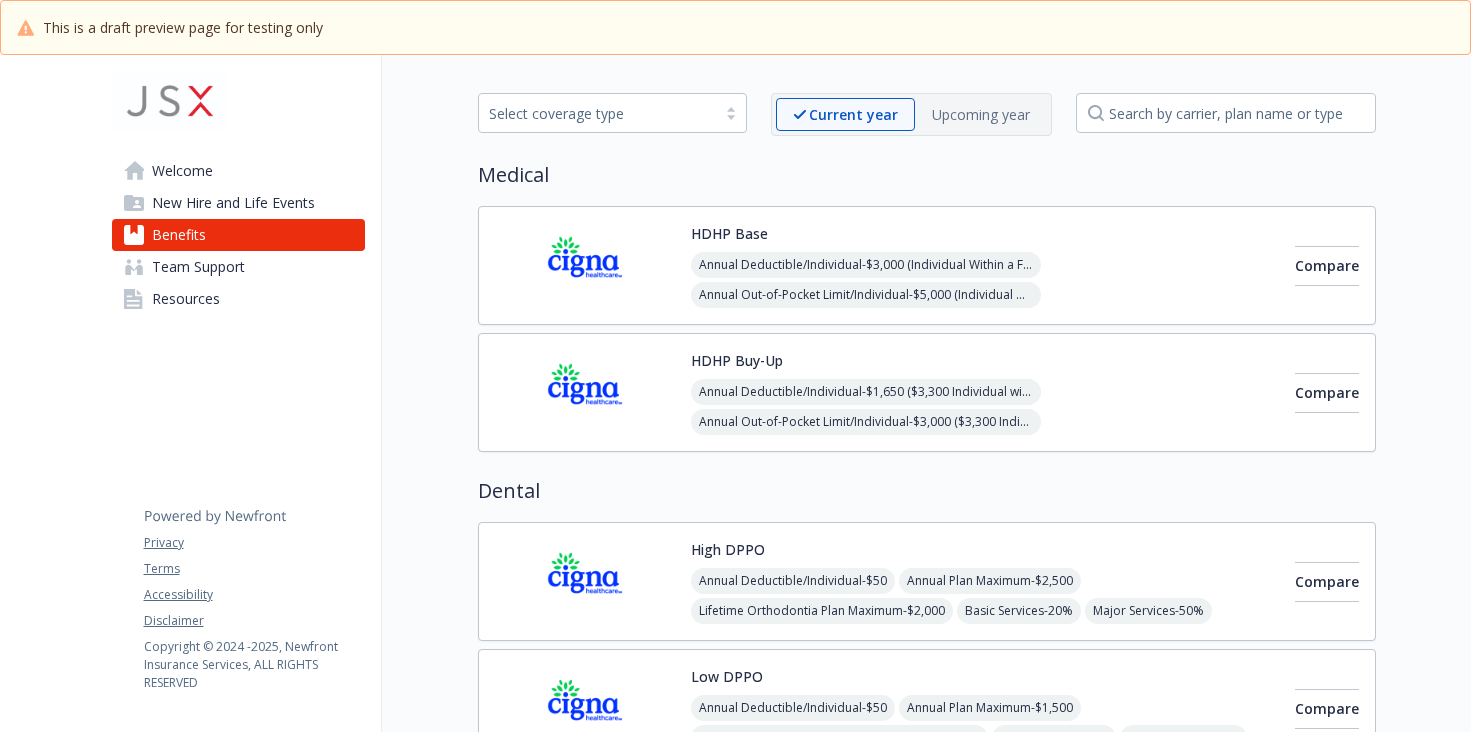 scroll, scrollTop: 500, scrollLeft: 0, axis: vertical 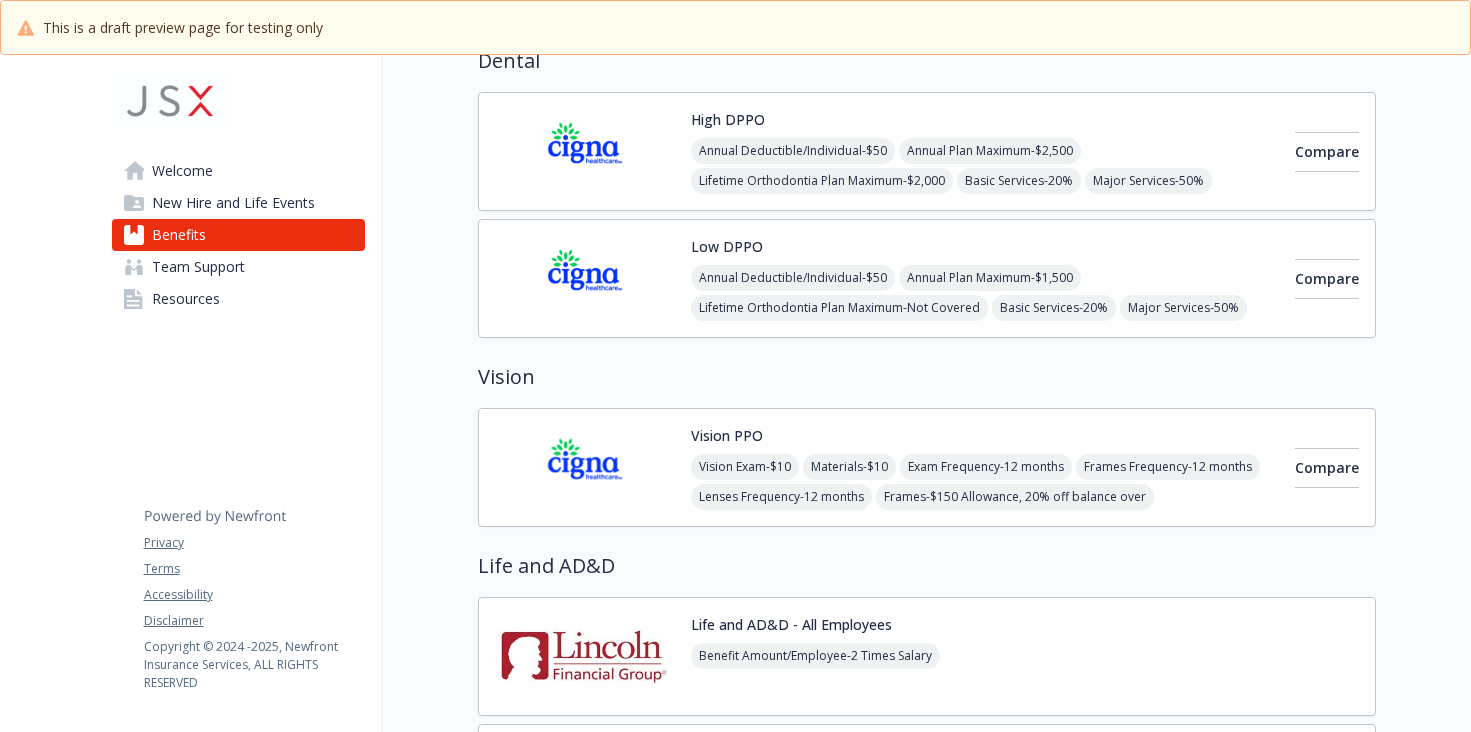 click at bounding box center [585, 151] 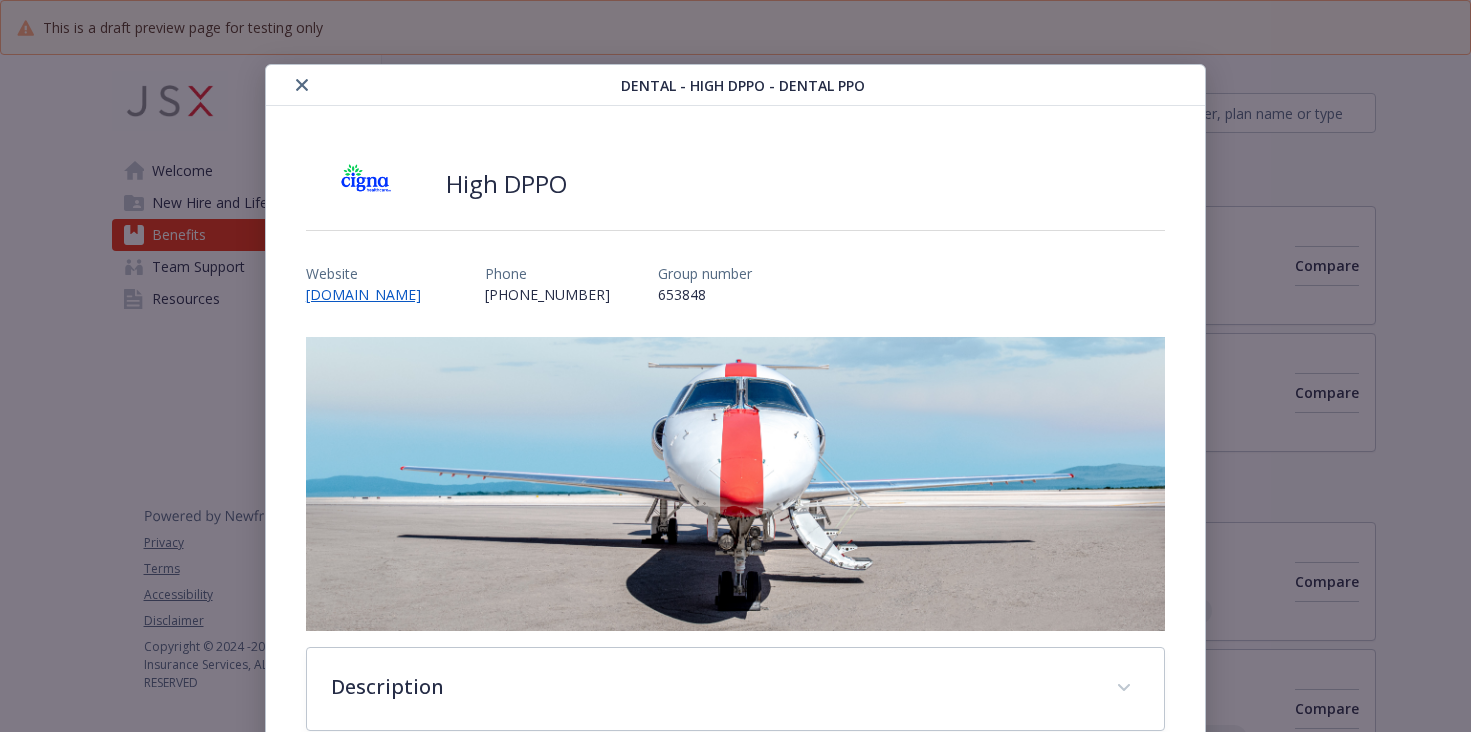 scroll, scrollTop: 500, scrollLeft: 0, axis: vertical 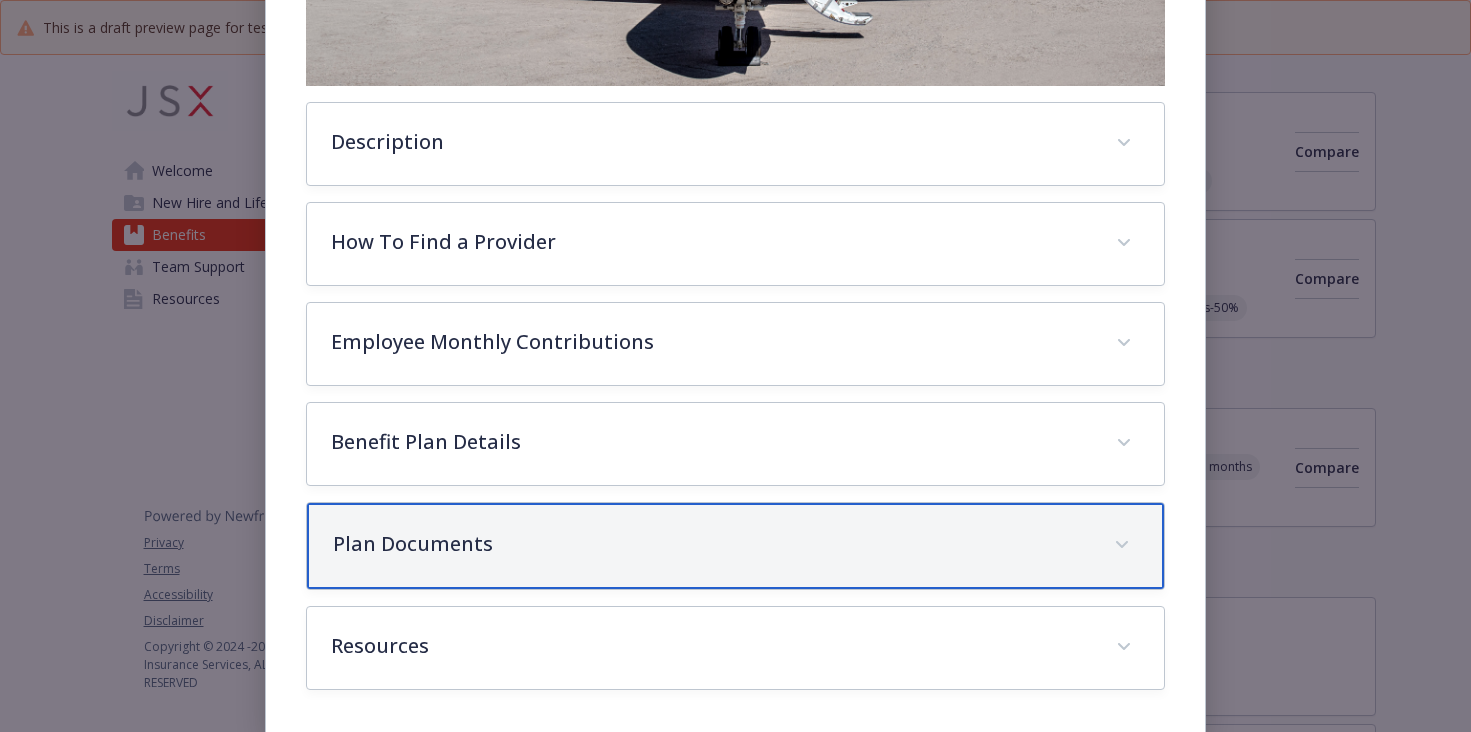 click on "Plan Documents" at bounding box center (711, 544) 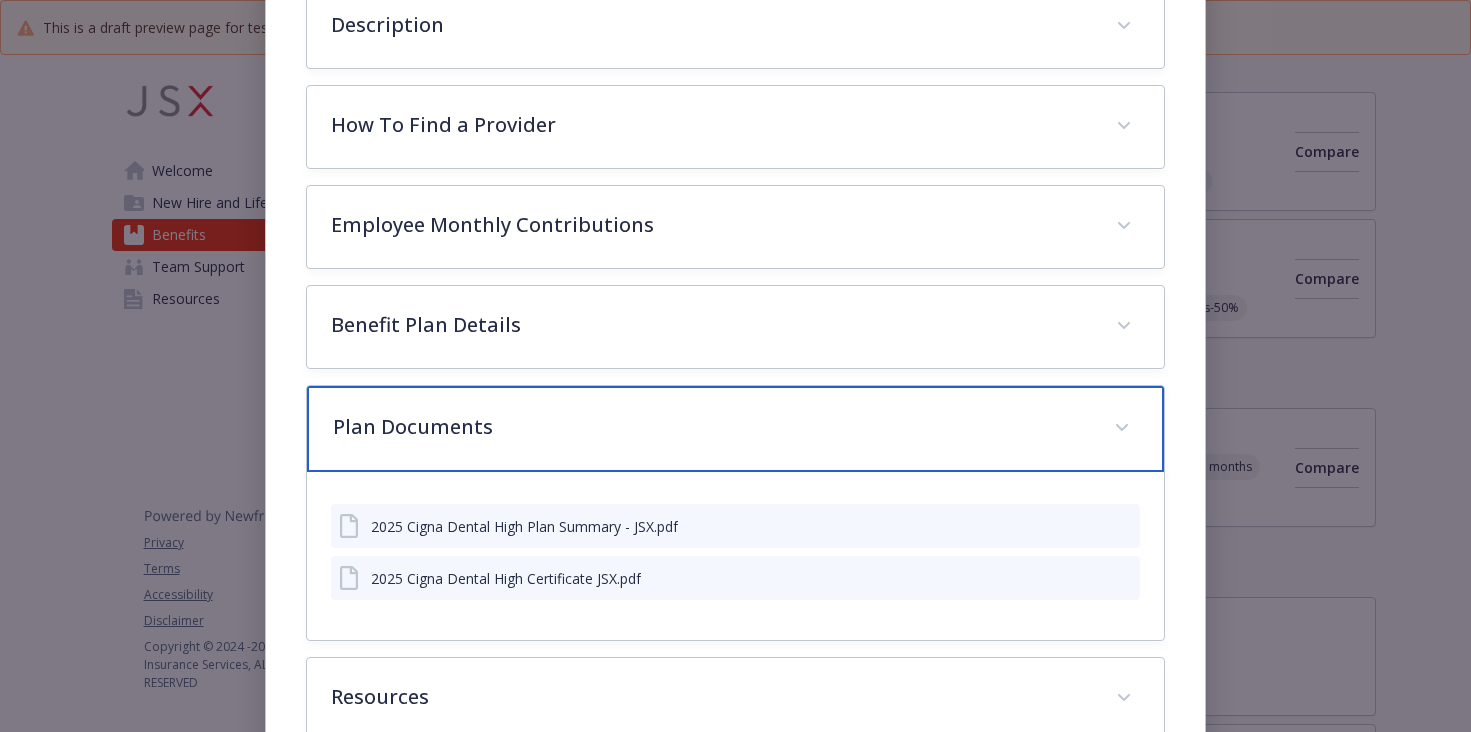 scroll, scrollTop: 717, scrollLeft: 0, axis: vertical 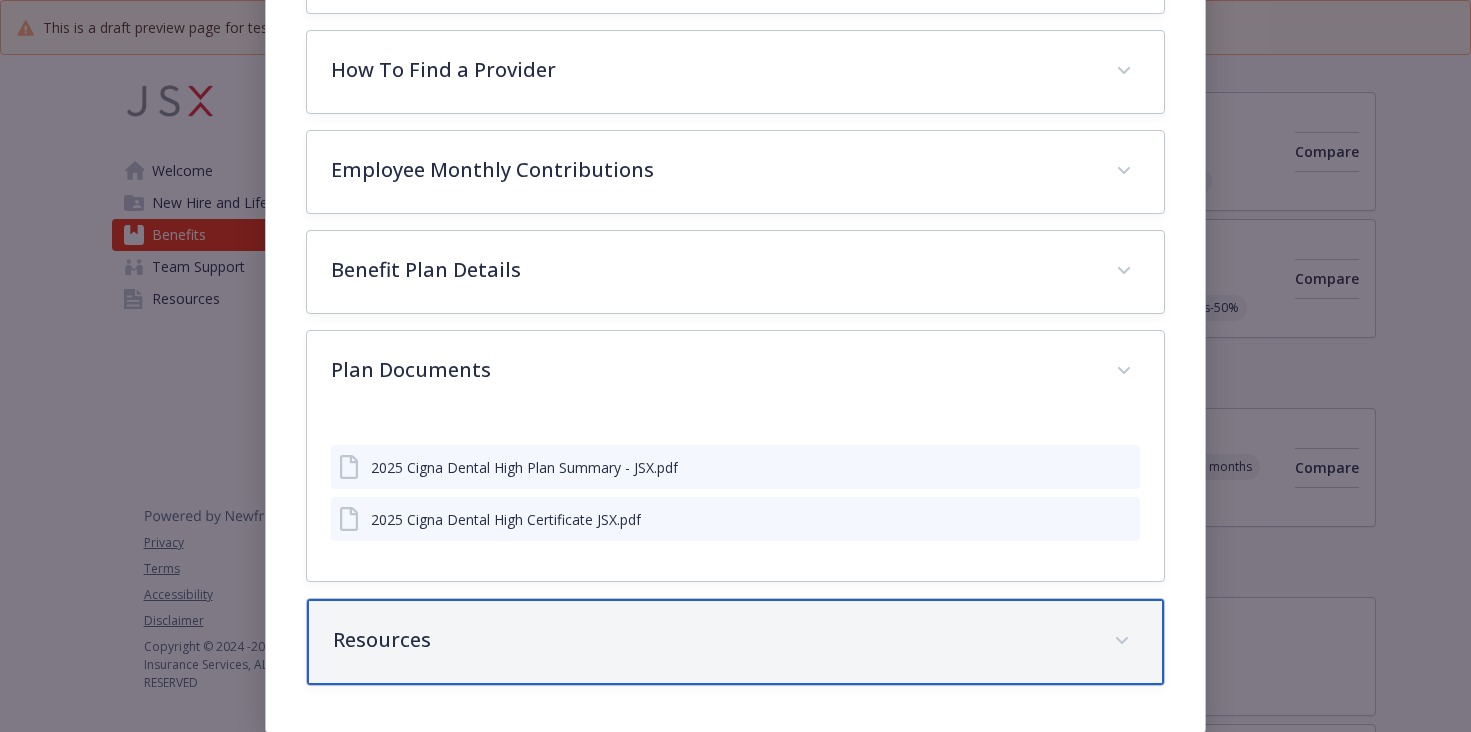 click on "Resources" at bounding box center [711, 640] 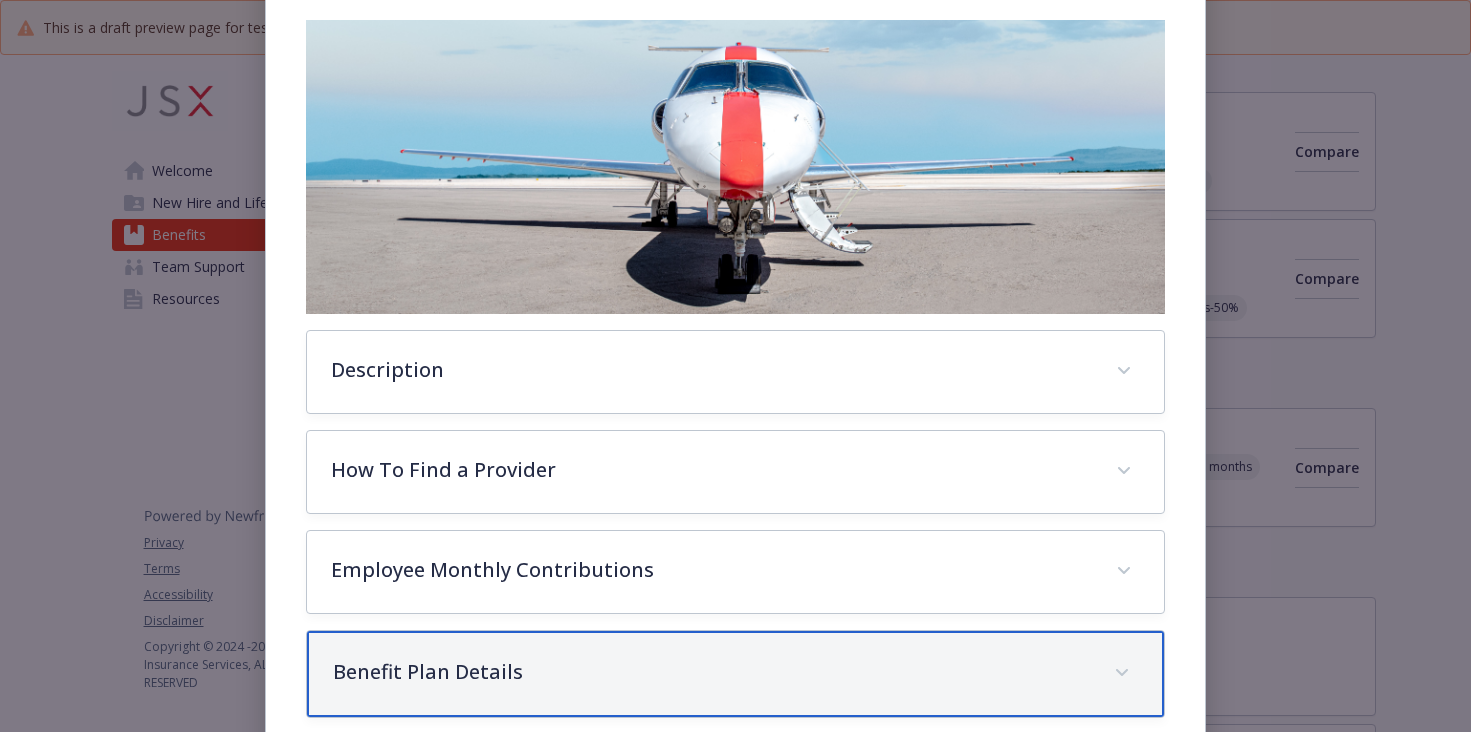 click on "Benefit Plan Details" at bounding box center (735, 674) 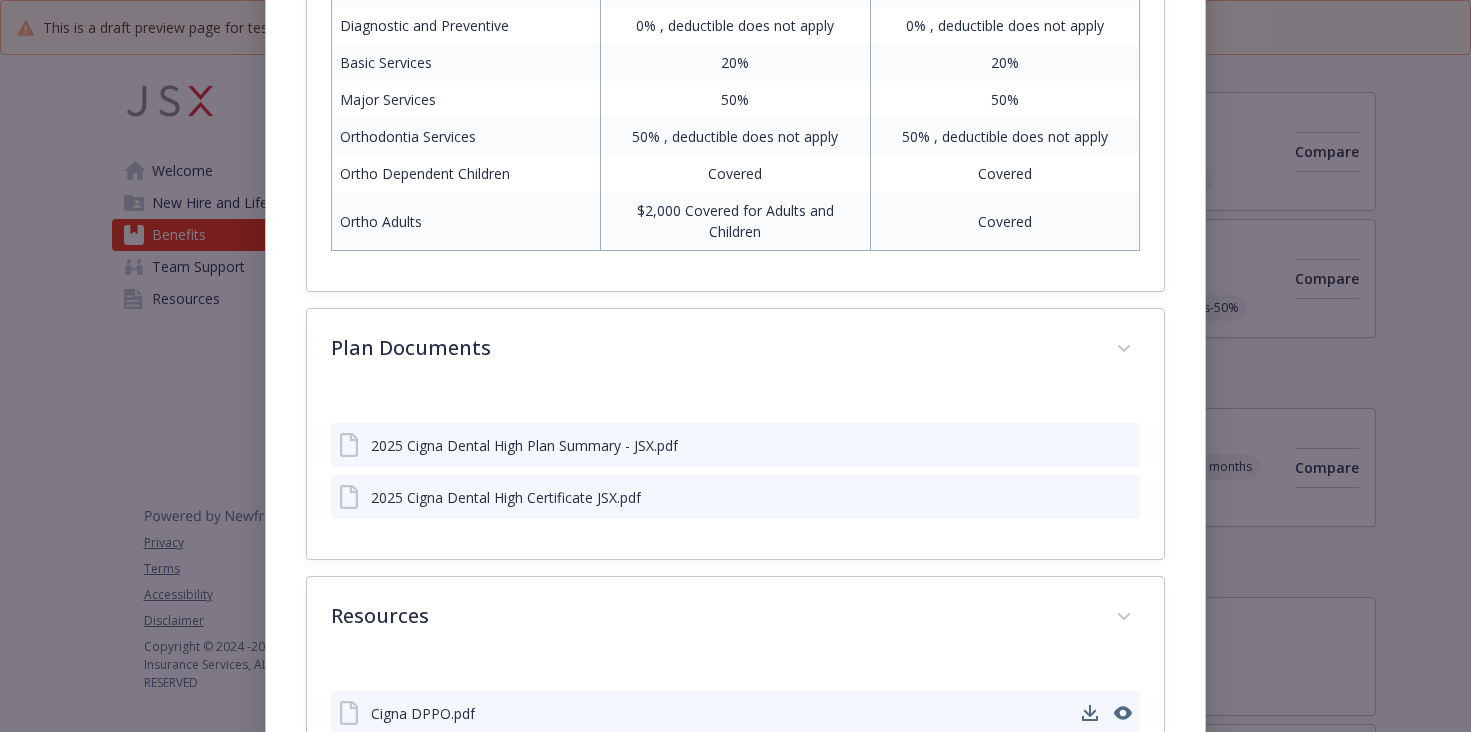 scroll, scrollTop: 1224, scrollLeft: 0, axis: vertical 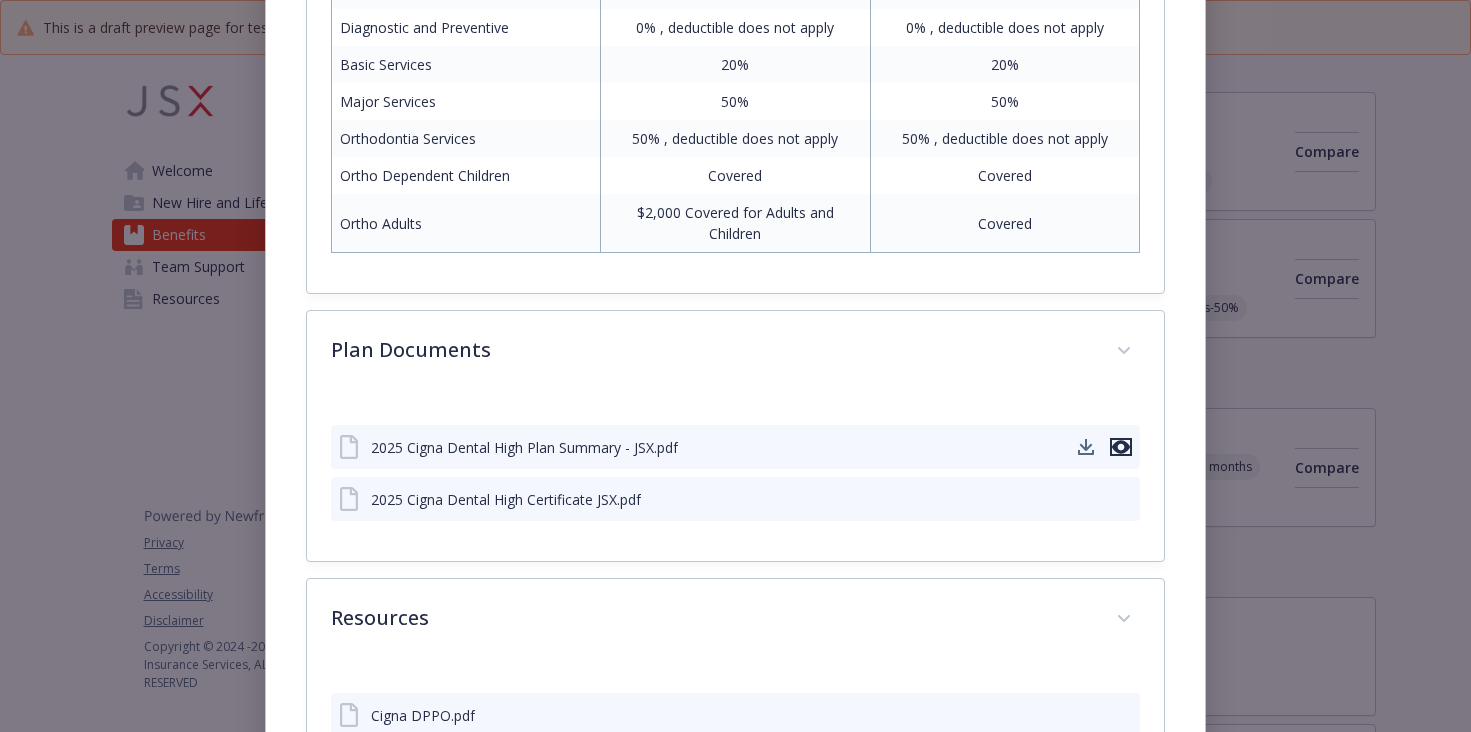 click 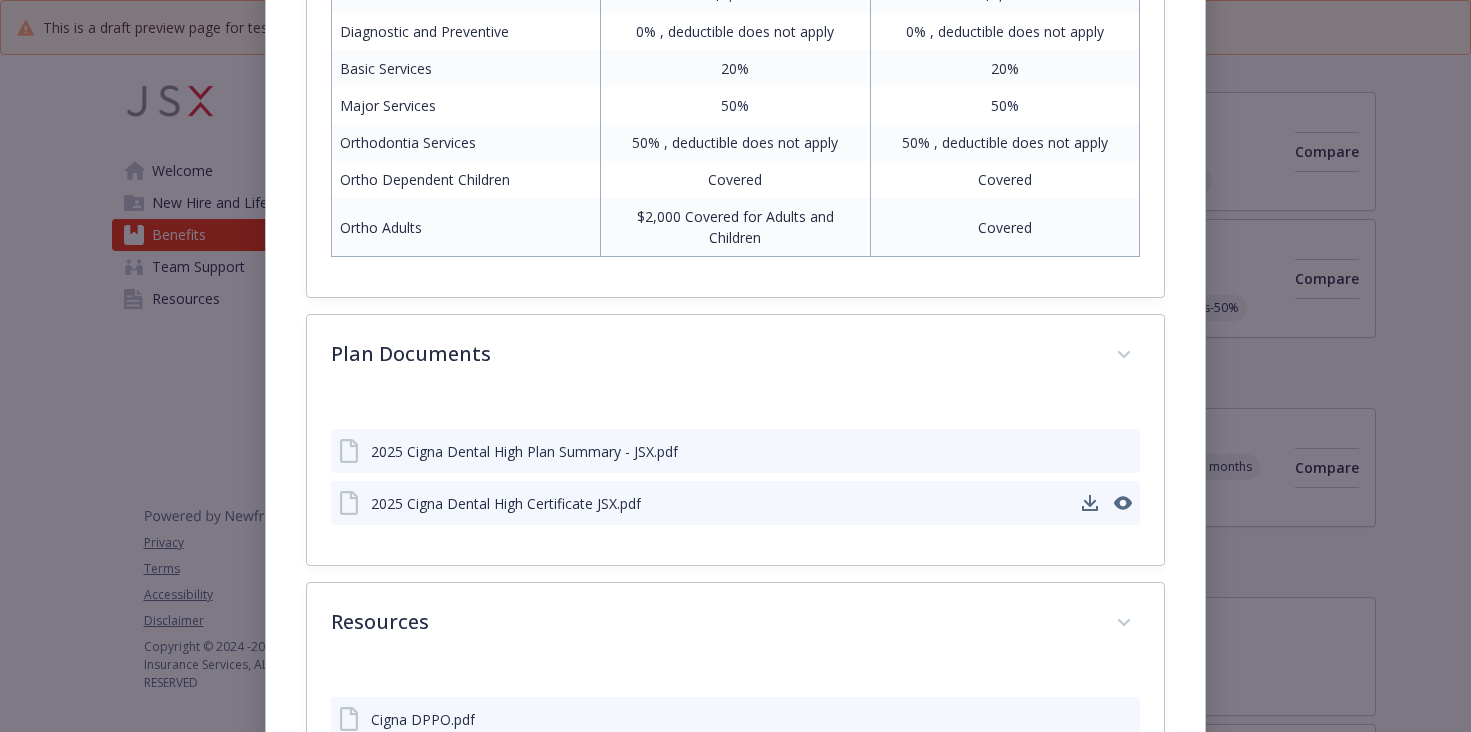 click on "2025 Cigna Dental High Certificate JSX.pdf" at bounding box center (735, 503) 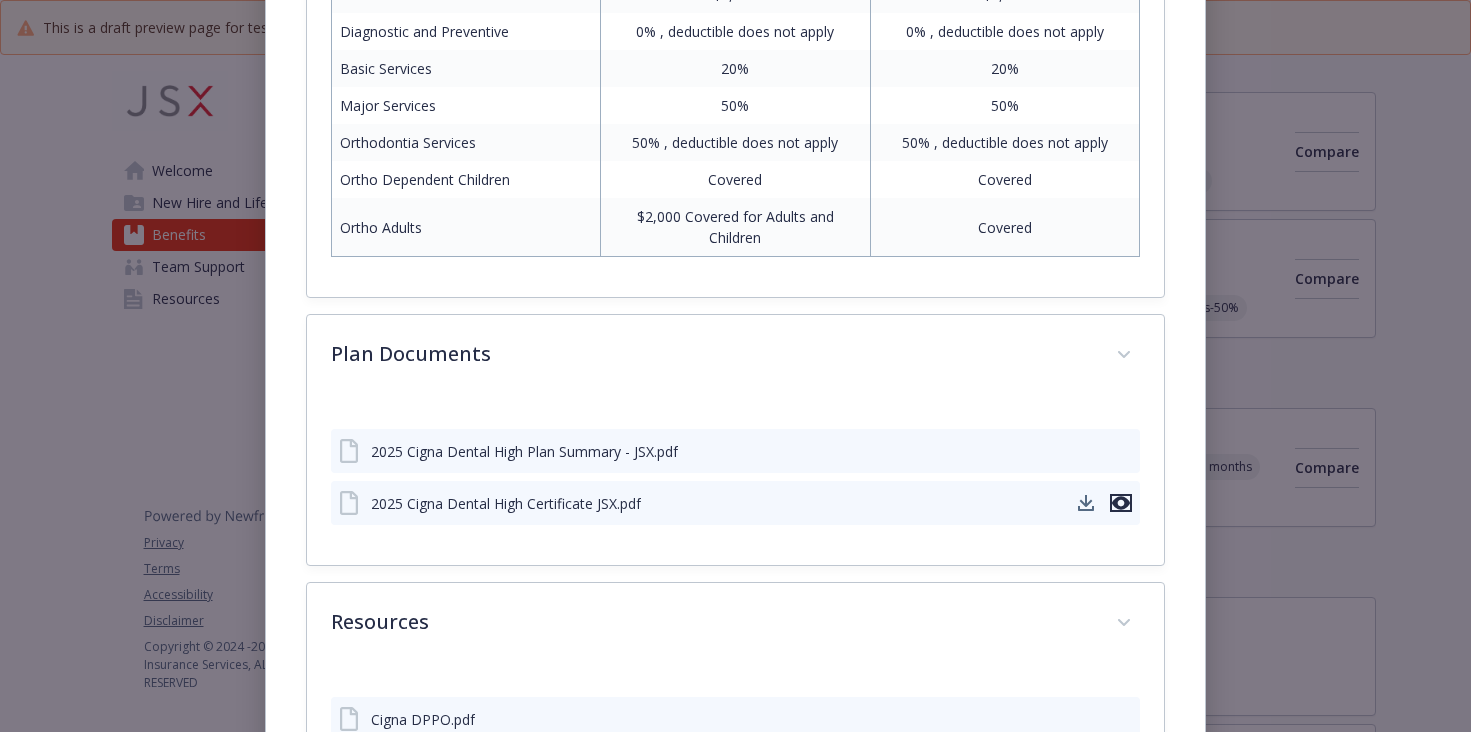 click 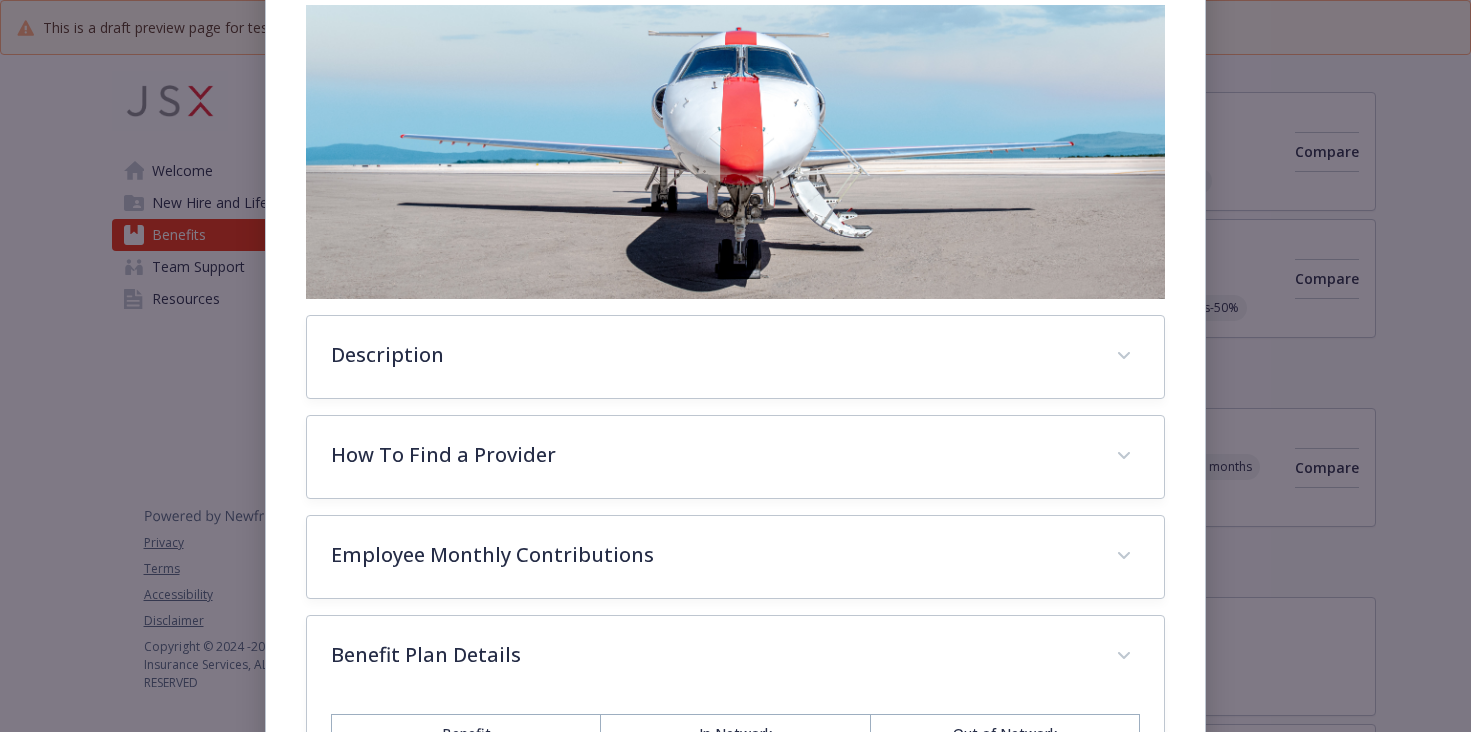 scroll, scrollTop: 320, scrollLeft: 0, axis: vertical 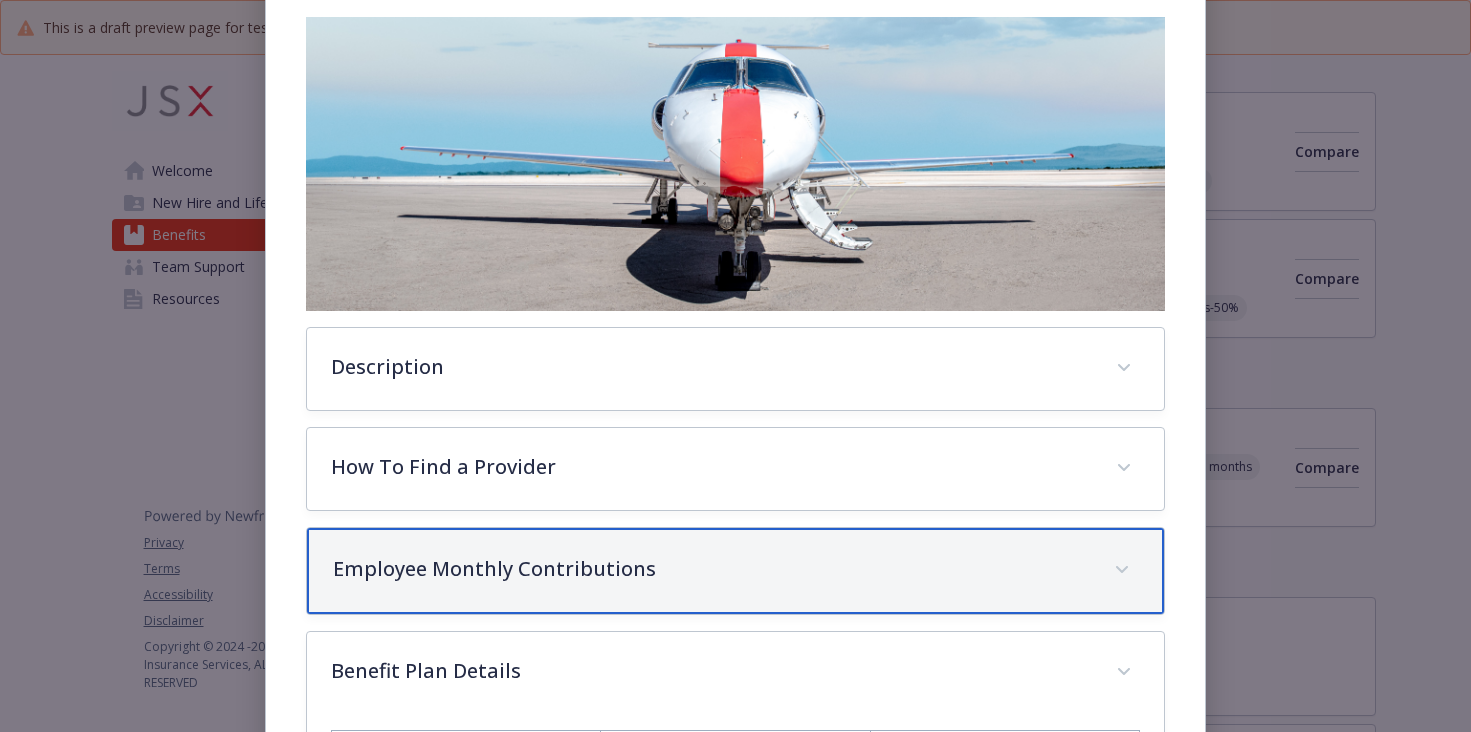 click on "Employee Monthly Contributions" at bounding box center (711, 569) 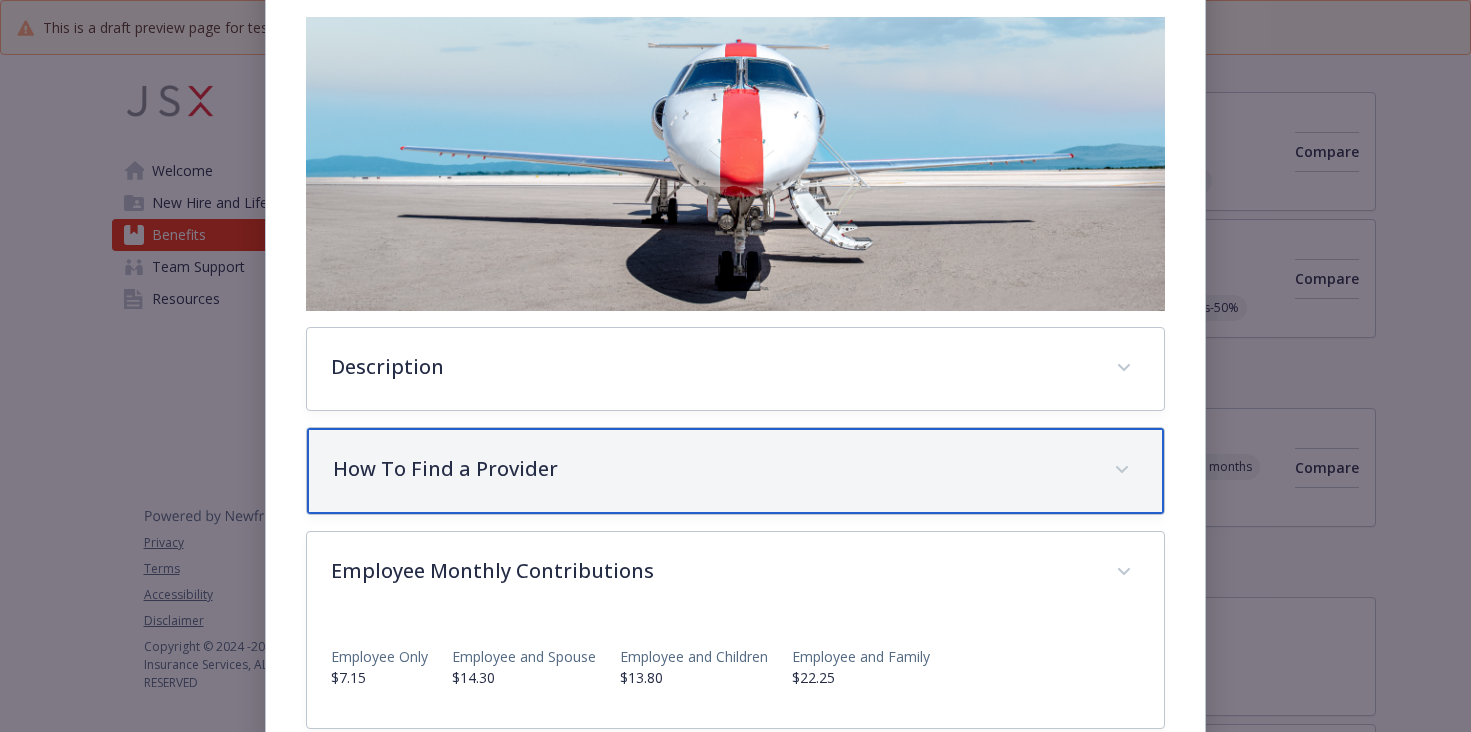 click on "How To Find a Provider" at bounding box center (735, 471) 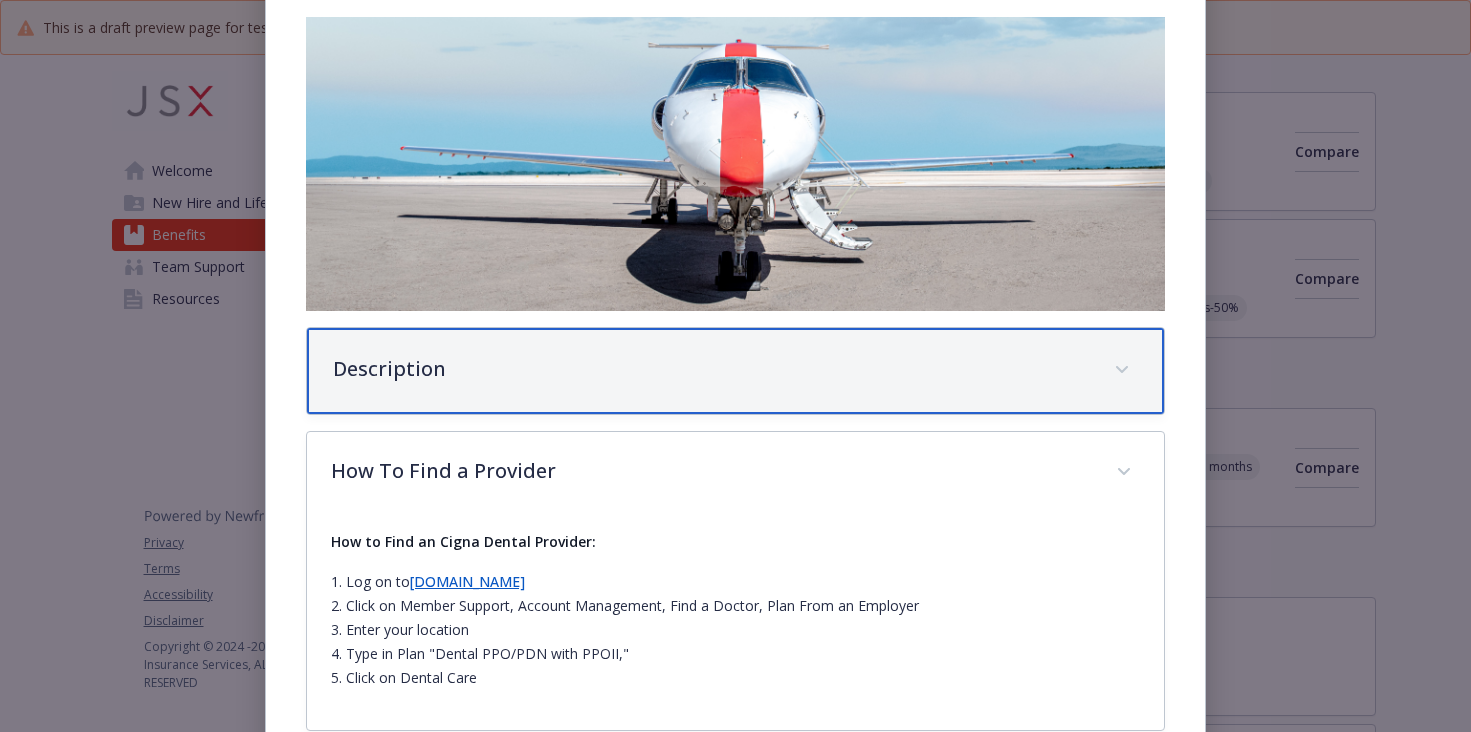 click on "Description" at bounding box center [735, 371] 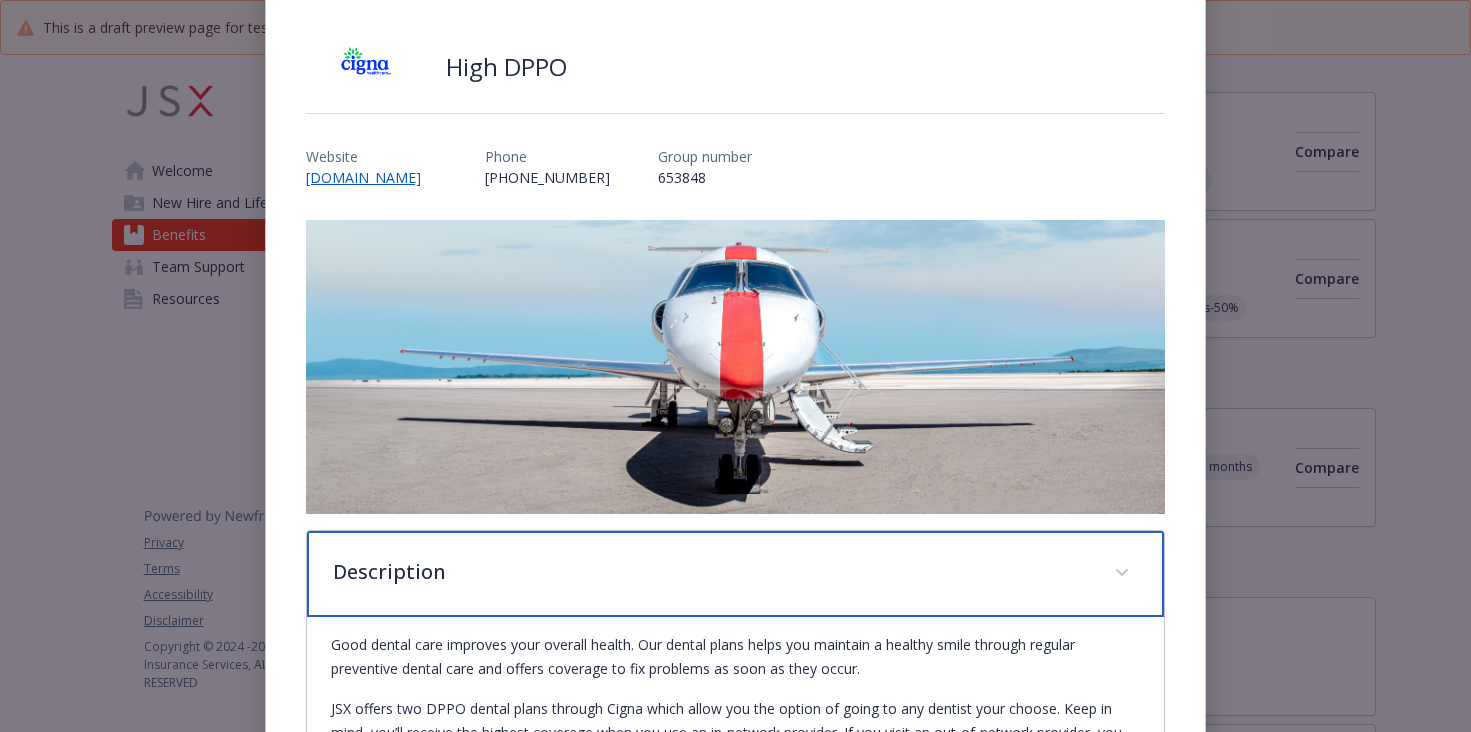 scroll, scrollTop: 0, scrollLeft: 0, axis: both 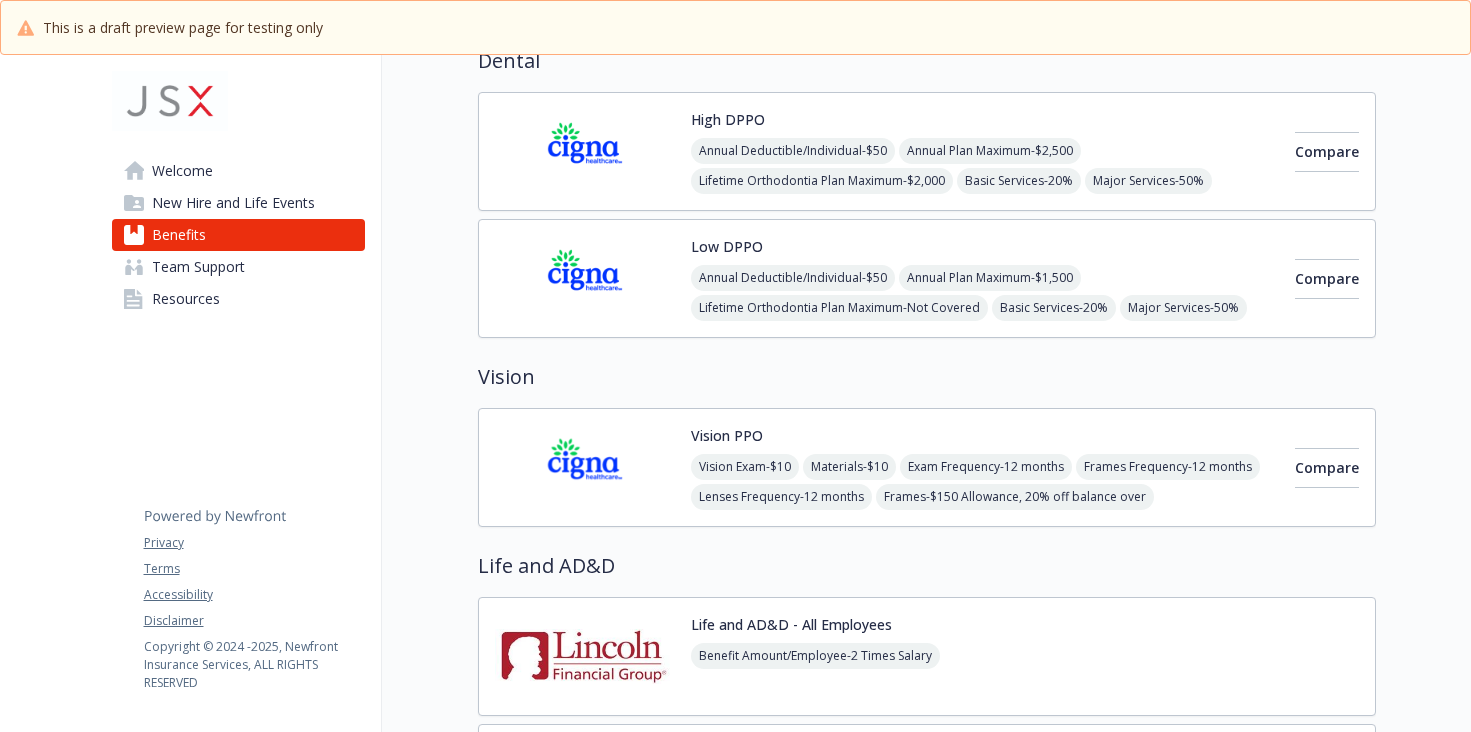 click on "Low DPPO Annual Deductible/Individual  -  $50 Annual Plan Maximum  -  $1,500 Lifetime Orthodontia Plan Maximum  -  Not Covered Basic Services  -  20% Major Services  -  50% Orthodontia Services  -  Not Covered Compare" at bounding box center (927, 278) 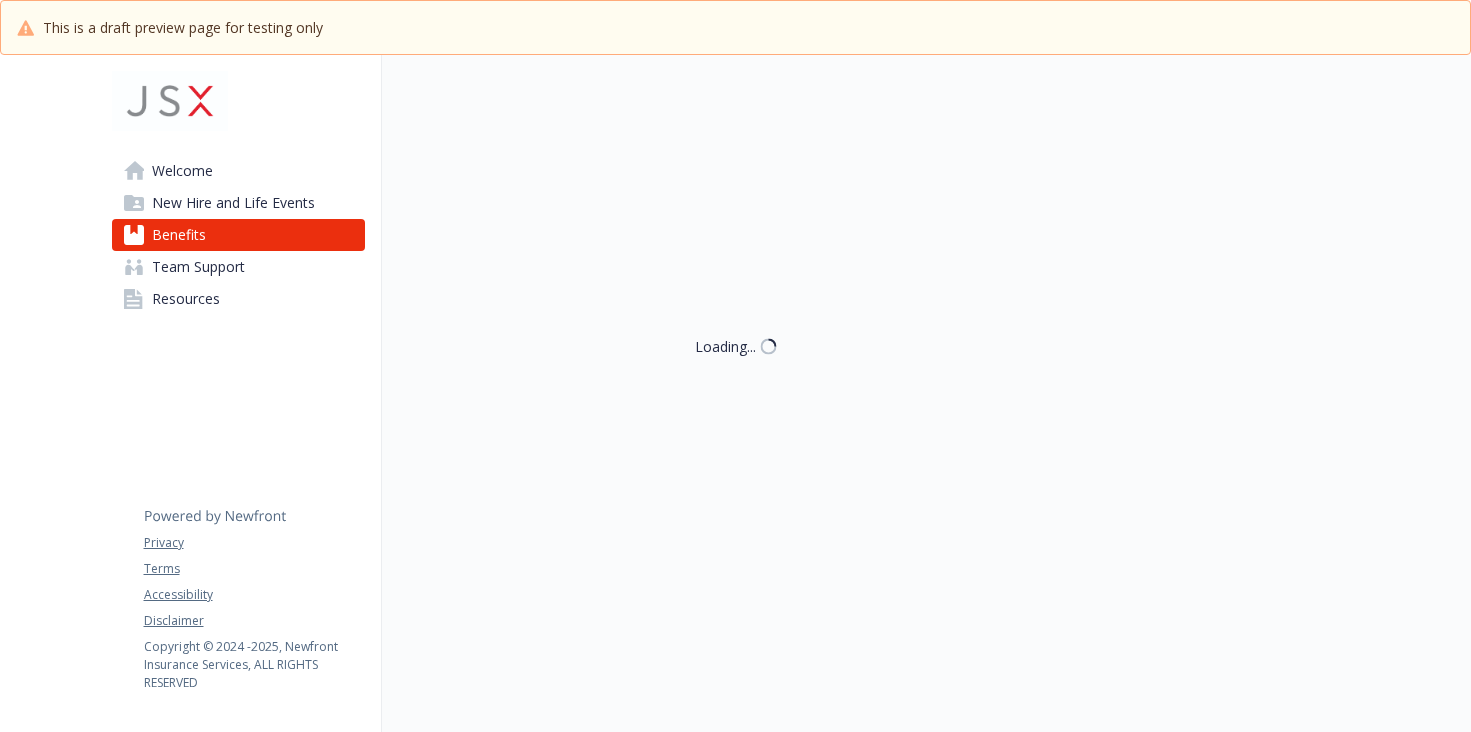 scroll, scrollTop: 500, scrollLeft: 0, axis: vertical 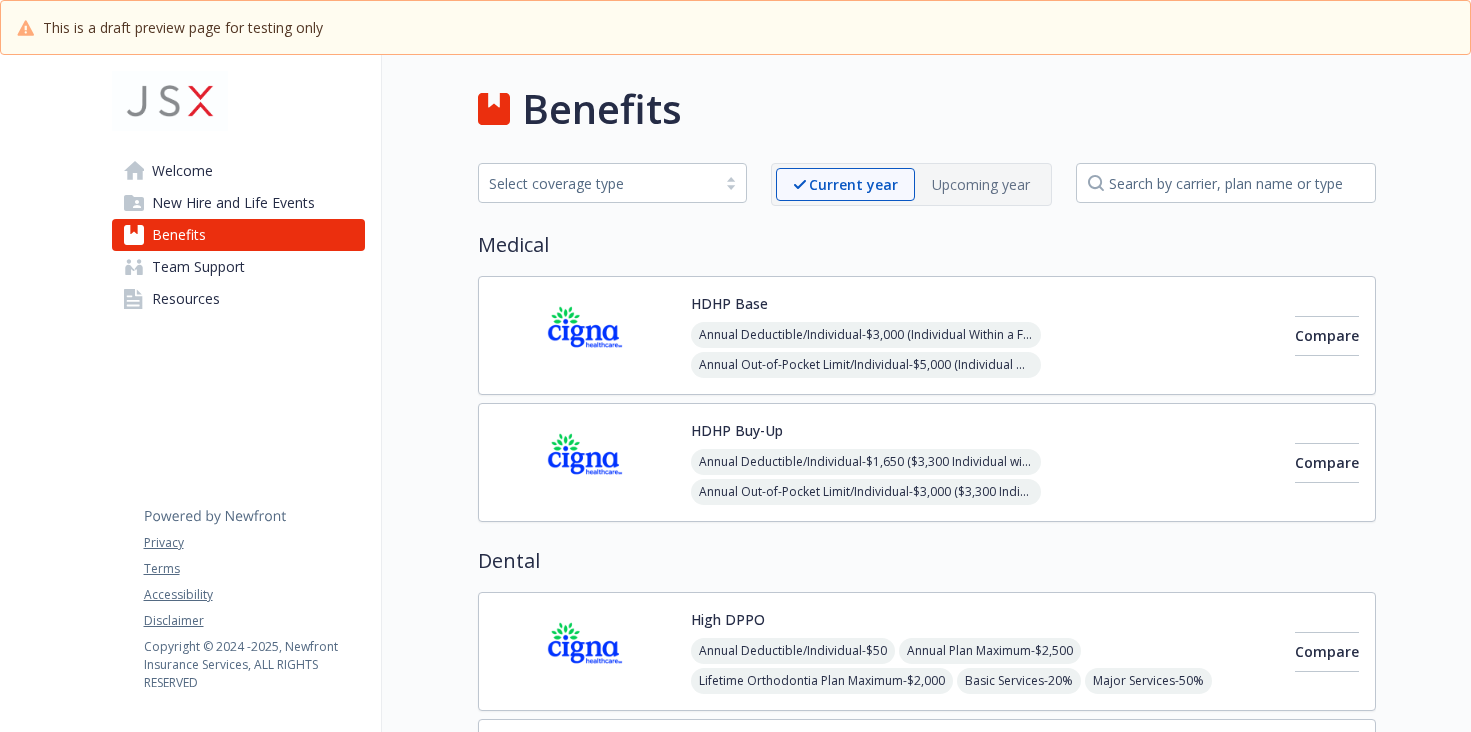 click on "HDHP Base Annual Deductible/Individual  -  $3,000 (Individual Within a Family $3,200) Annual Out-of-Pocket Limit/Individual  -  $5,000 (Individual Within a Family $5,000) Office Visit/Exam  -  10% coinsurance/office visit, 0%/mdlive visit Coinsurance  -  10% Prescription Drug/Generic  -  $10 copay/prescription (retail 30 days) Prescription Drug/Brand Formulary  -  $30 copay/prescription (retail 30 days) Prescription Drug/Brand Non-Formulary  -  $50 copay/prescription (retail 30 days) Prescription Drug/Specialty  -  30% but not more than $250/prescription" at bounding box center [985, 335] 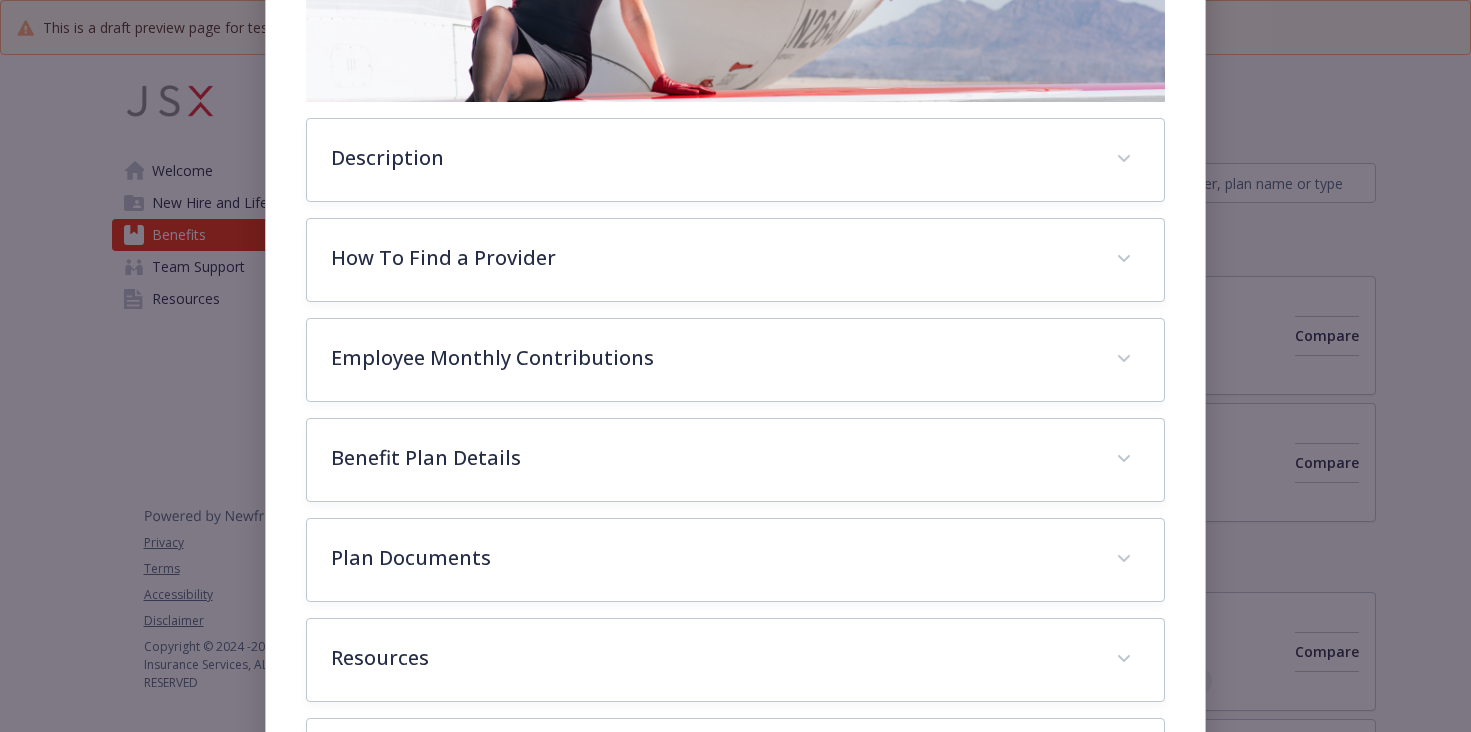 scroll, scrollTop: 675, scrollLeft: 0, axis: vertical 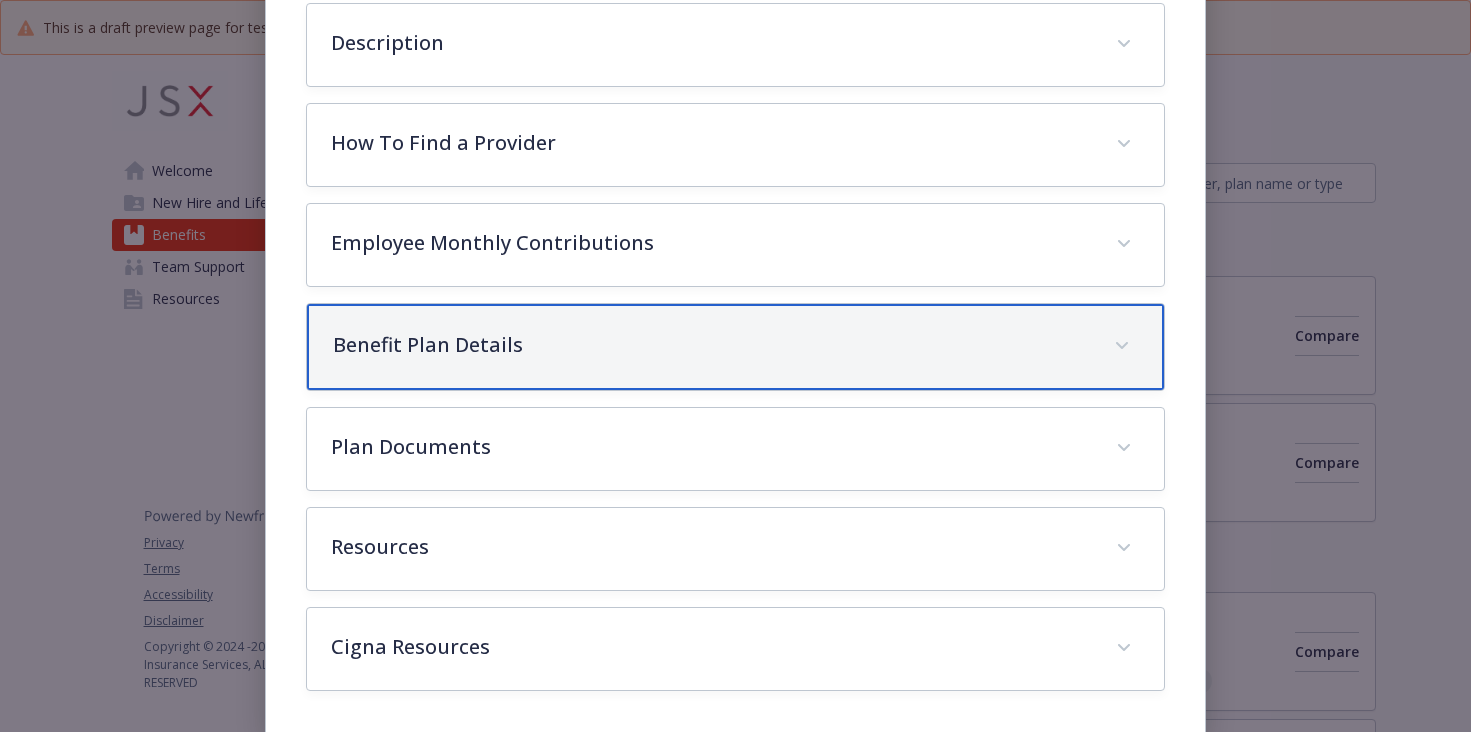 click on "Benefit Plan Details" at bounding box center [711, 345] 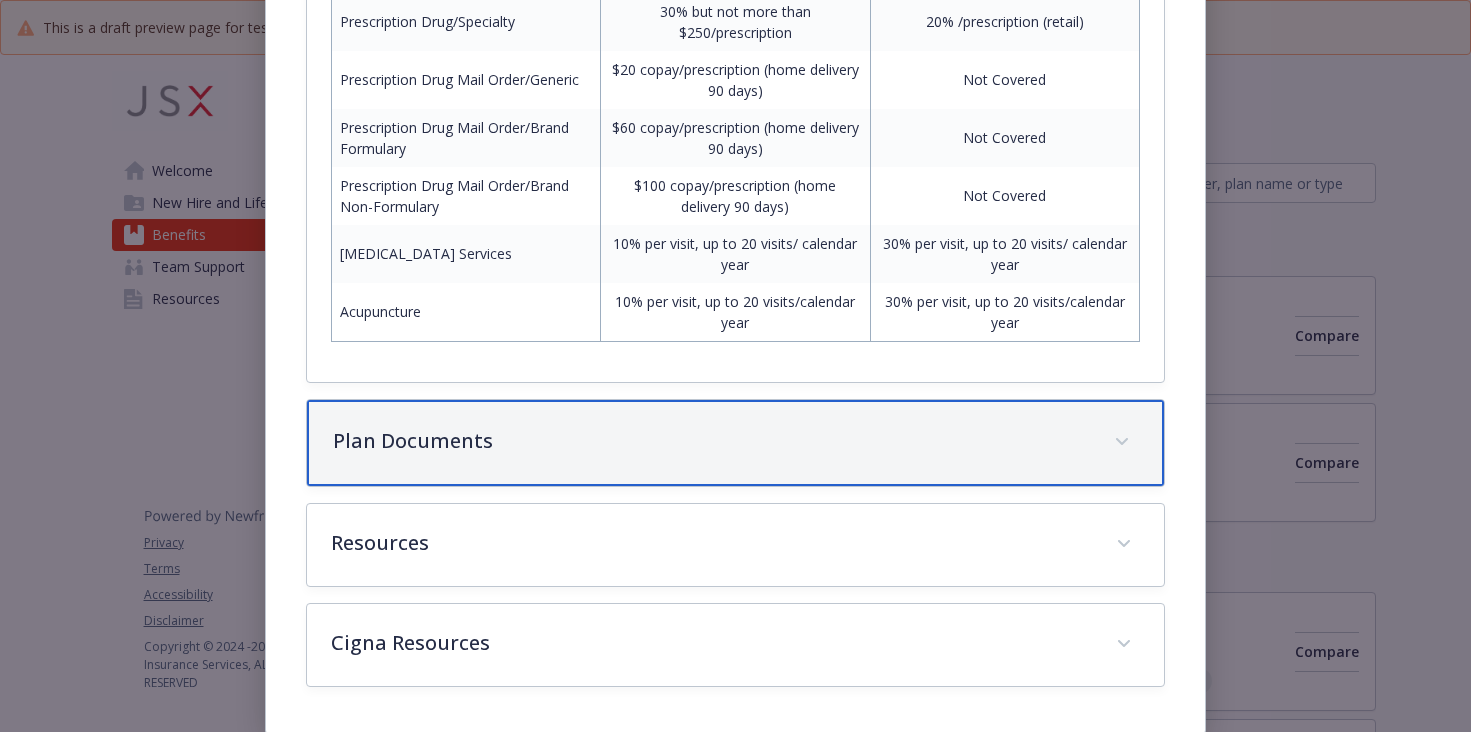 click on "Plan Documents" at bounding box center [735, 443] 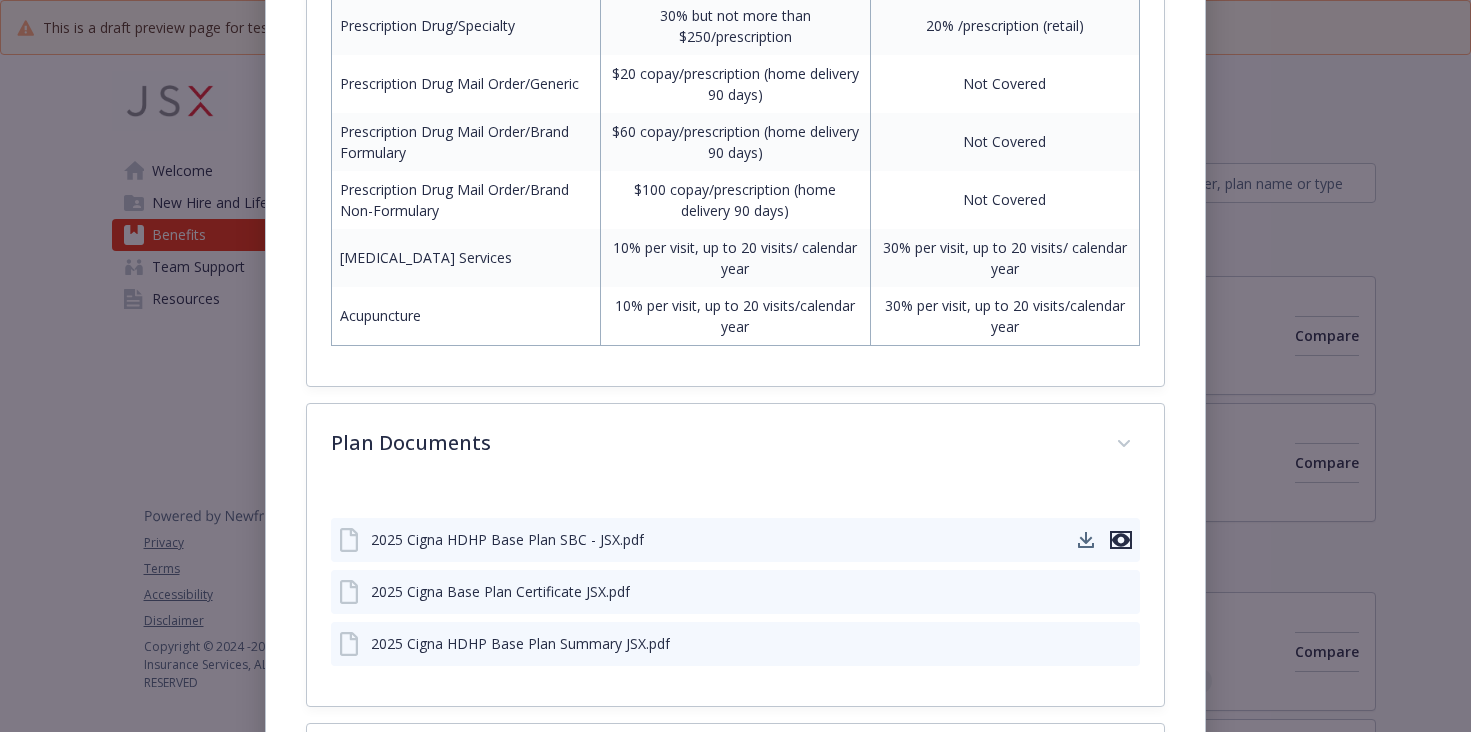 click 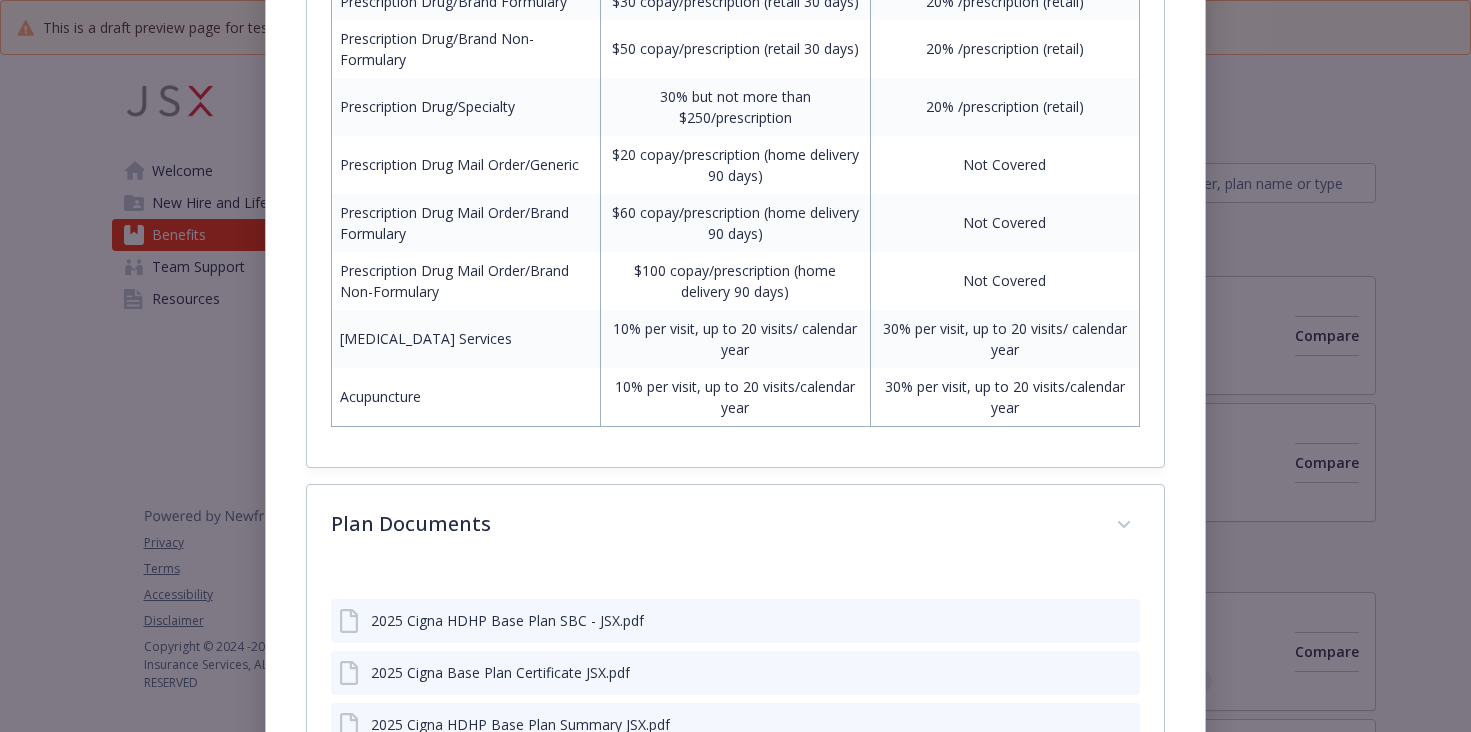scroll, scrollTop: 1837, scrollLeft: 0, axis: vertical 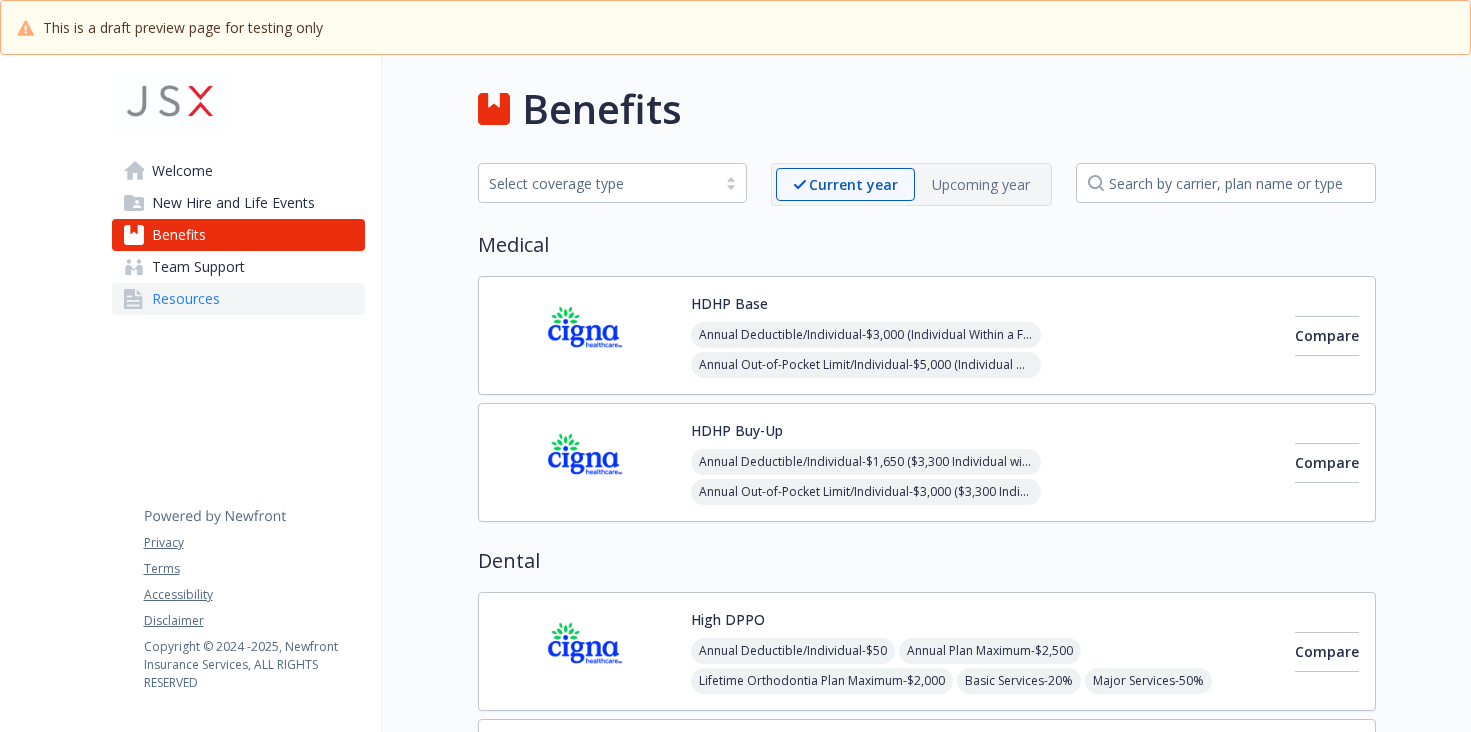 click on "Resources" at bounding box center [186, 299] 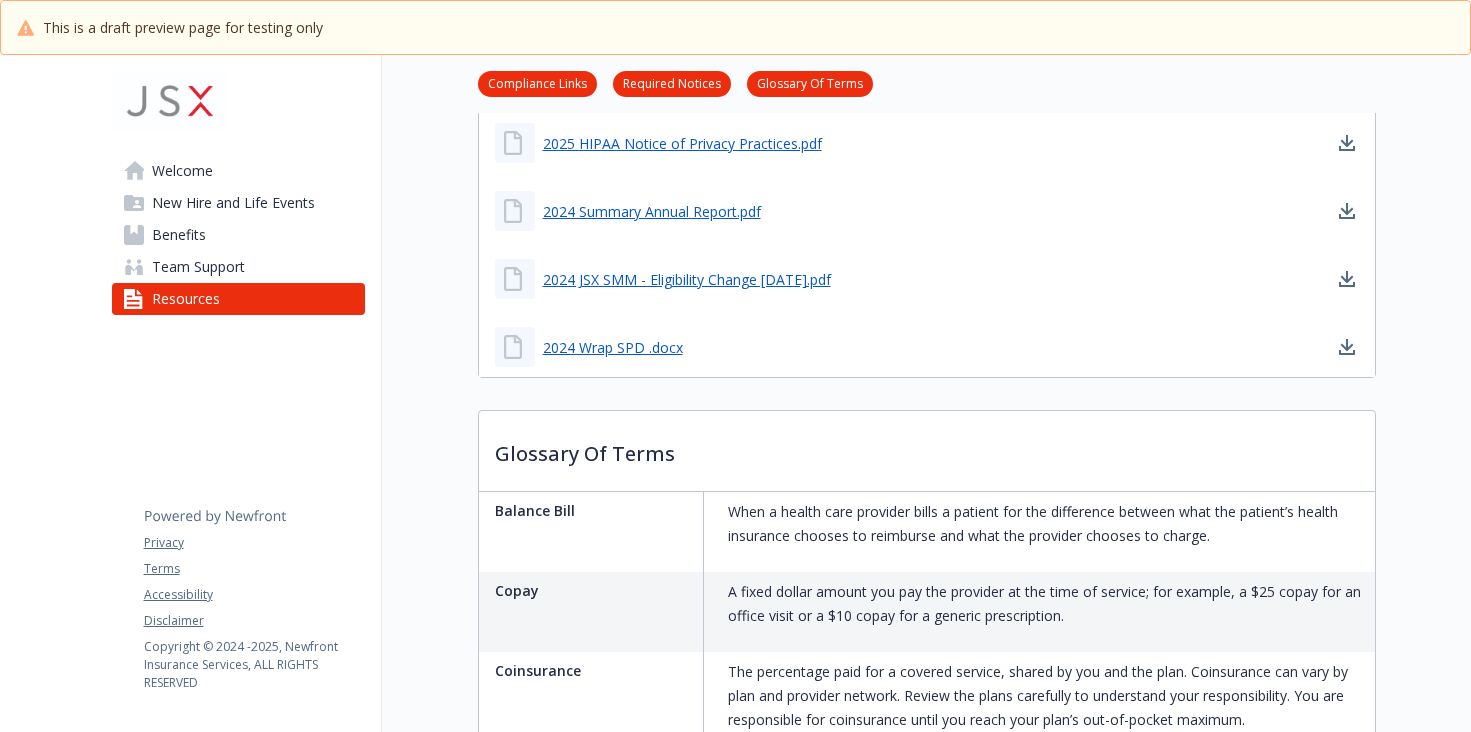 scroll, scrollTop: 700, scrollLeft: 0, axis: vertical 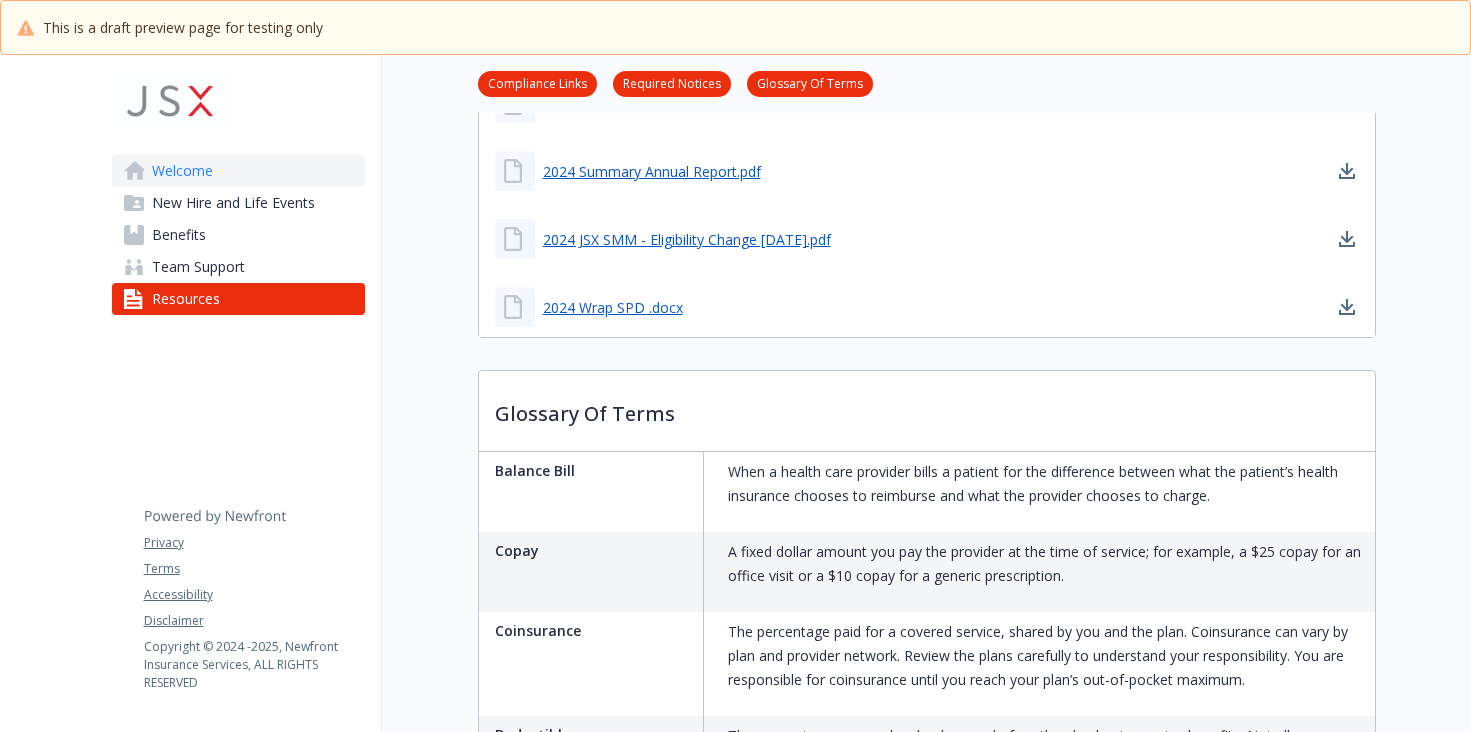 click on "Welcome" at bounding box center (182, 171) 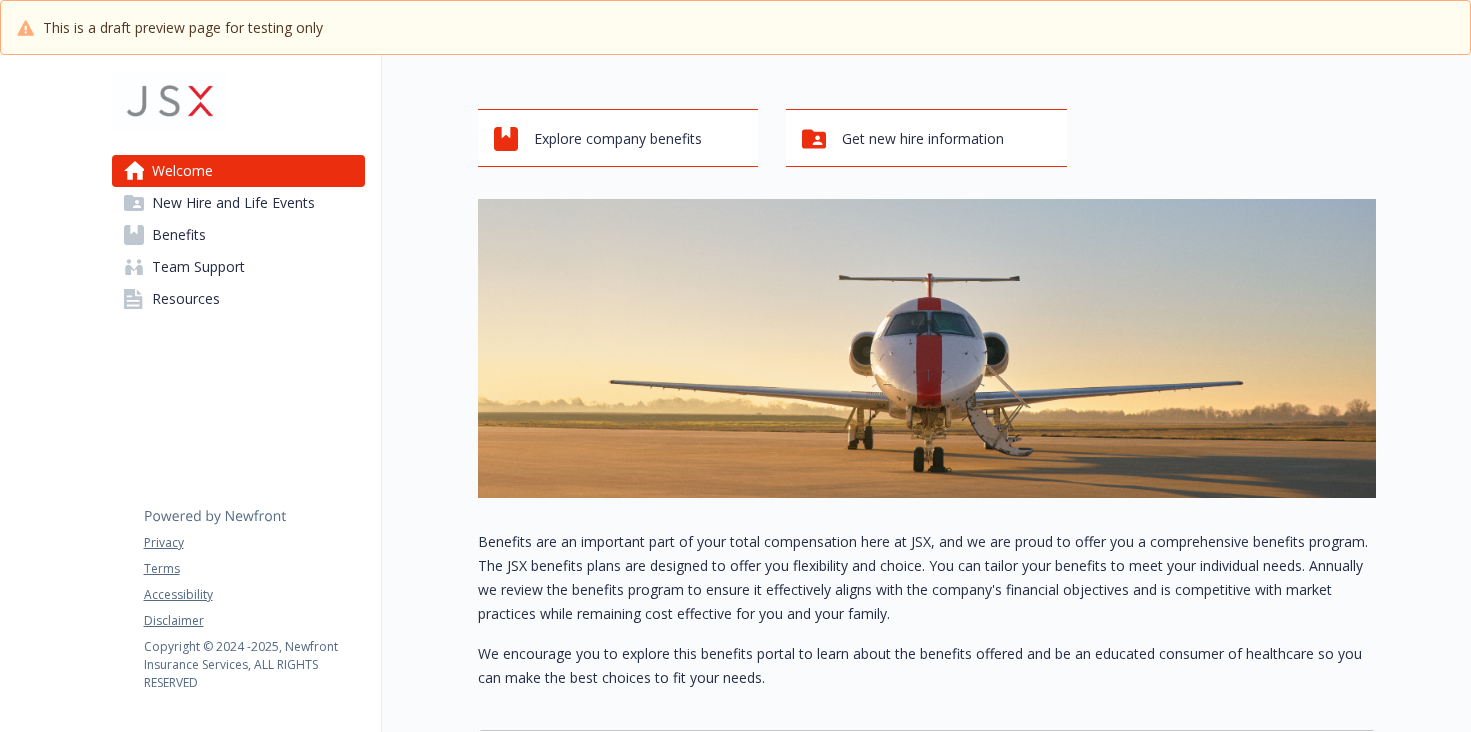 scroll, scrollTop: 311, scrollLeft: 0, axis: vertical 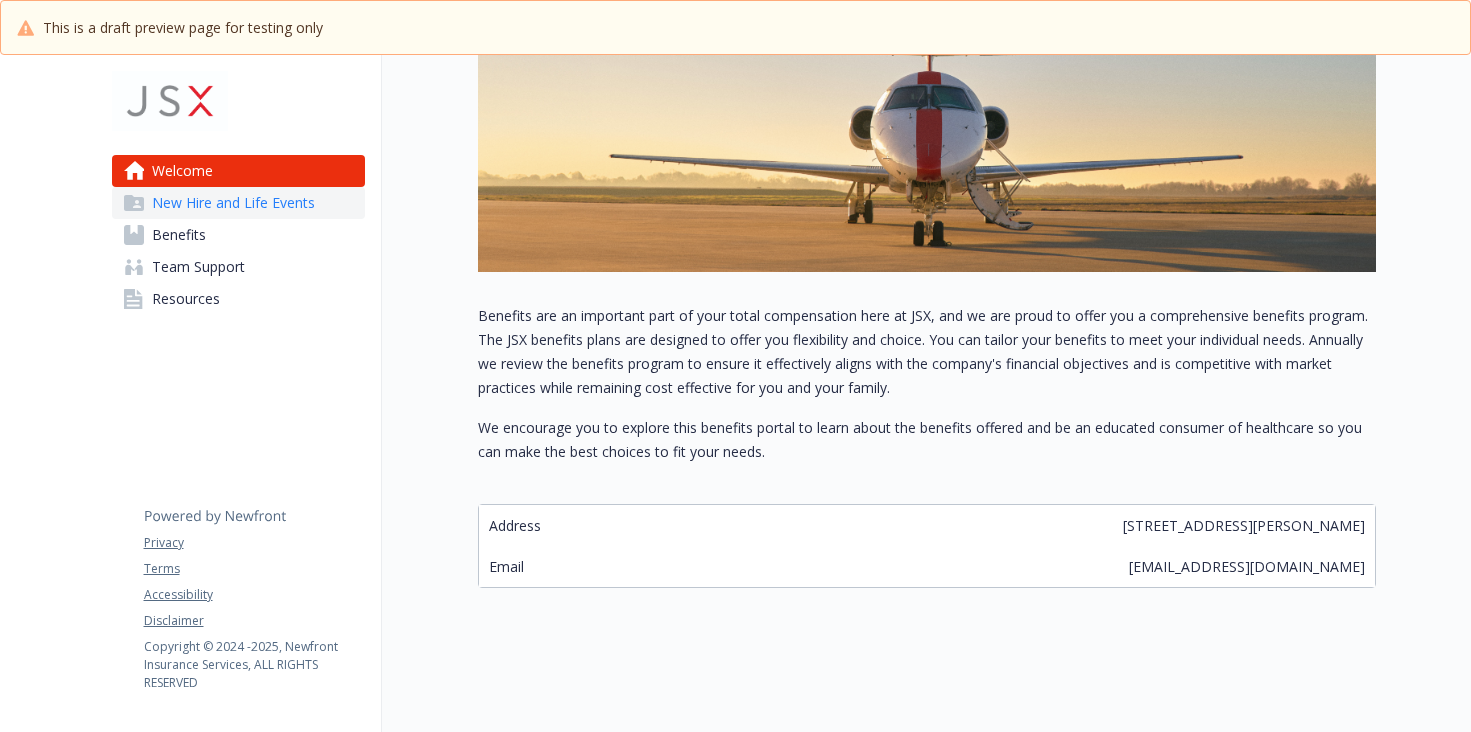 click on "New Hire and Life Events" at bounding box center [233, 203] 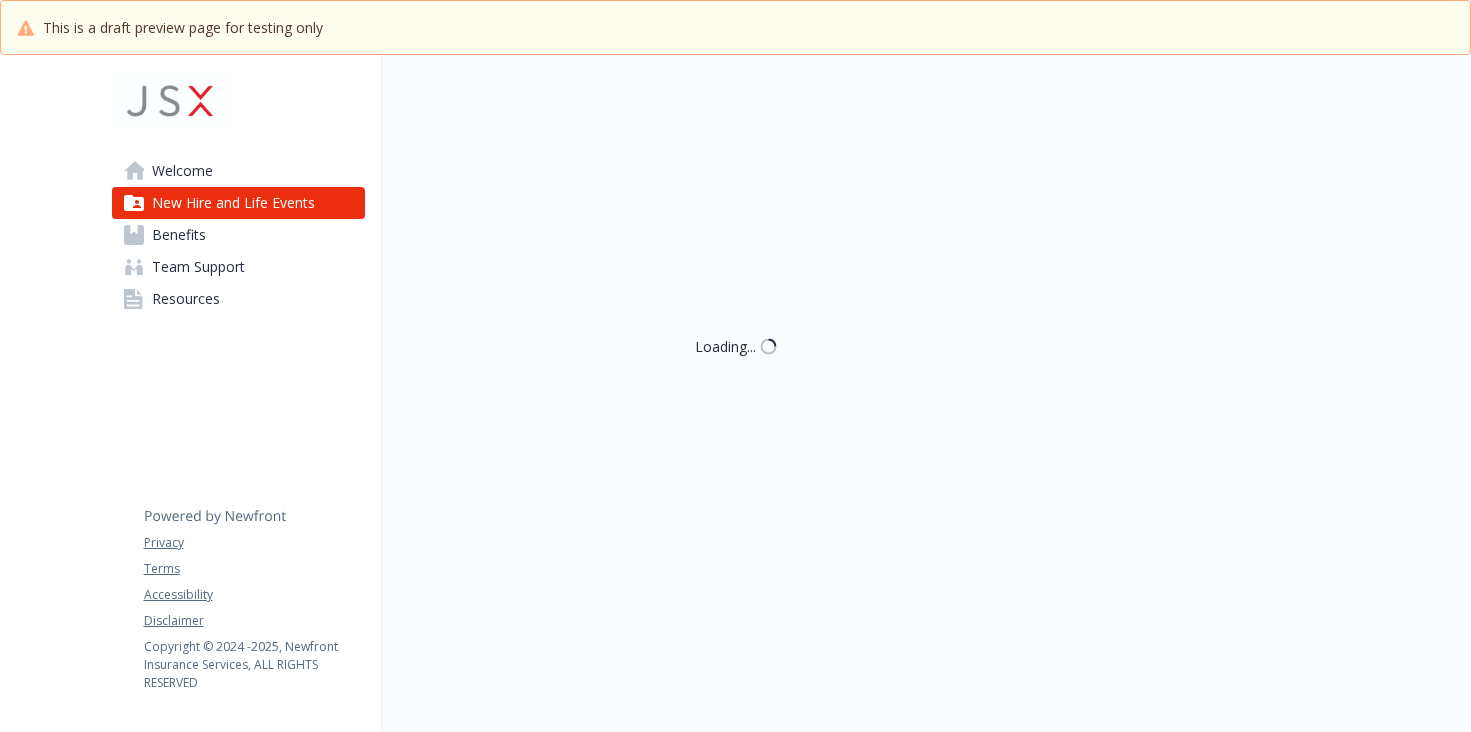 scroll, scrollTop: 311, scrollLeft: 0, axis: vertical 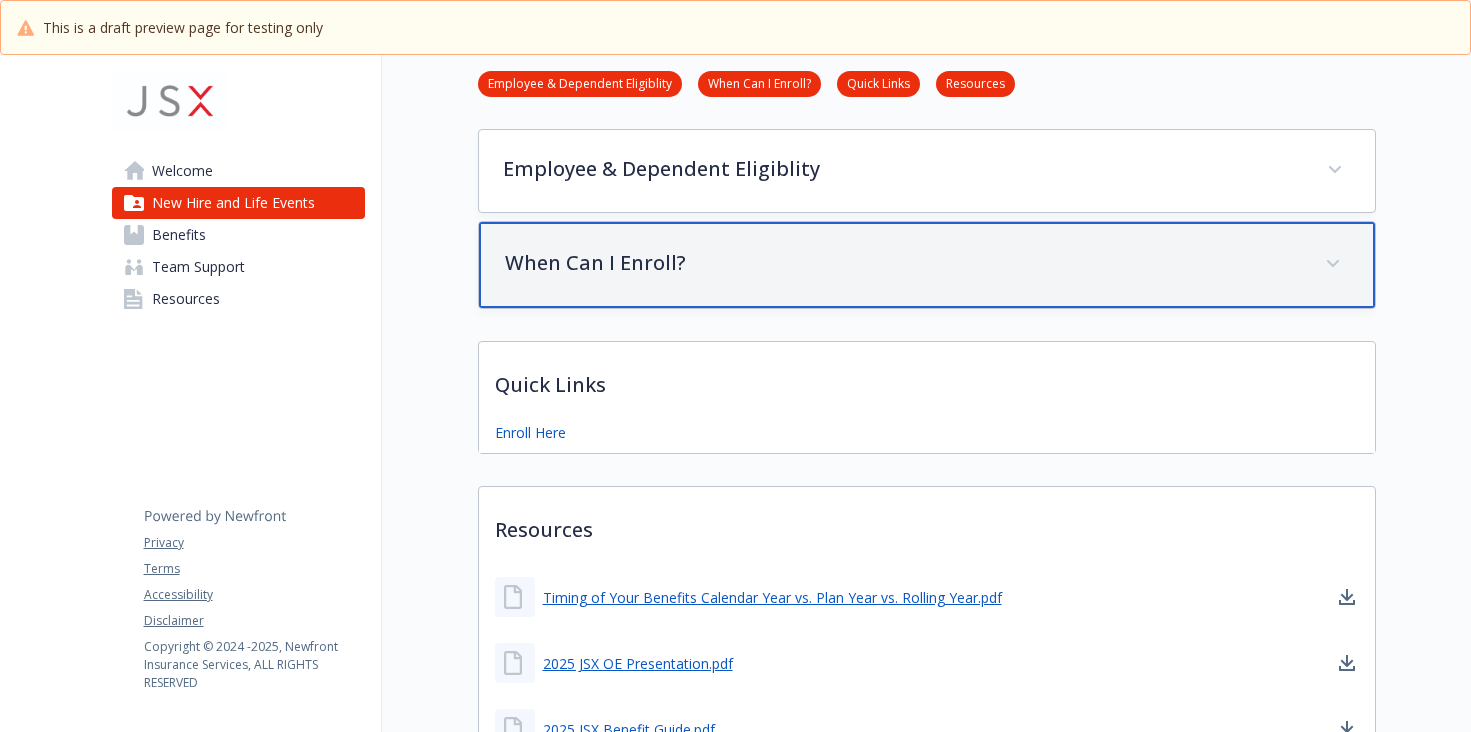 click on "When Can I Enroll?" at bounding box center [927, 265] 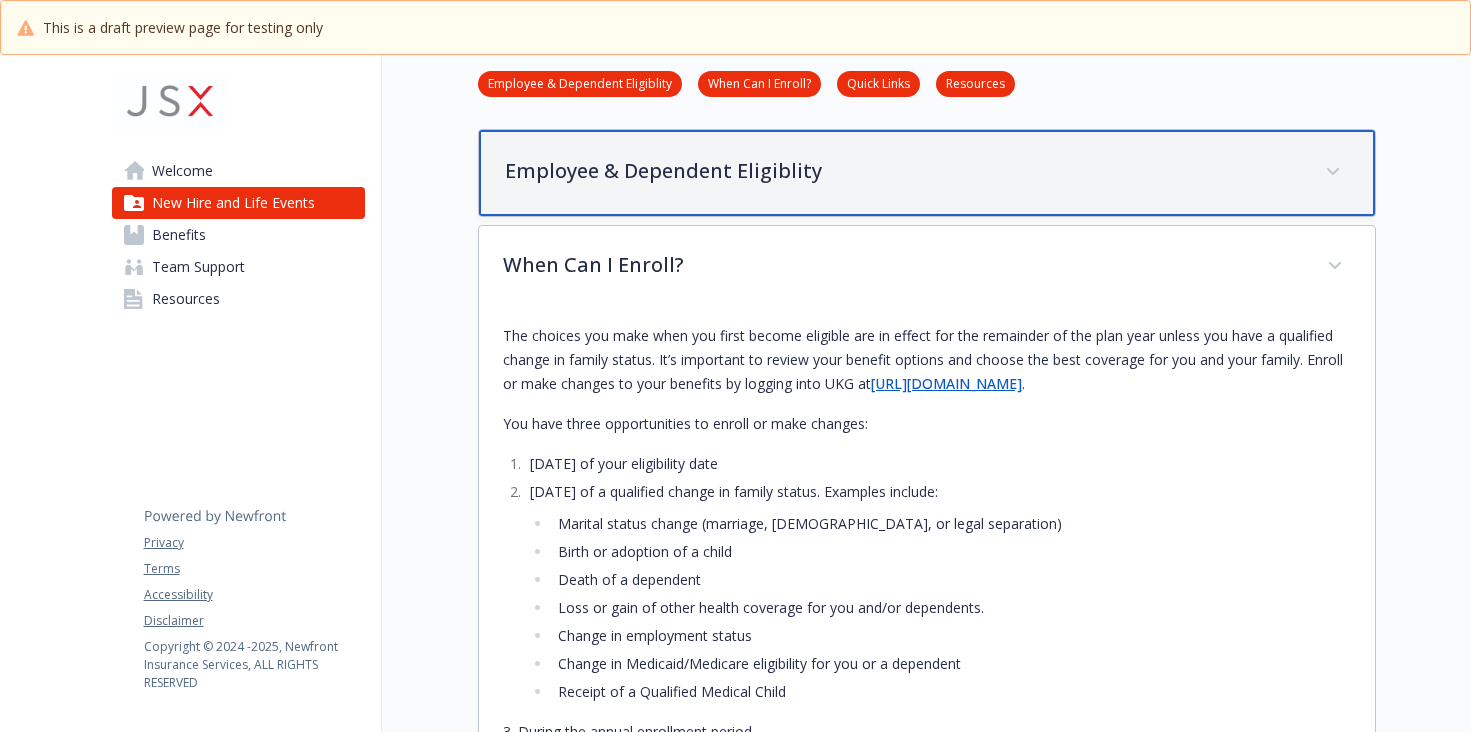 click on "Employee & Dependent Eligiblity" at bounding box center (903, 171) 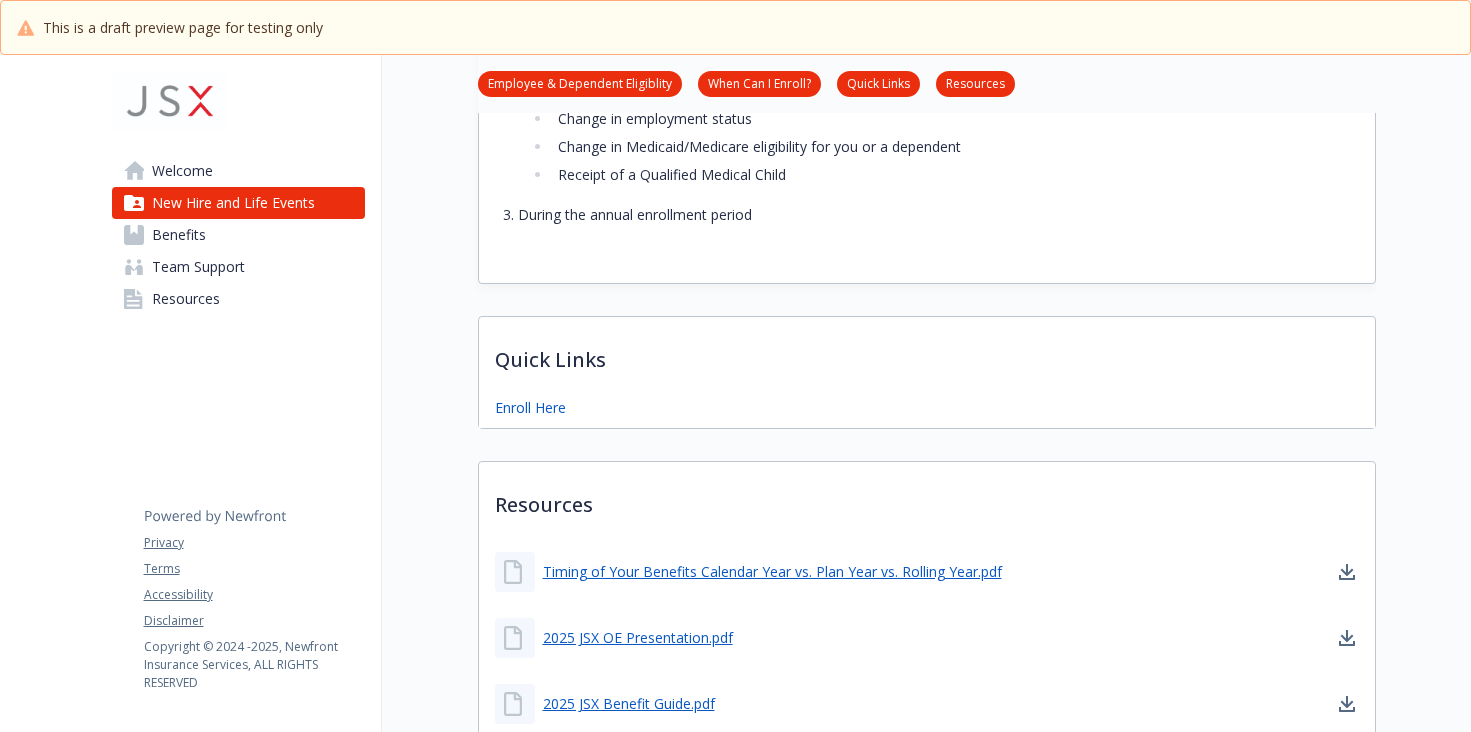 scroll, scrollTop: 1311, scrollLeft: 0, axis: vertical 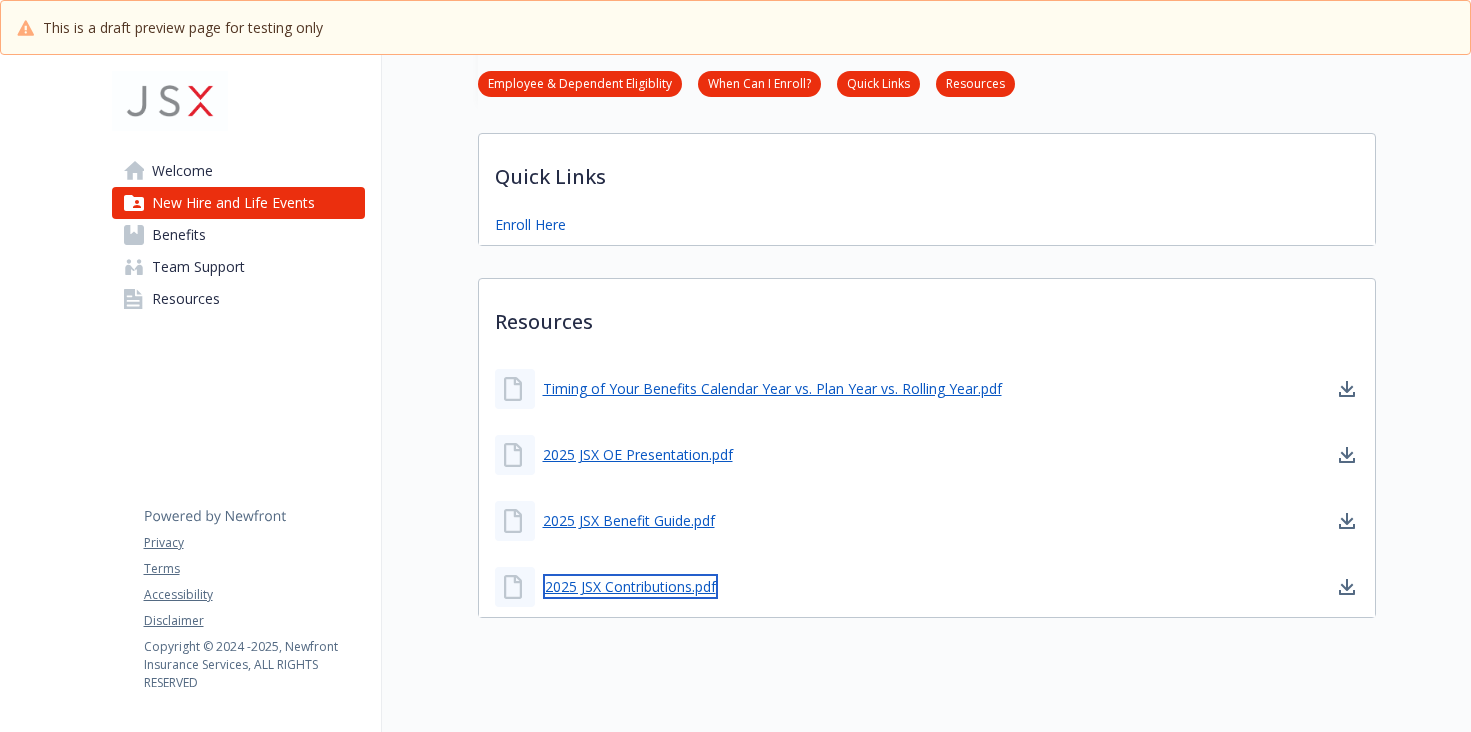 click on "2025 JSX Contributions.pdf" at bounding box center [630, 586] 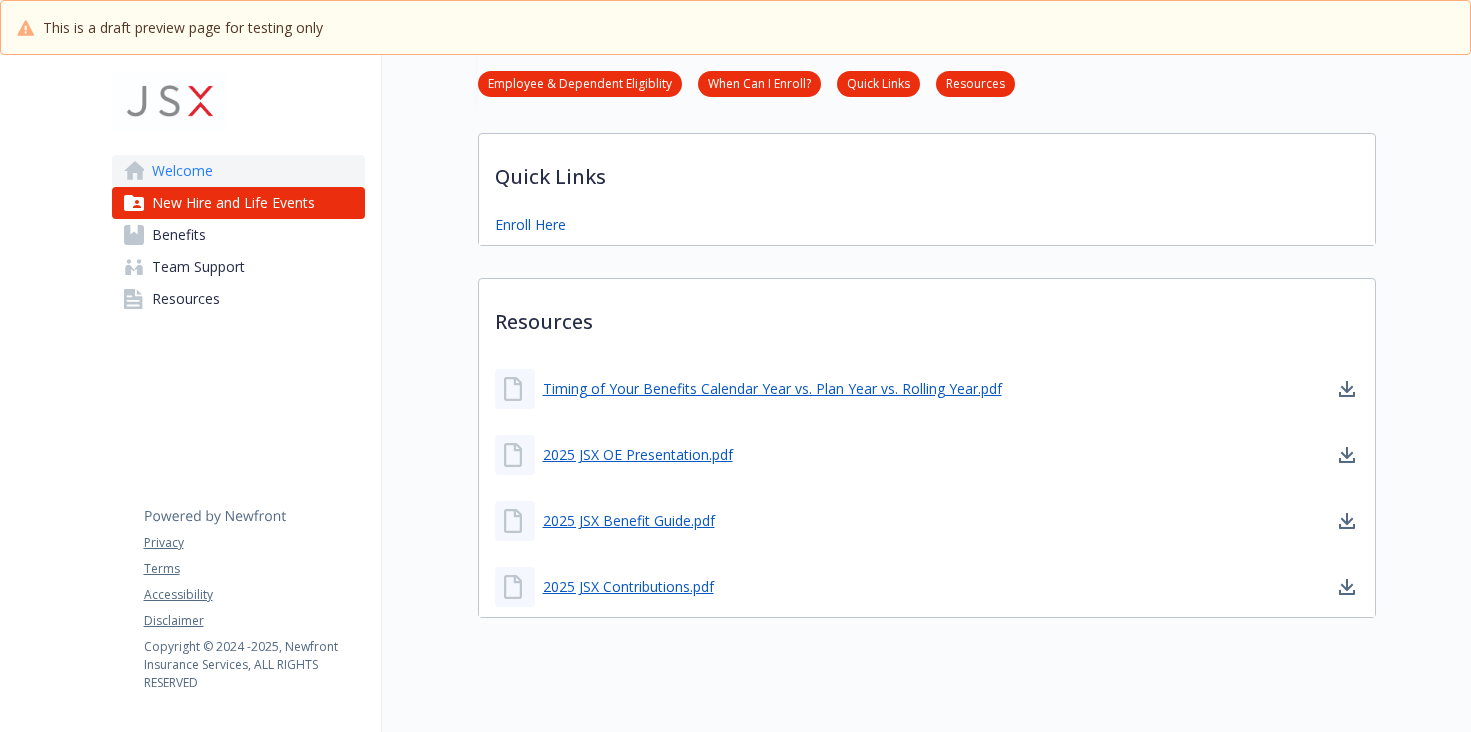 click on "Welcome" at bounding box center [182, 171] 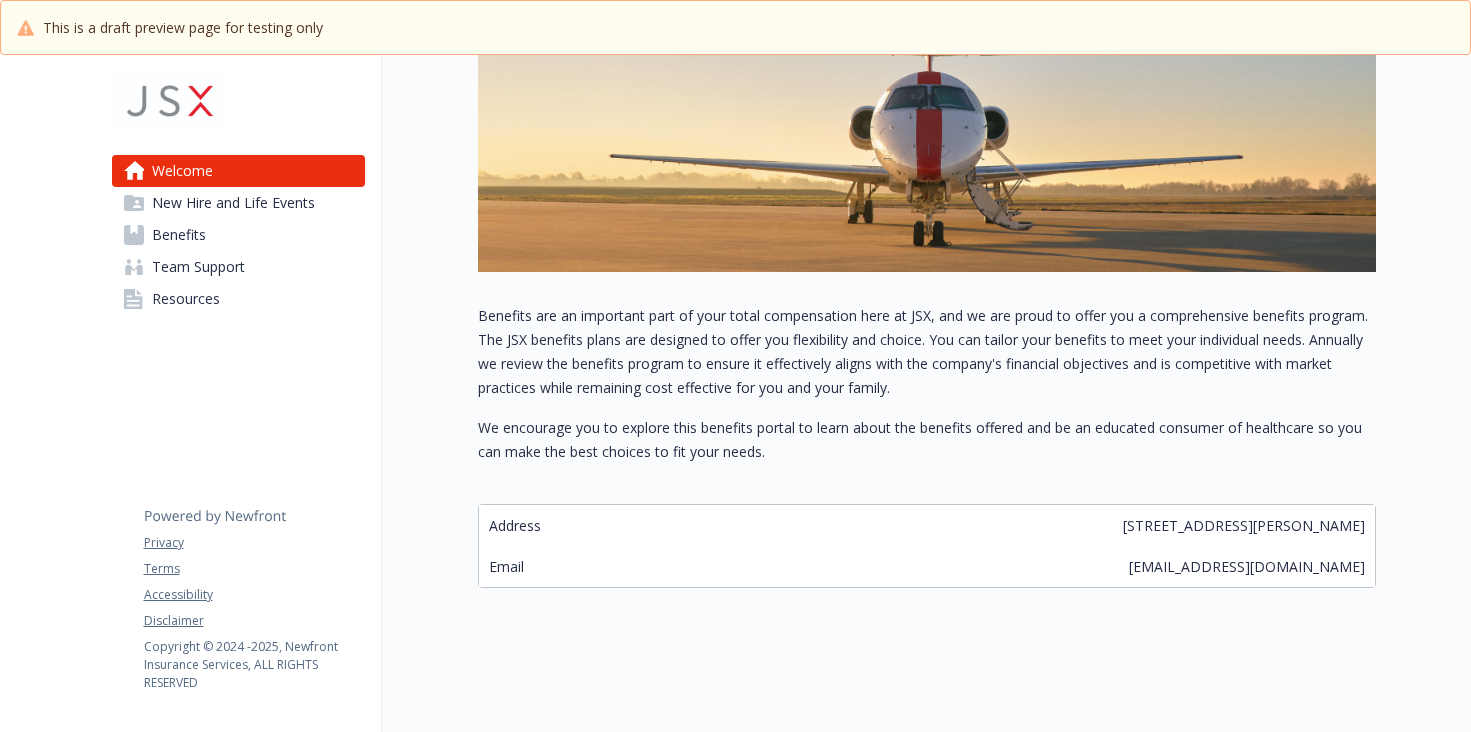 scroll, scrollTop: 0, scrollLeft: 0, axis: both 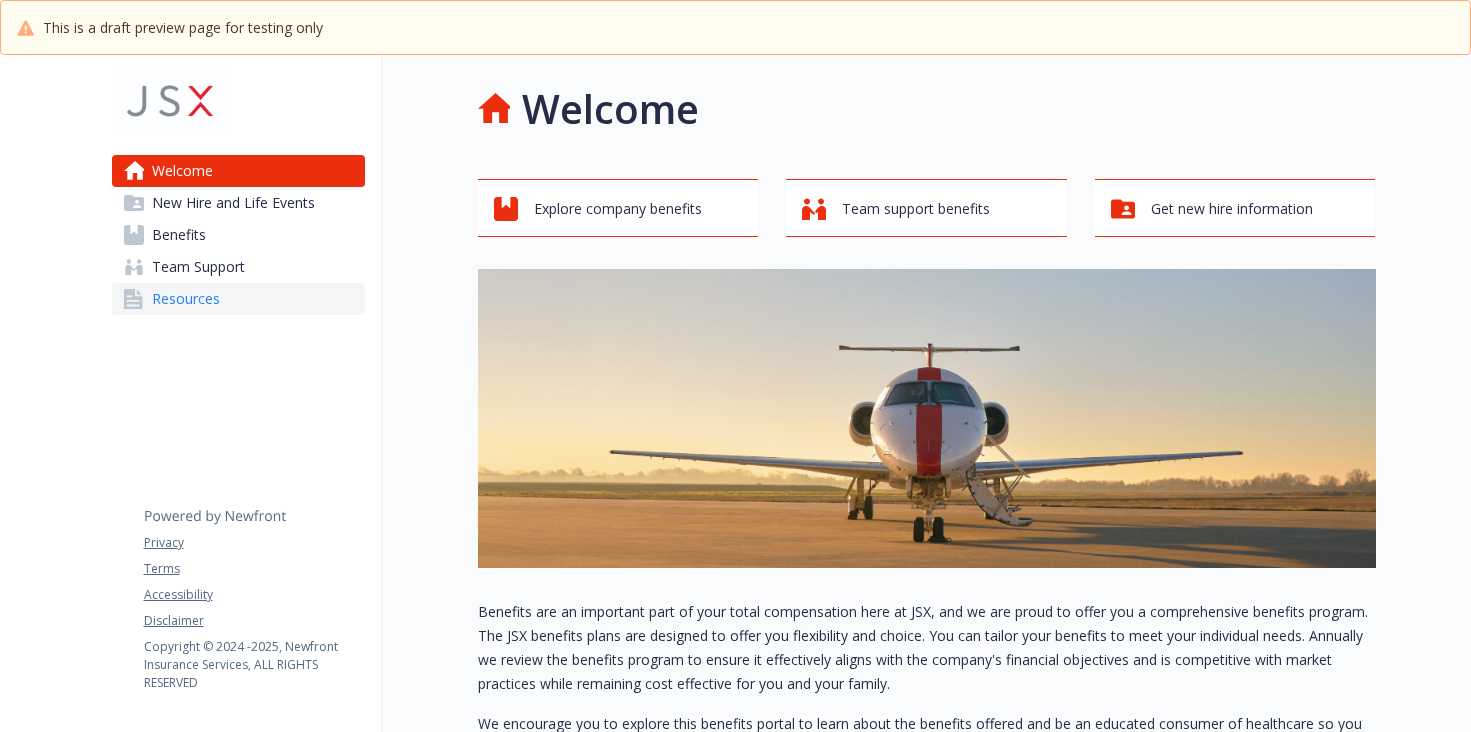 click on "Resources" at bounding box center [186, 299] 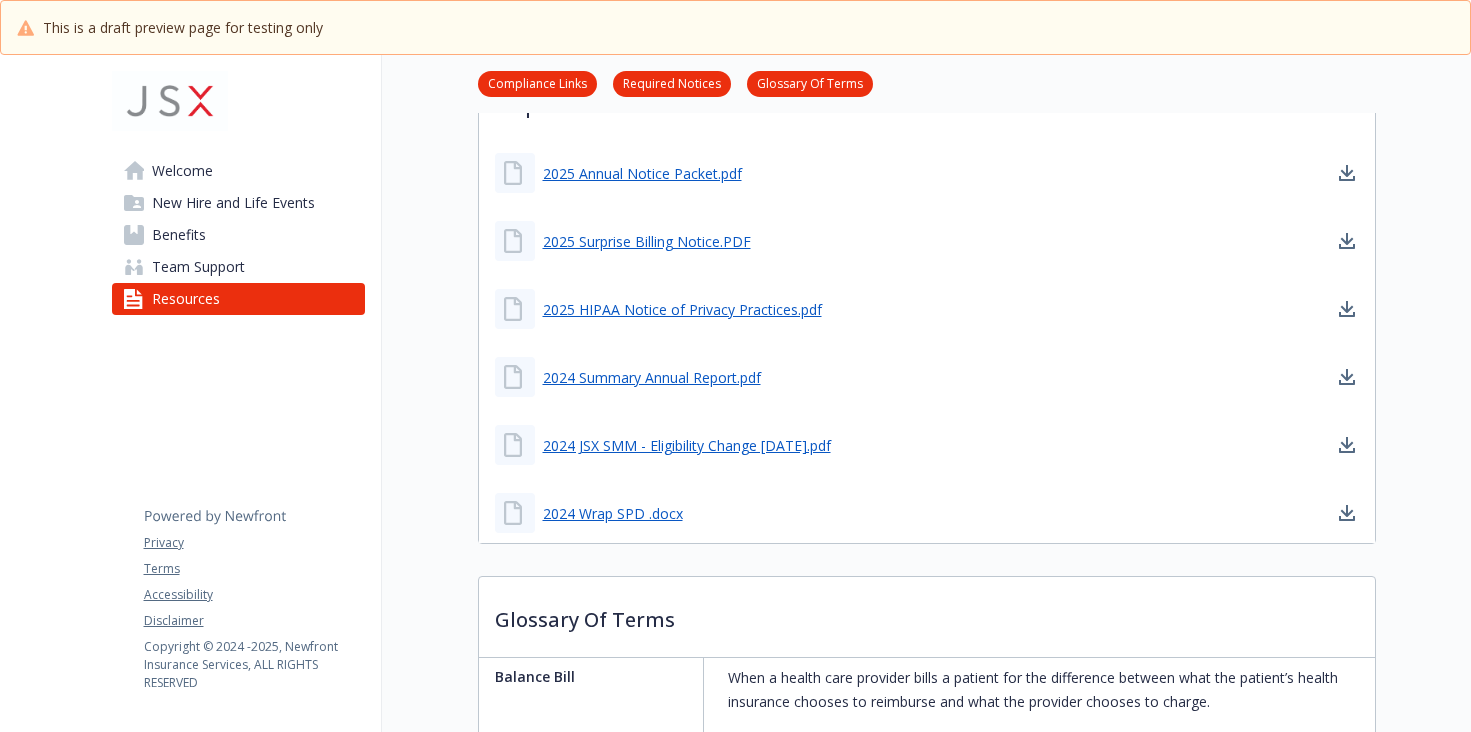 scroll, scrollTop: 500, scrollLeft: 0, axis: vertical 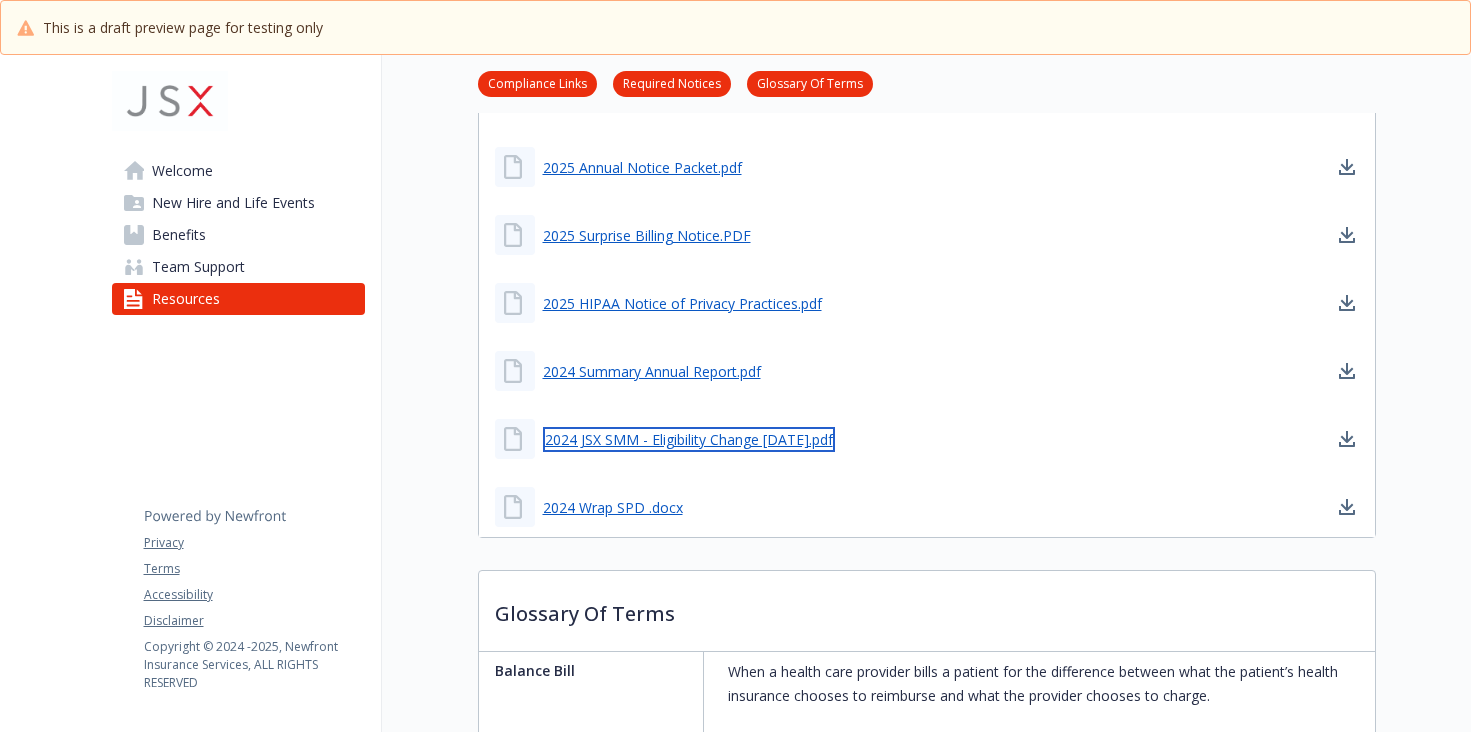 click on "2024 JSX SMM - Eligibility Change [DATE].pdf" at bounding box center (689, 439) 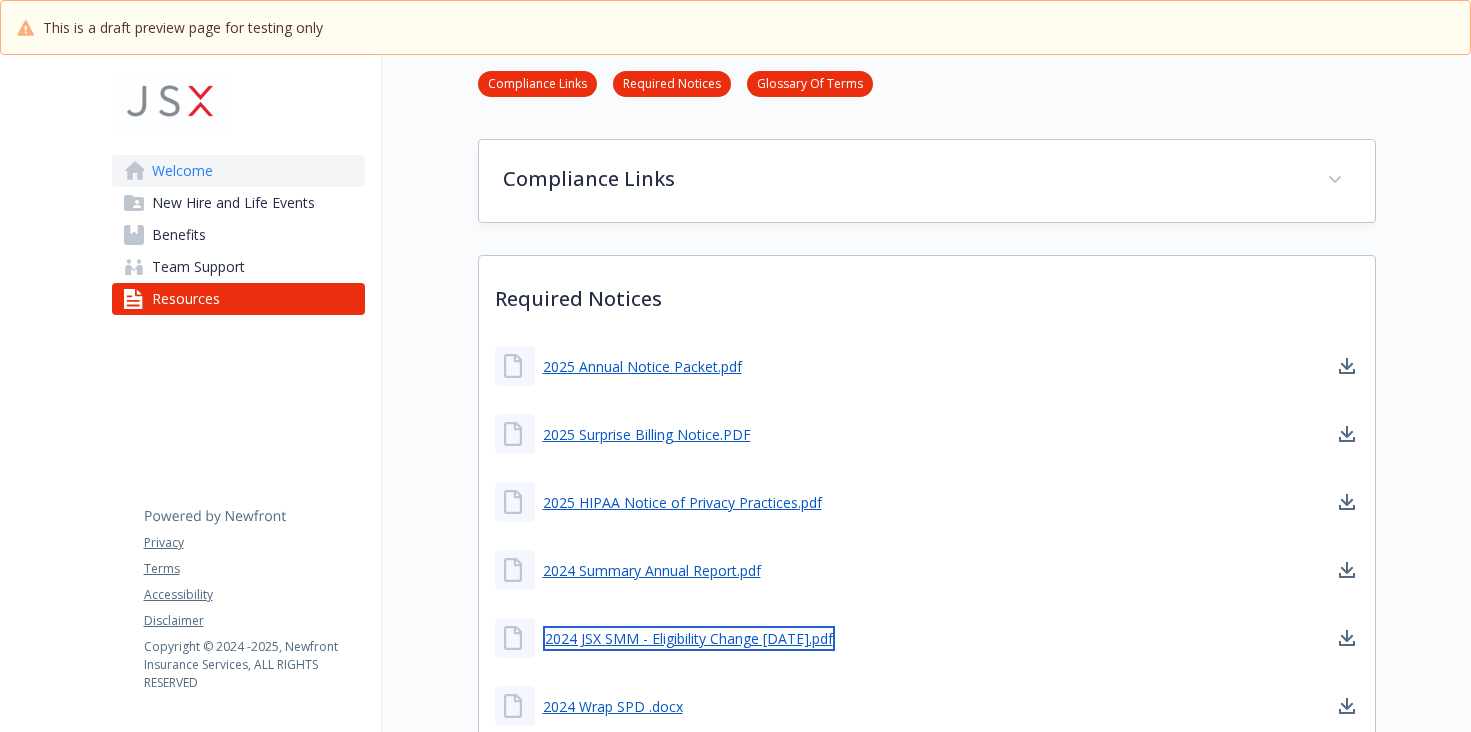 scroll, scrollTop: 300, scrollLeft: 0, axis: vertical 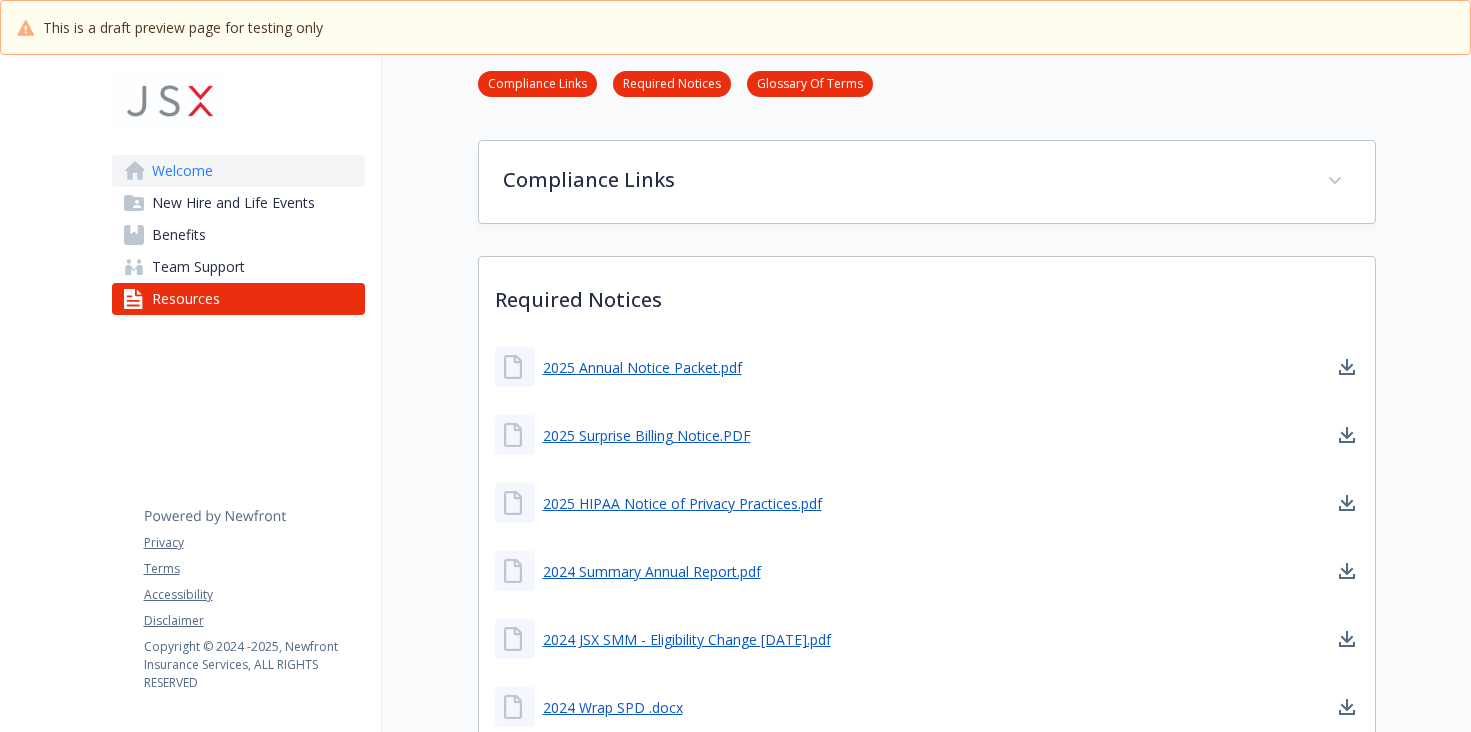 click on "Welcome" at bounding box center [182, 171] 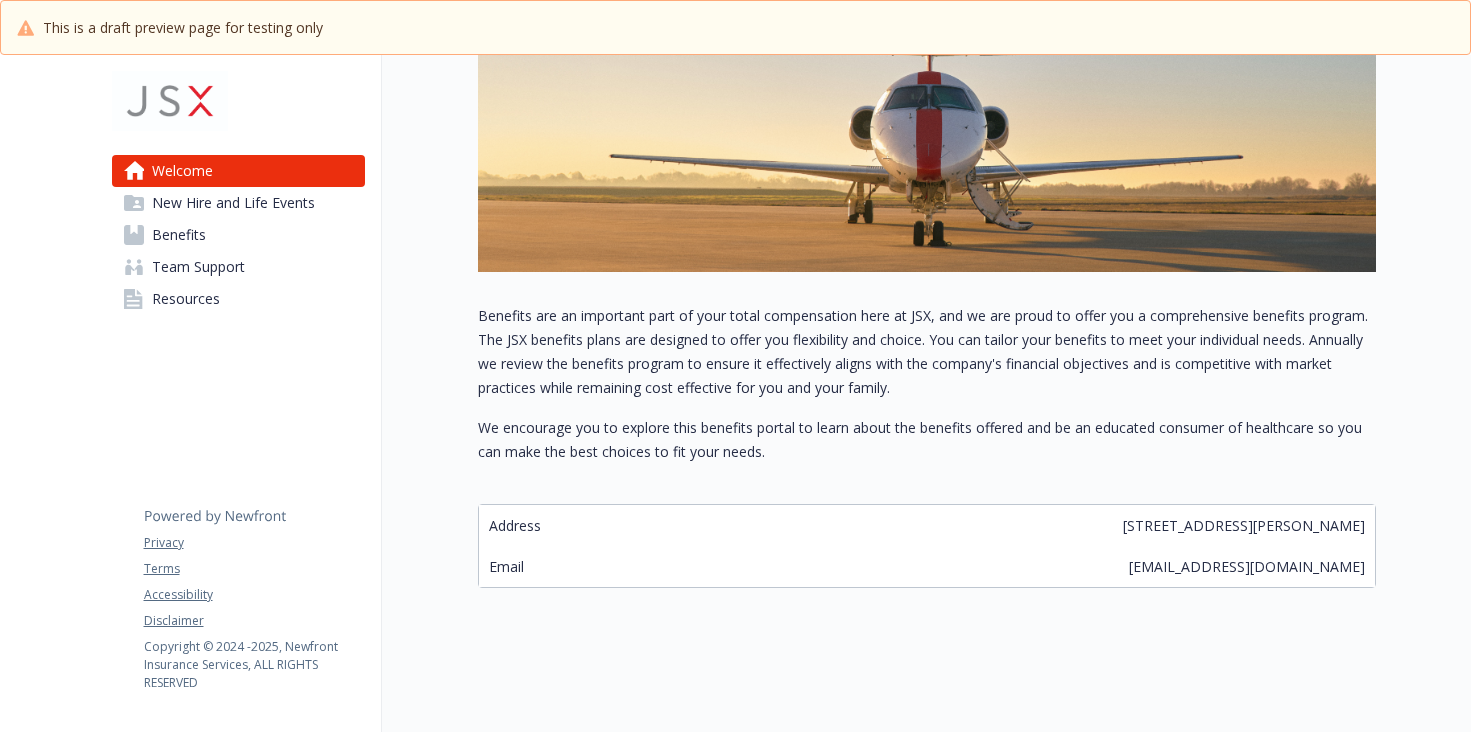 click at bounding box center [170, 101] 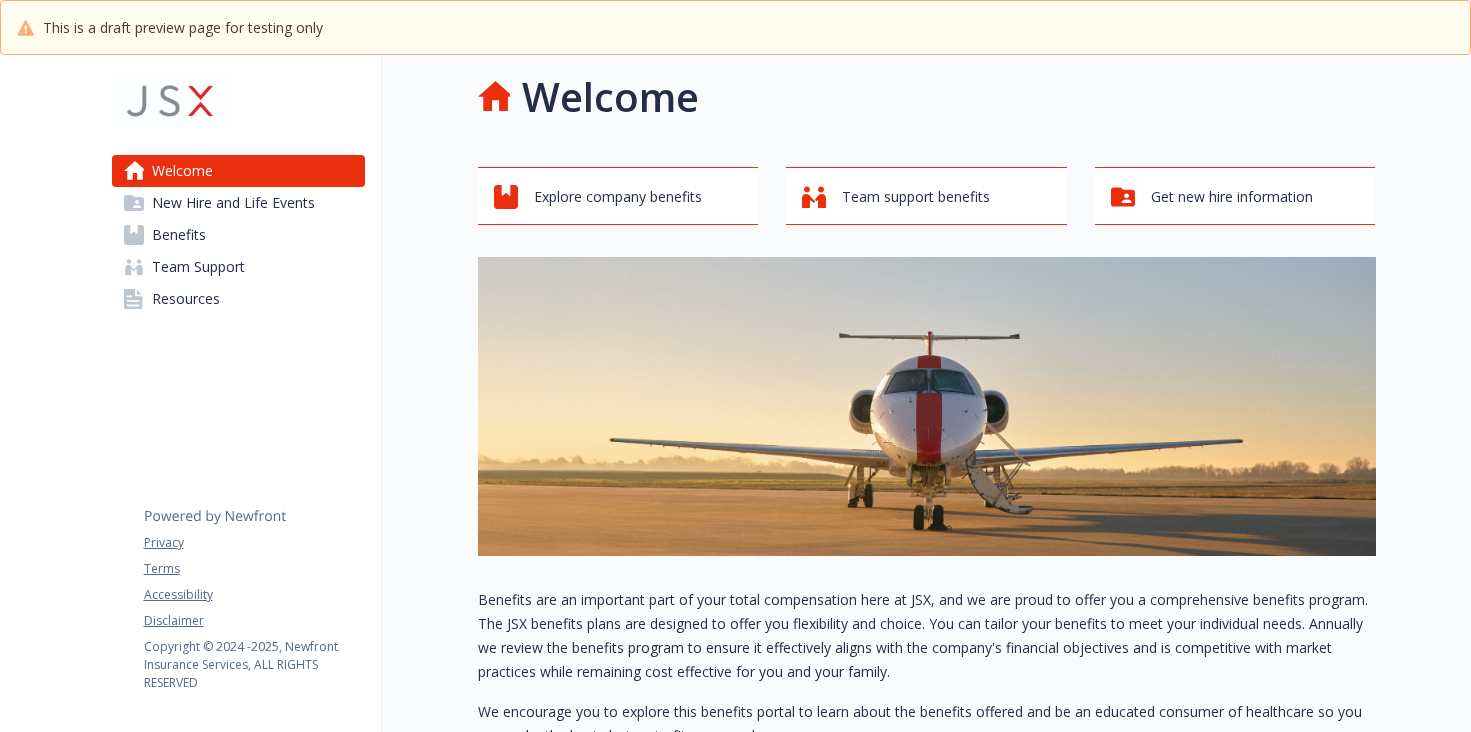 scroll, scrollTop: 0, scrollLeft: 0, axis: both 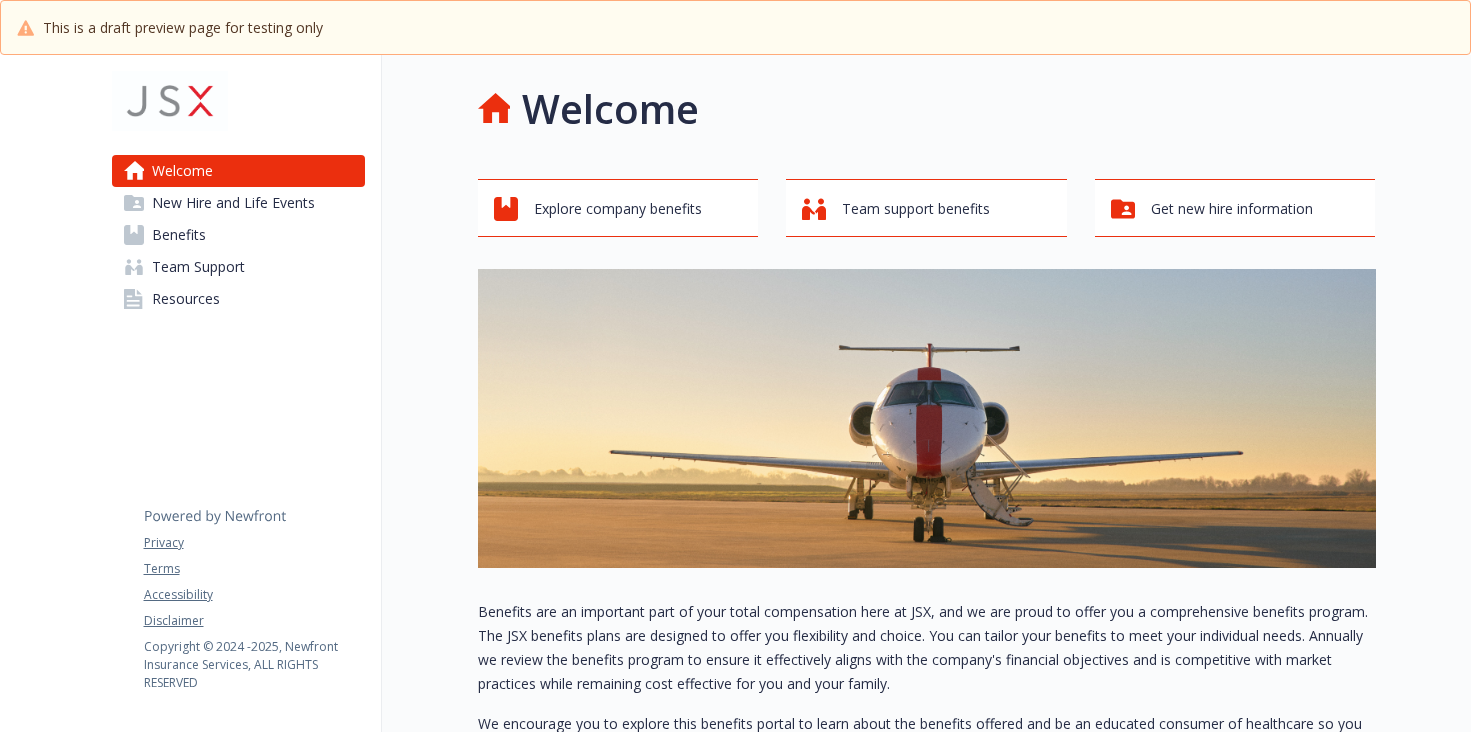 click on "Benefits are an important part of your total compensation here at JSX, and we are proud to offer you a comprehensive benefits program. The JSX benefits plans are designed to offer you flexibility and choice. You can tailor your benefits to meet your individual needs. Annually we review the benefits program to ensure it effectively aligns with the company's financial objectives and is competitive with market practices while remaining cost effective for you and your family." at bounding box center (927, 648) 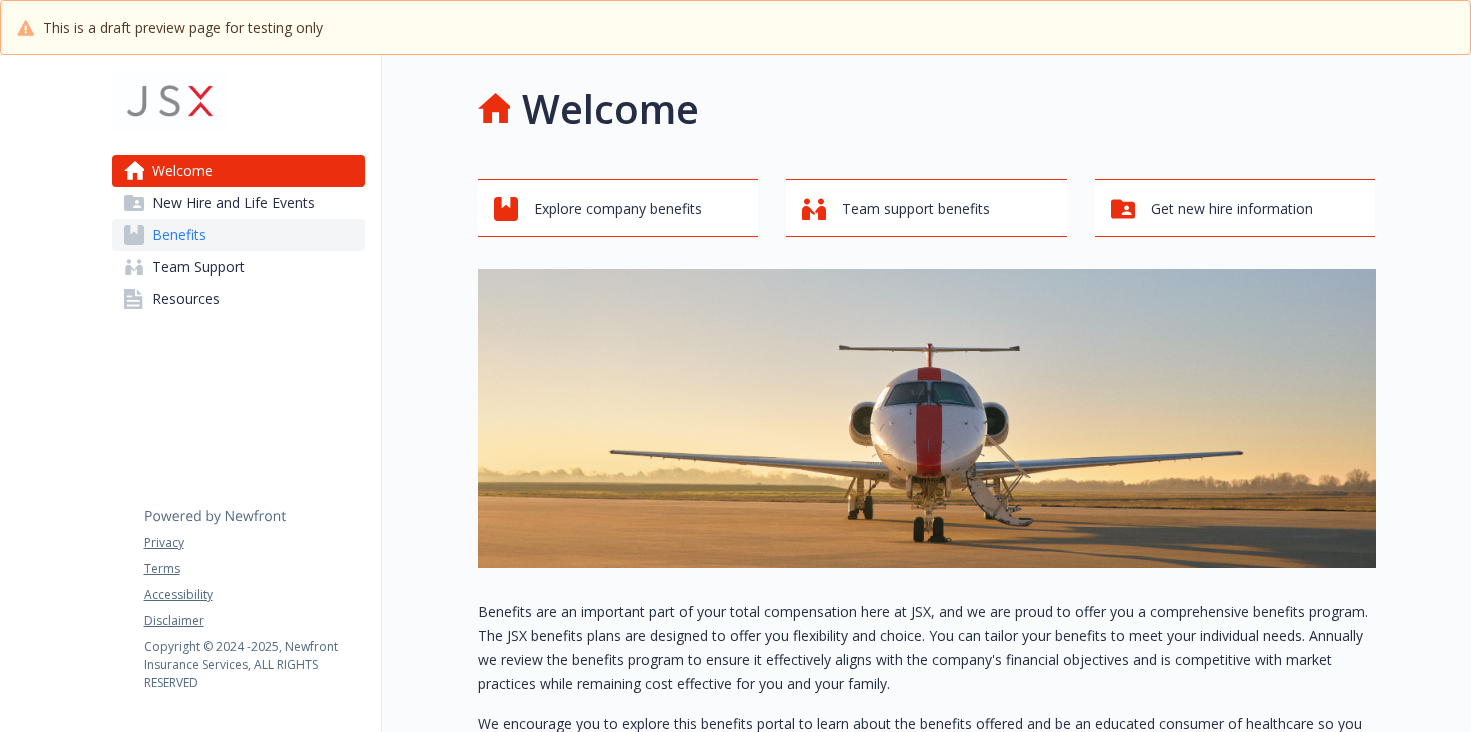 click 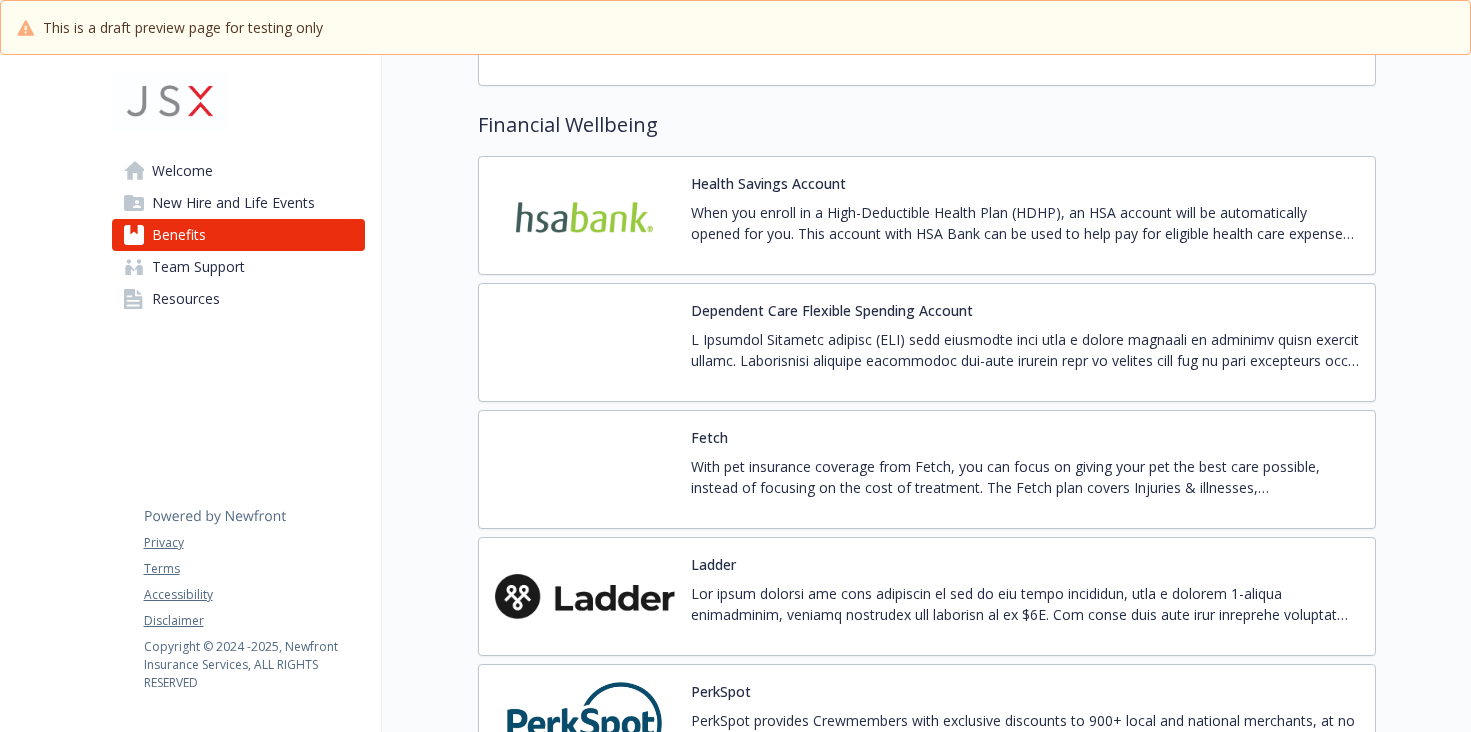 scroll, scrollTop: 2300, scrollLeft: 0, axis: vertical 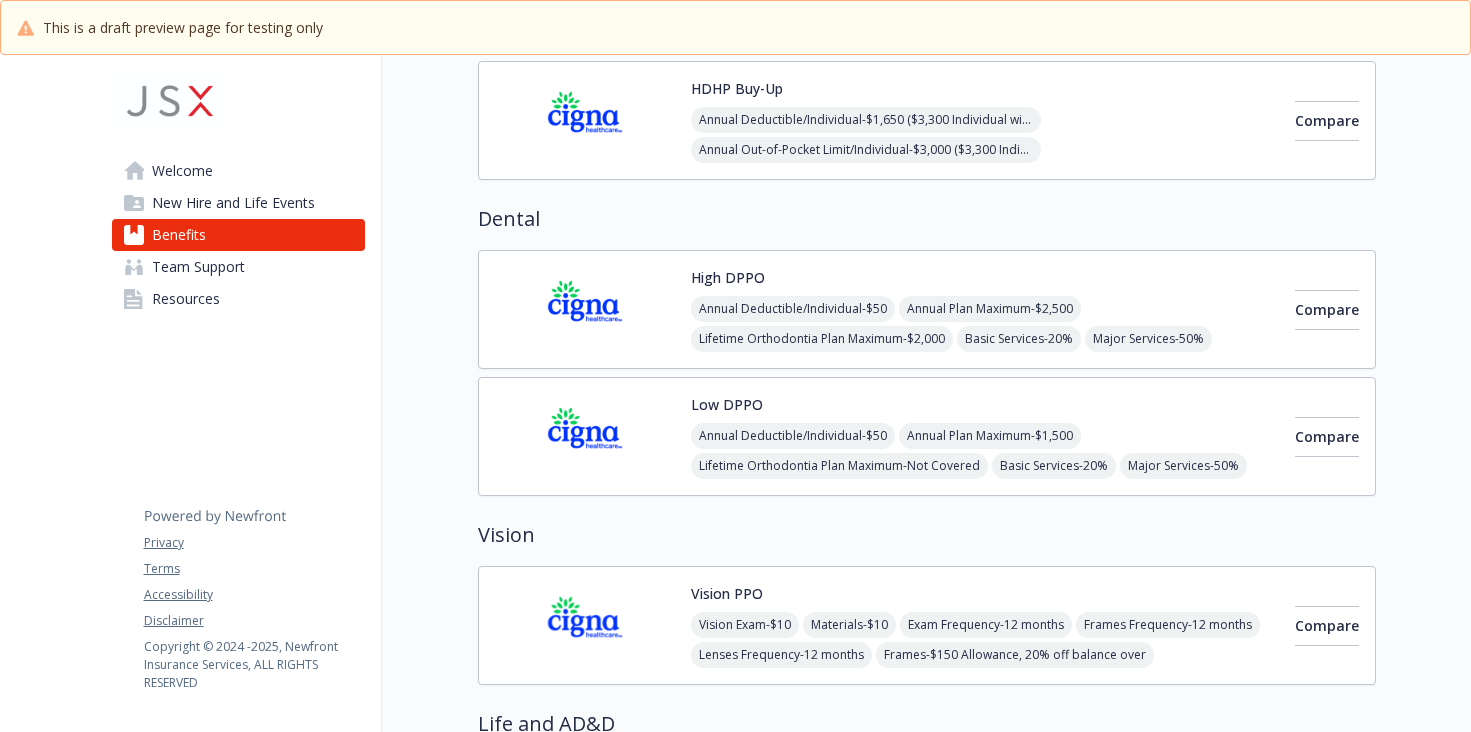 click on "Welcome New Hire and Life Events Benefits Team Support Resources Privacy Terms Accessibility Disclaimer Copyright © [DATE] -  [DATE] , Newfront Insurance Services, ALL RIGHTS RESERVED" at bounding box center (238, 205) 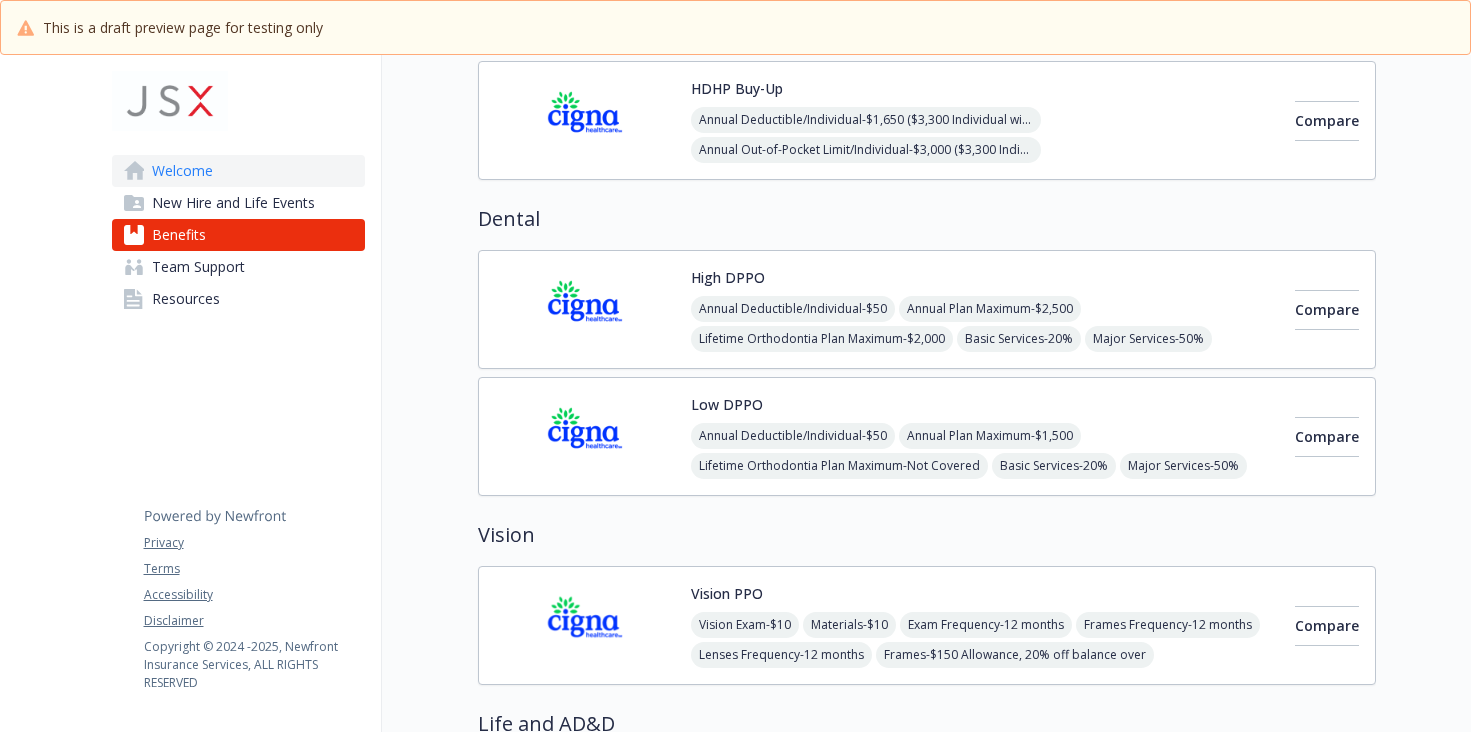 click on "Welcome" at bounding box center (182, 171) 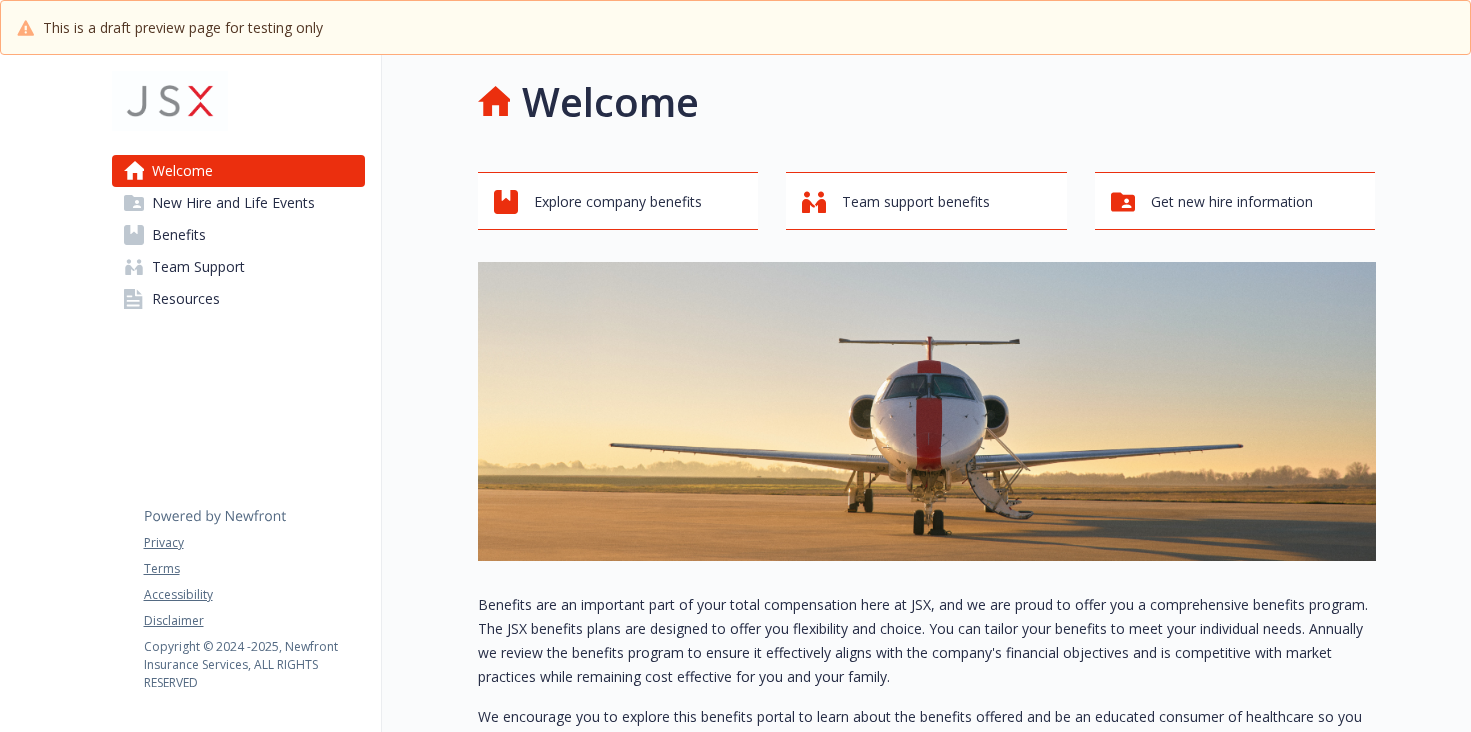 scroll, scrollTop: 0, scrollLeft: 0, axis: both 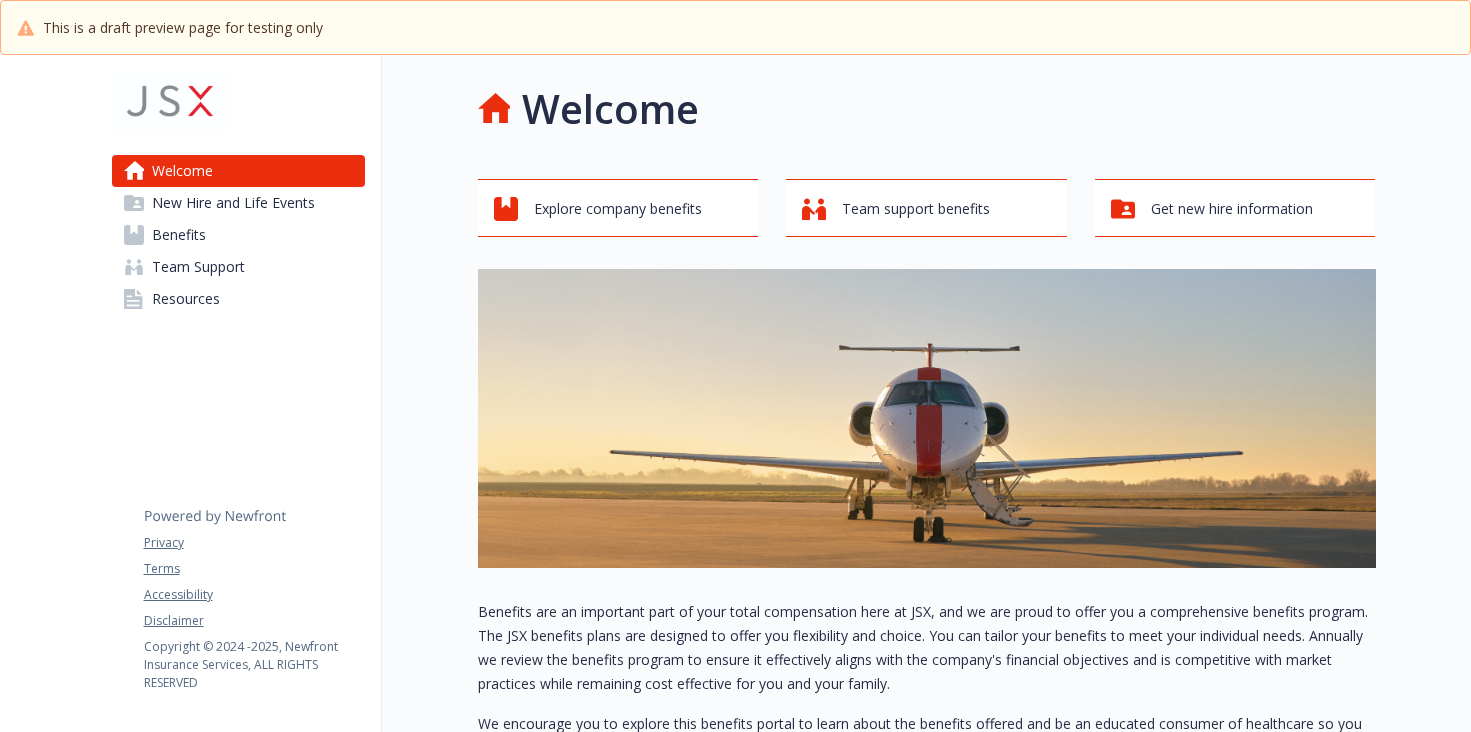 click at bounding box center (1424, 541) 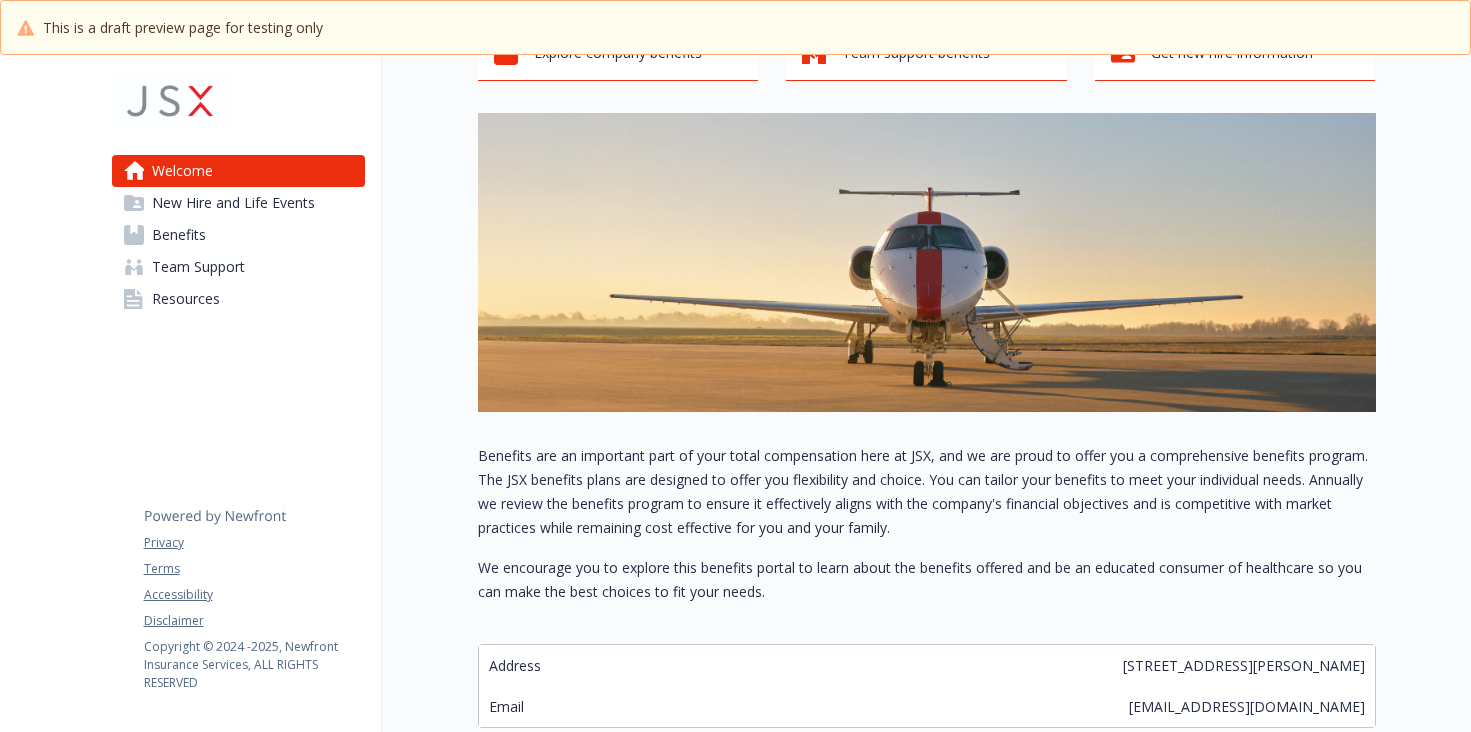scroll, scrollTop: 311, scrollLeft: 0, axis: vertical 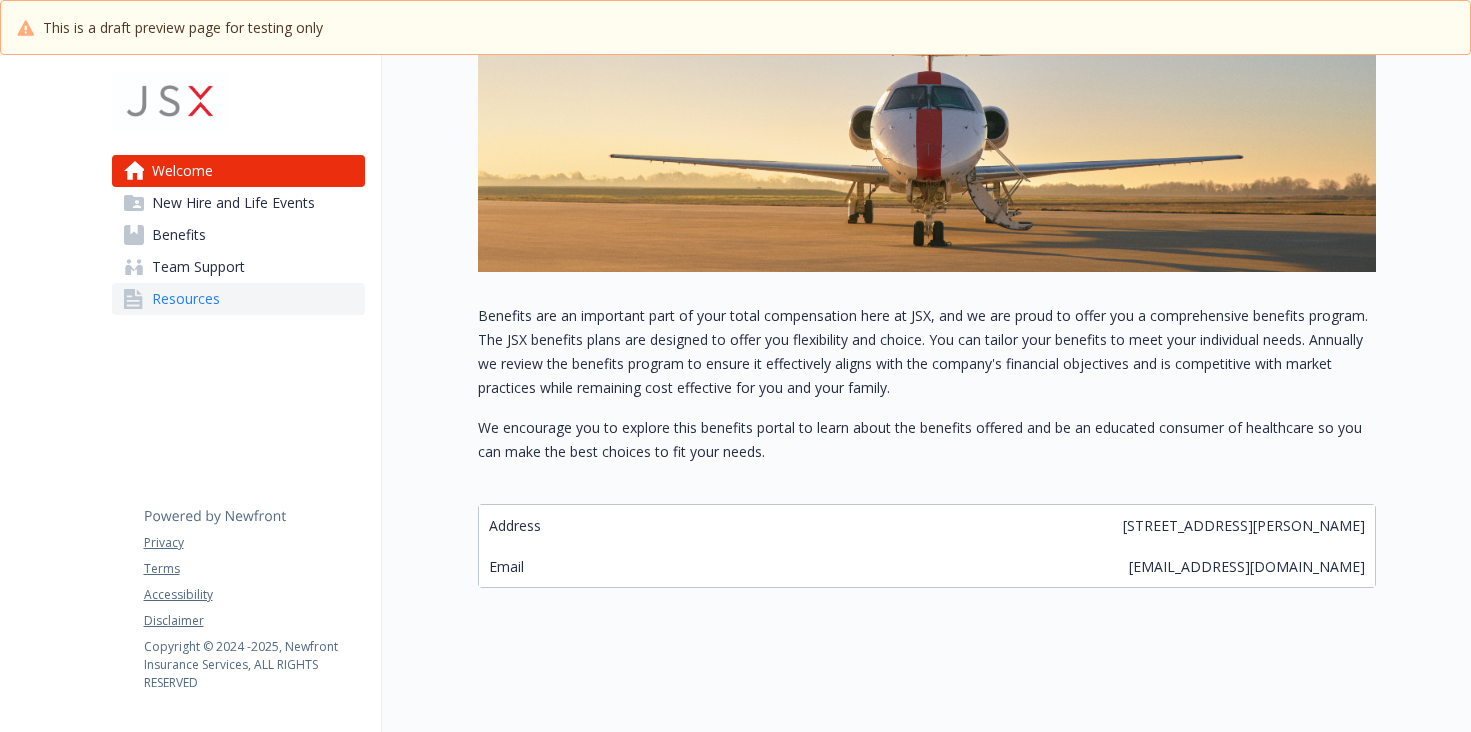 click on "Resources" at bounding box center (186, 299) 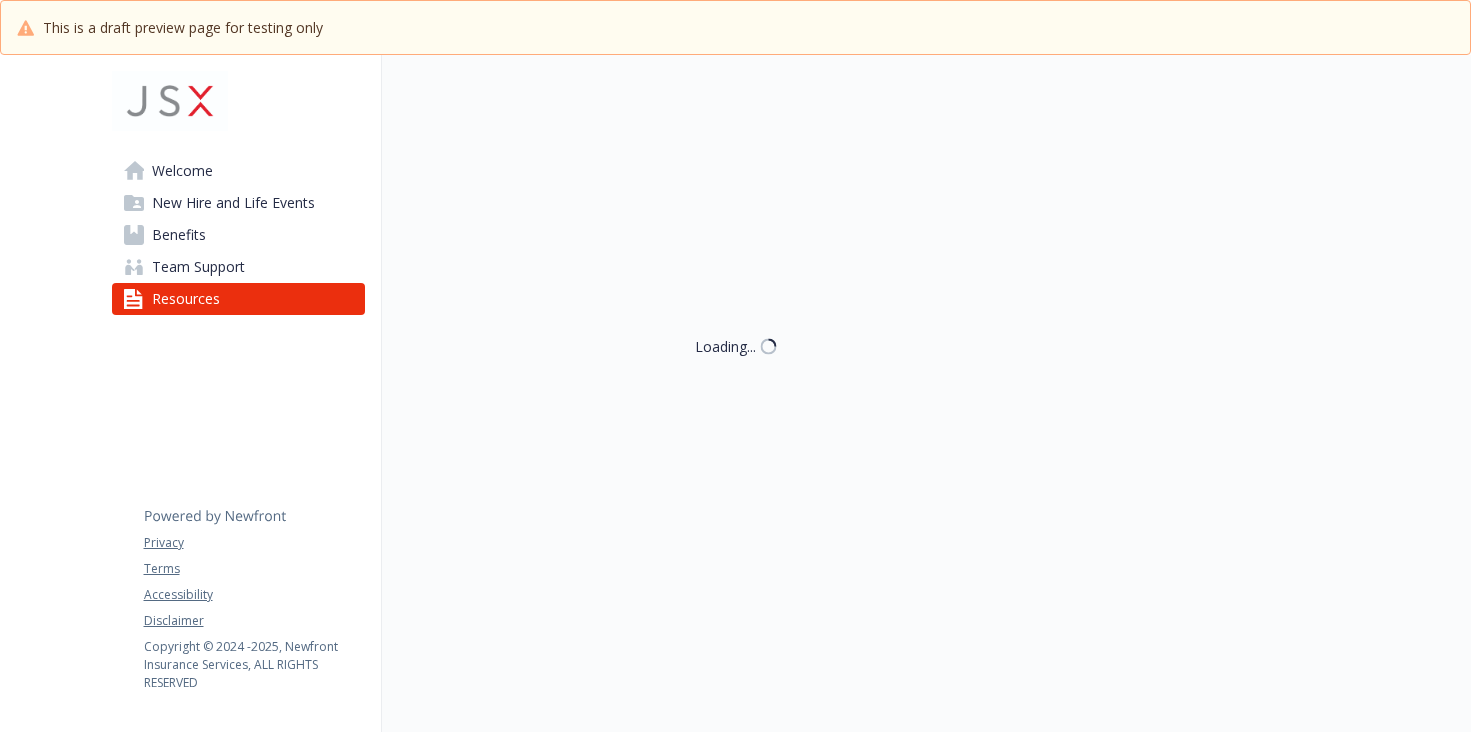 scroll, scrollTop: 311, scrollLeft: 0, axis: vertical 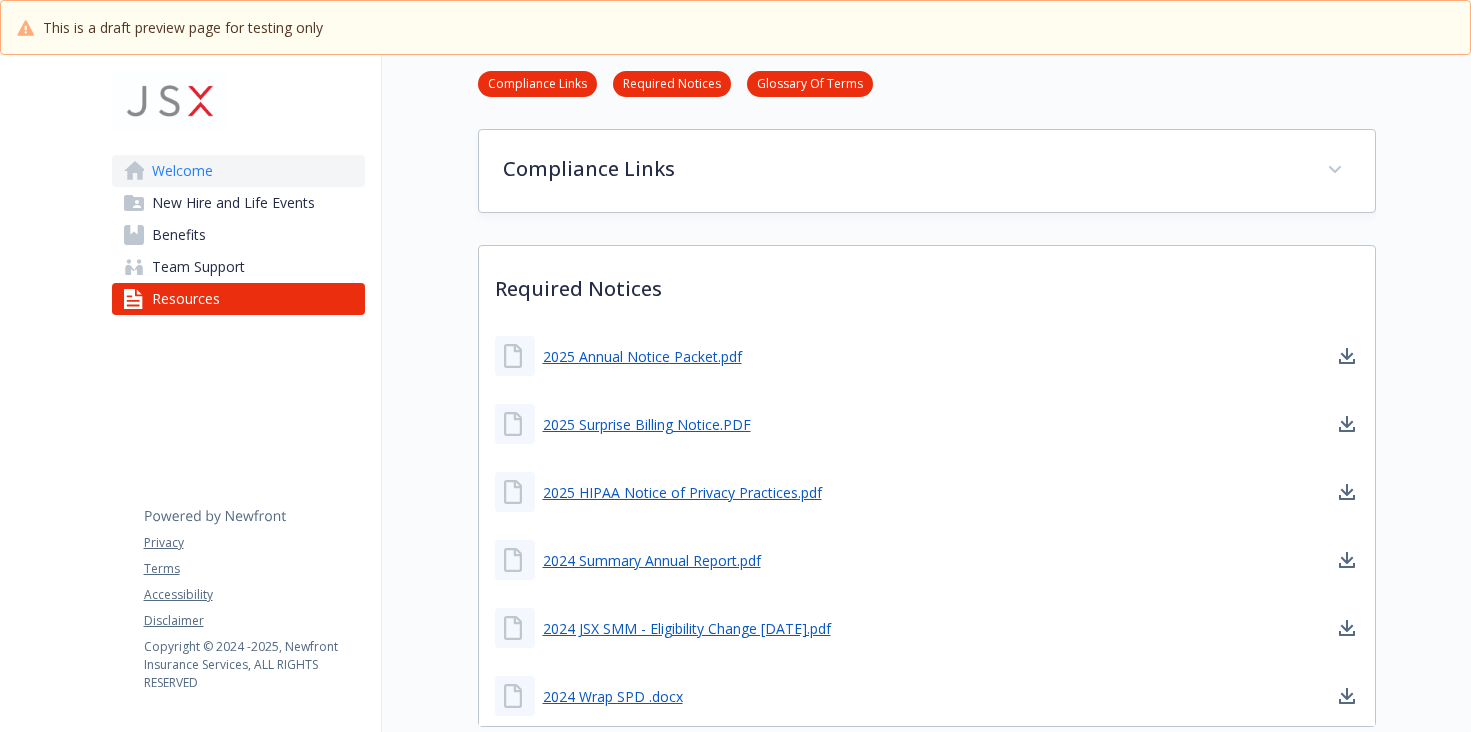 click on "Welcome" at bounding box center (182, 171) 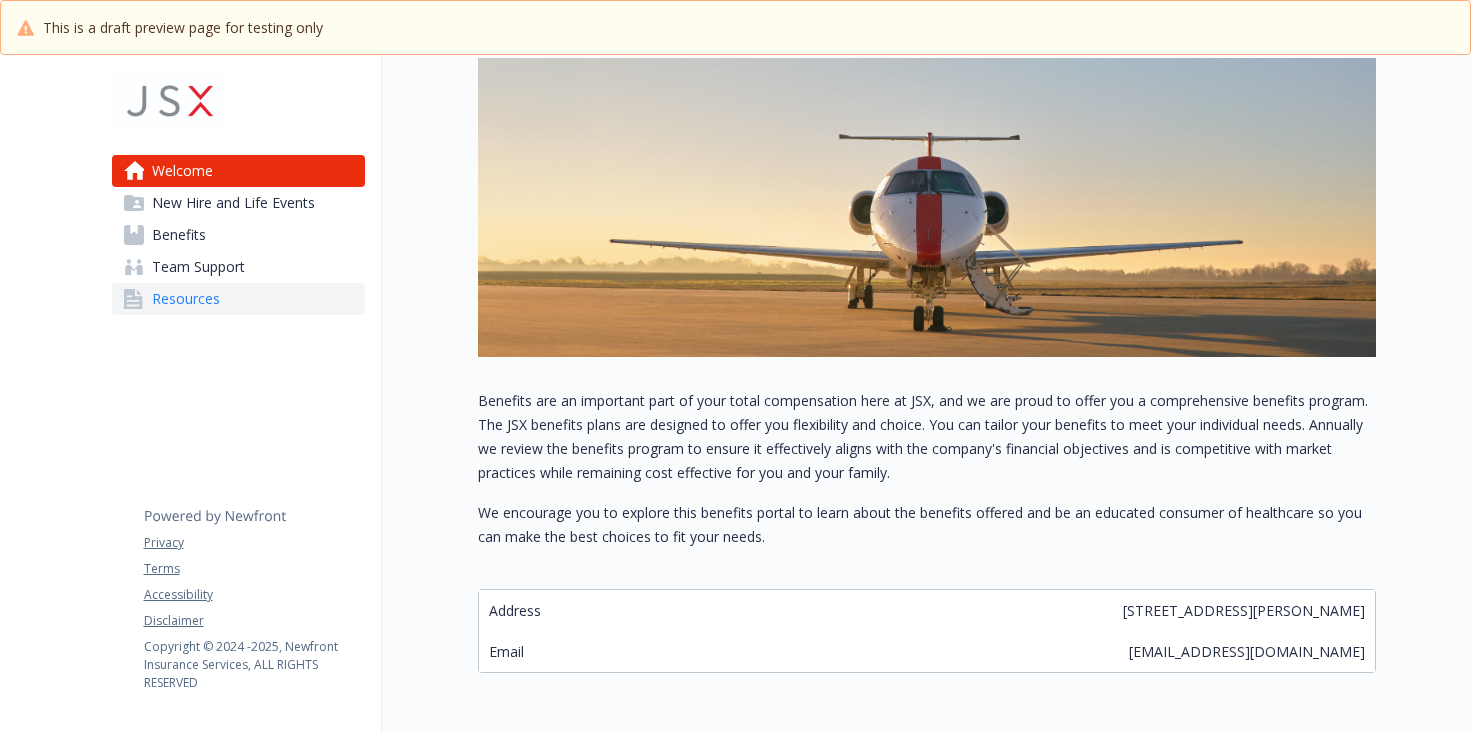 click on "Resources" at bounding box center [186, 299] 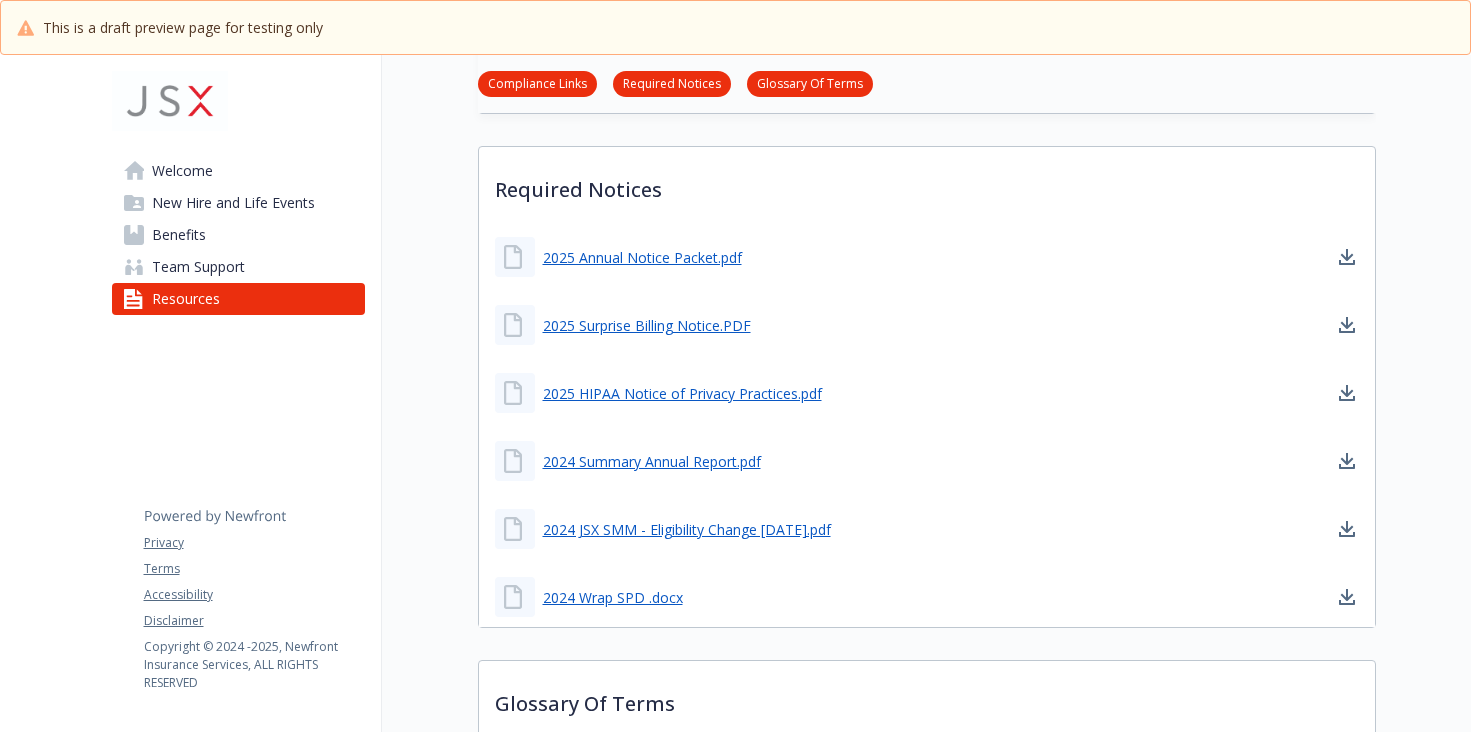 scroll, scrollTop: 411, scrollLeft: 0, axis: vertical 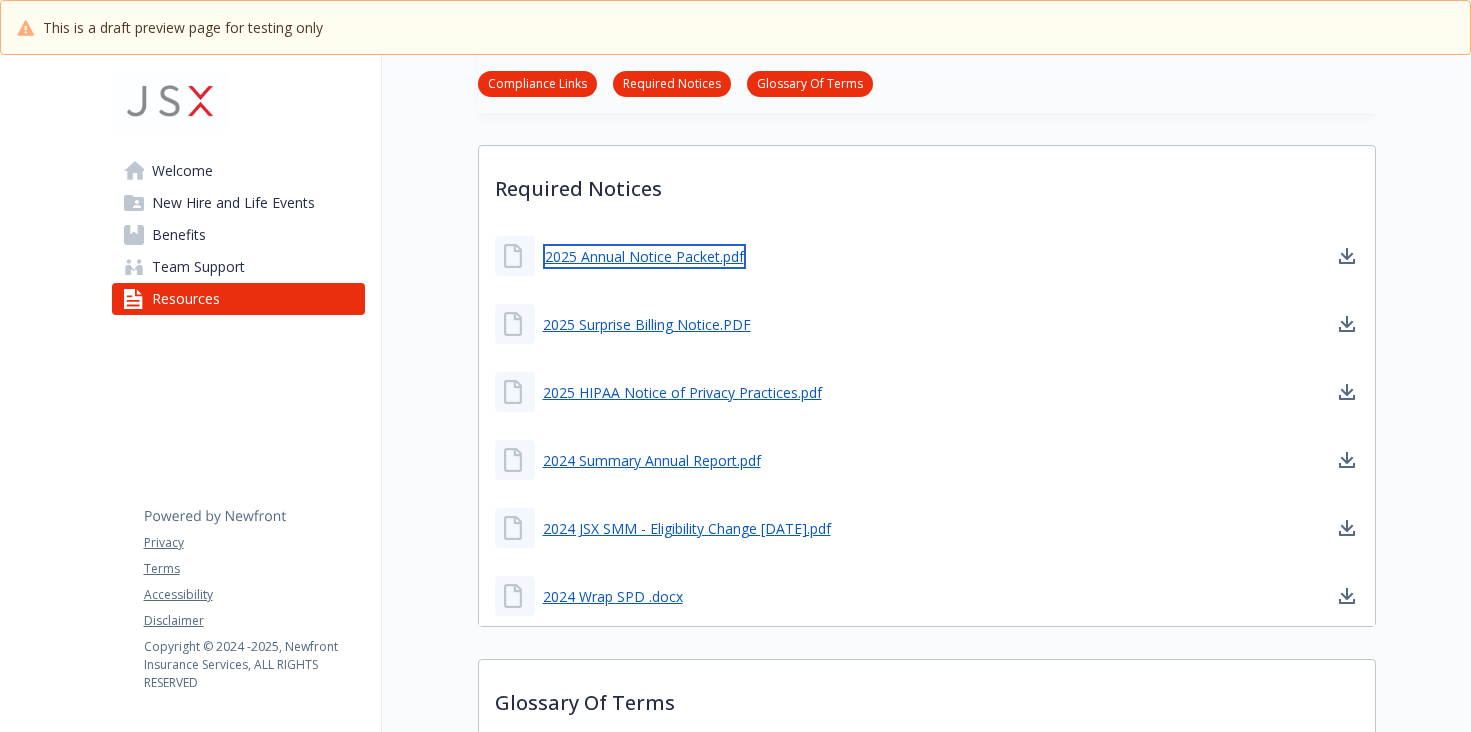 click on "2025 Annual Notice Packet.pdf" at bounding box center [644, 256] 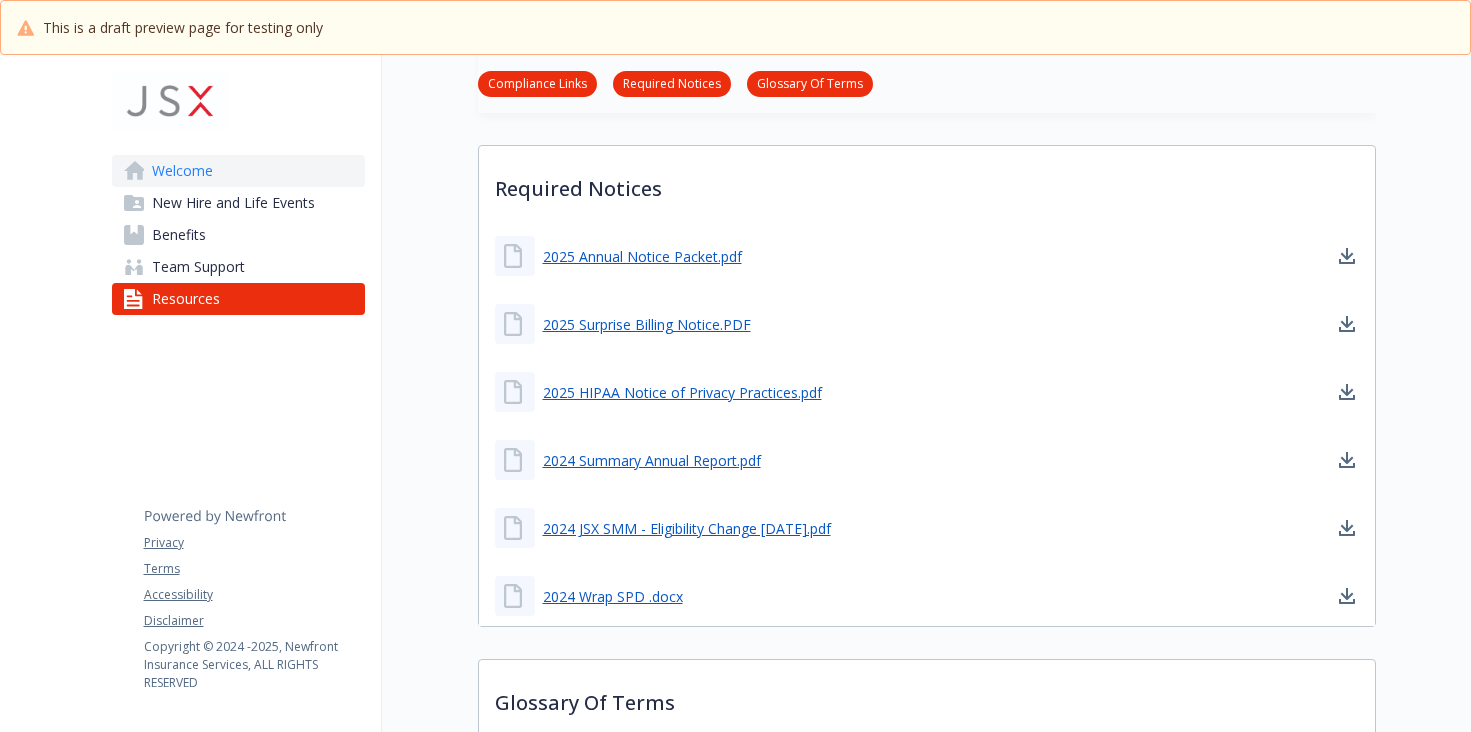 click on "Welcome" at bounding box center (238, 171) 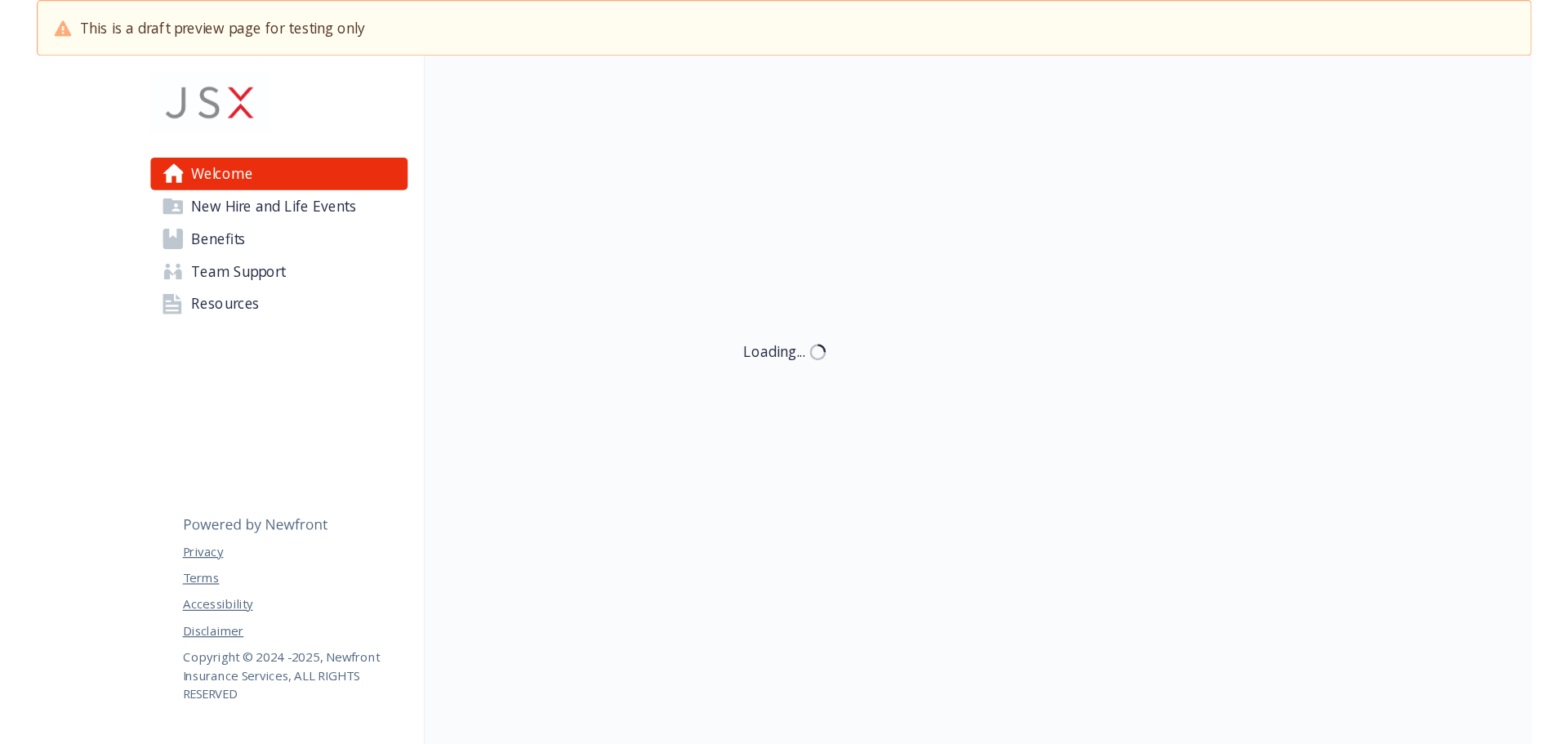 scroll, scrollTop: 254, scrollLeft: 0, axis: vertical 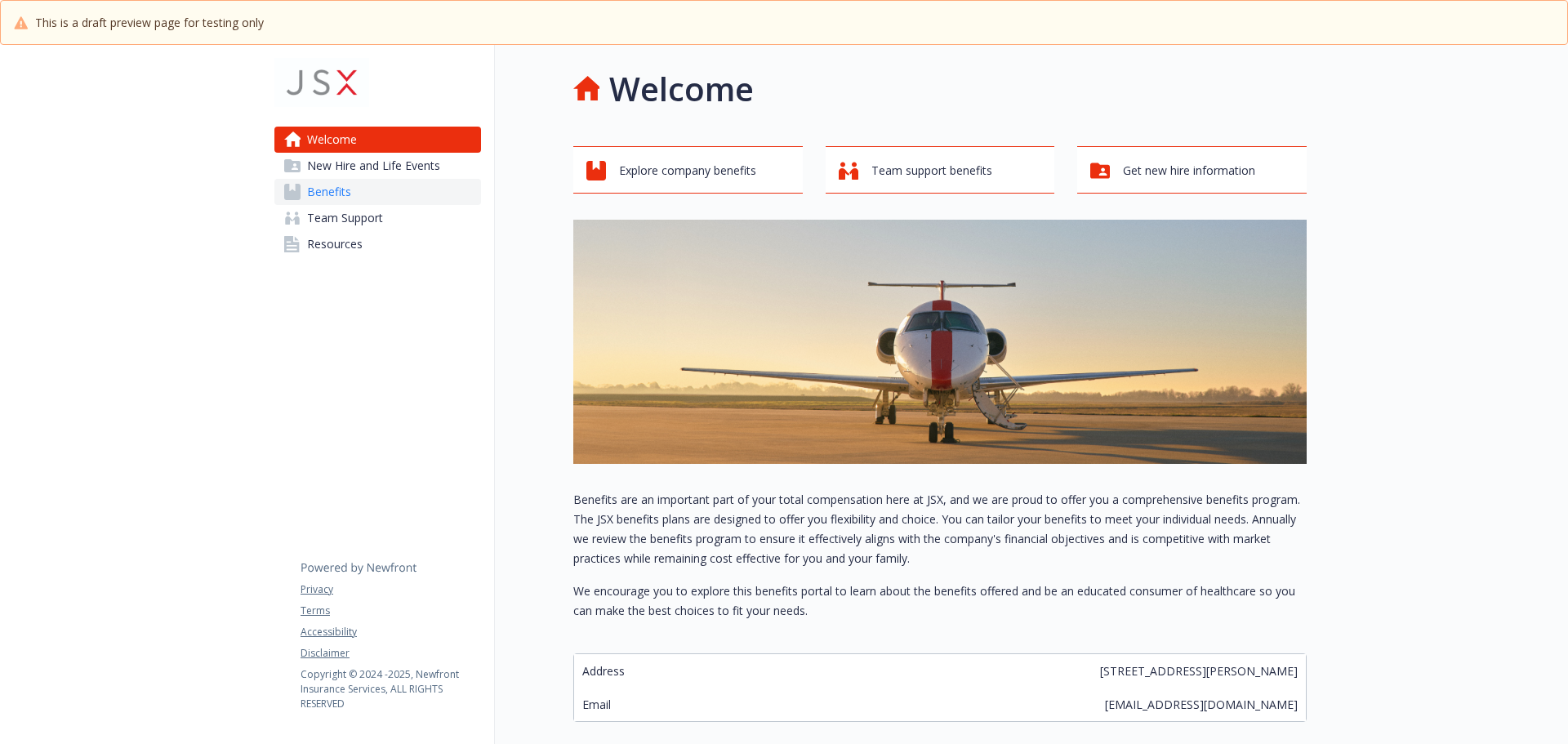 click on "Benefits" at bounding box center [329, 192] 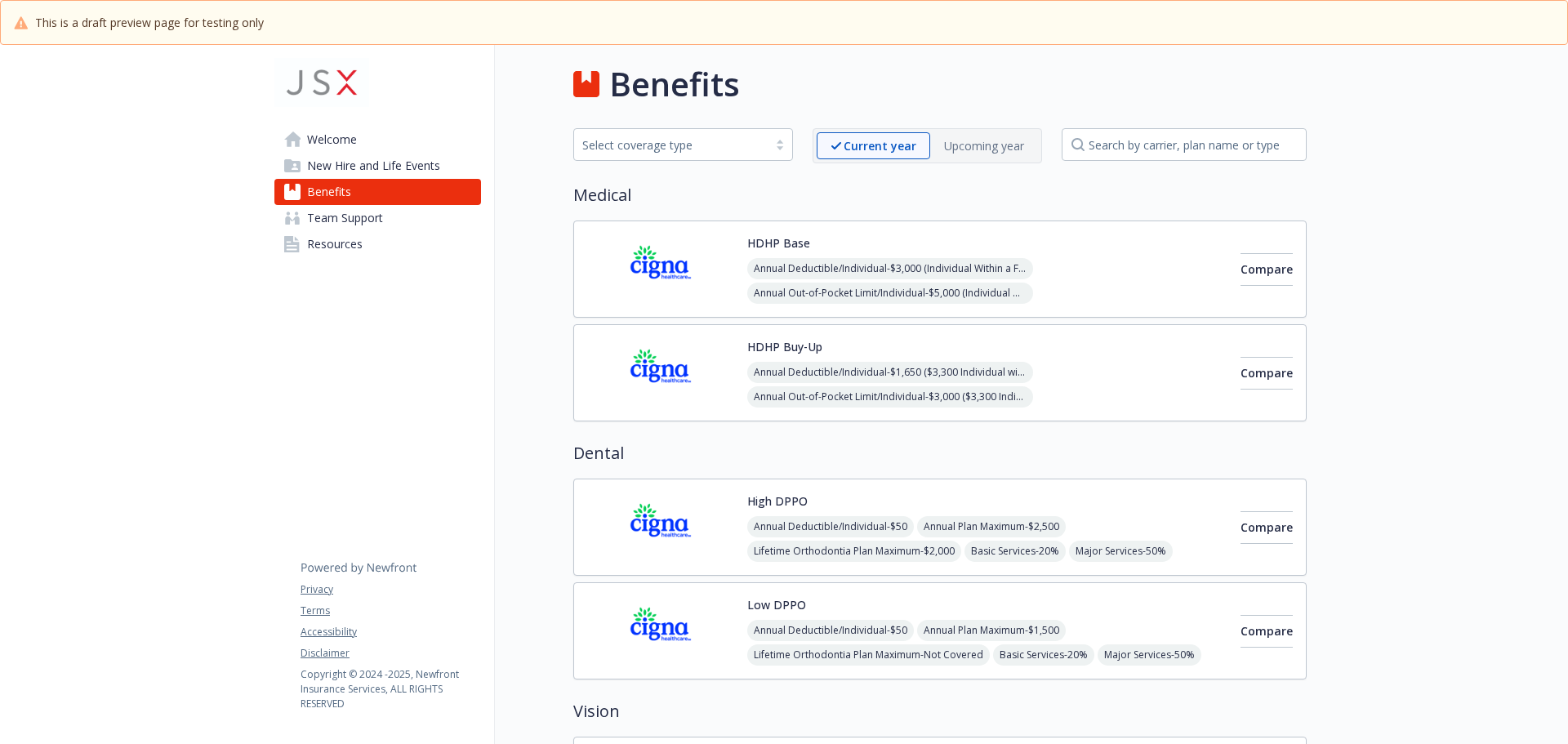 scroll, scrollTop: 0, scrollLeft: 0, axis: both 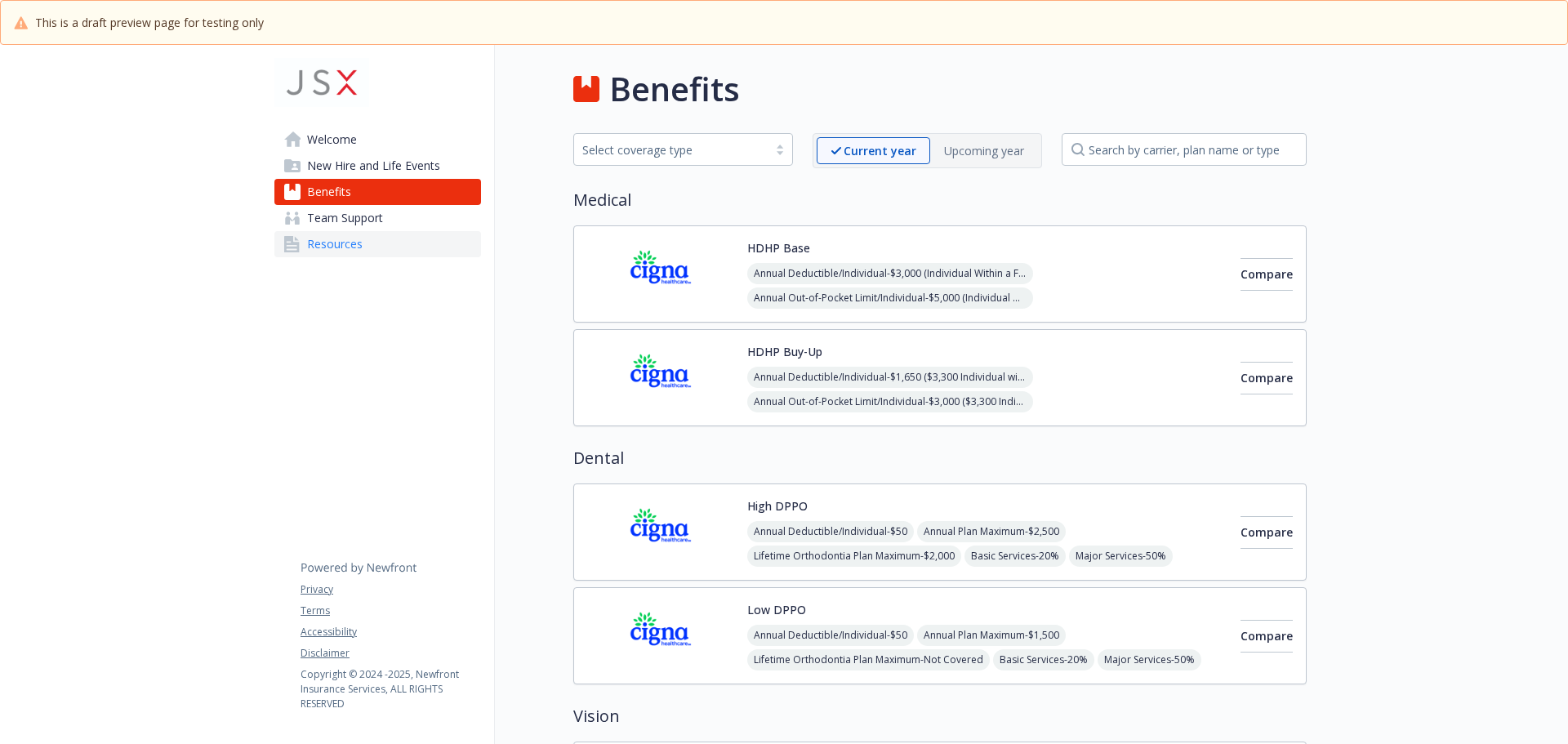 click on "Resources" at bounding box center [335, 244] 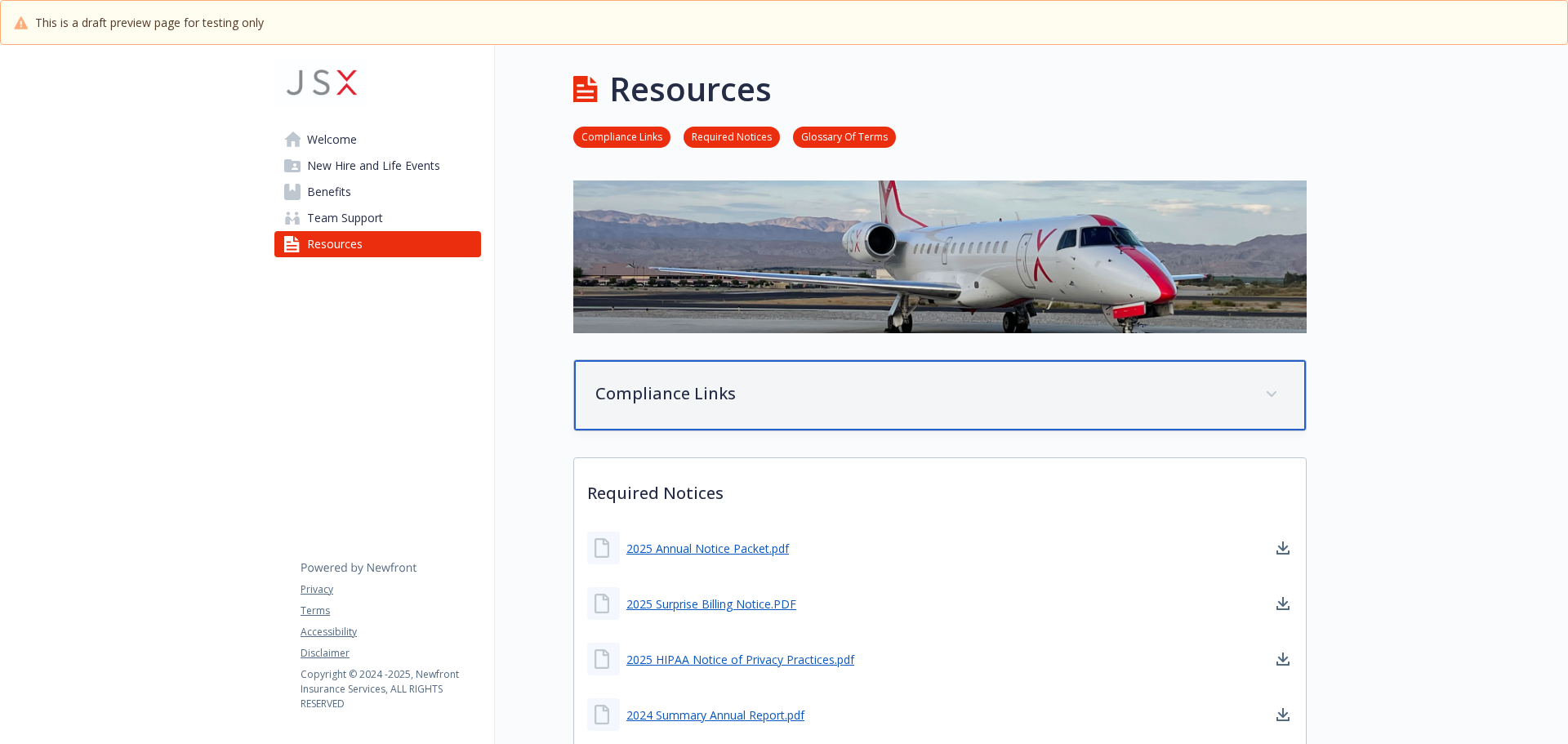click on "Compliance Links" at bounding box center (940, 395) 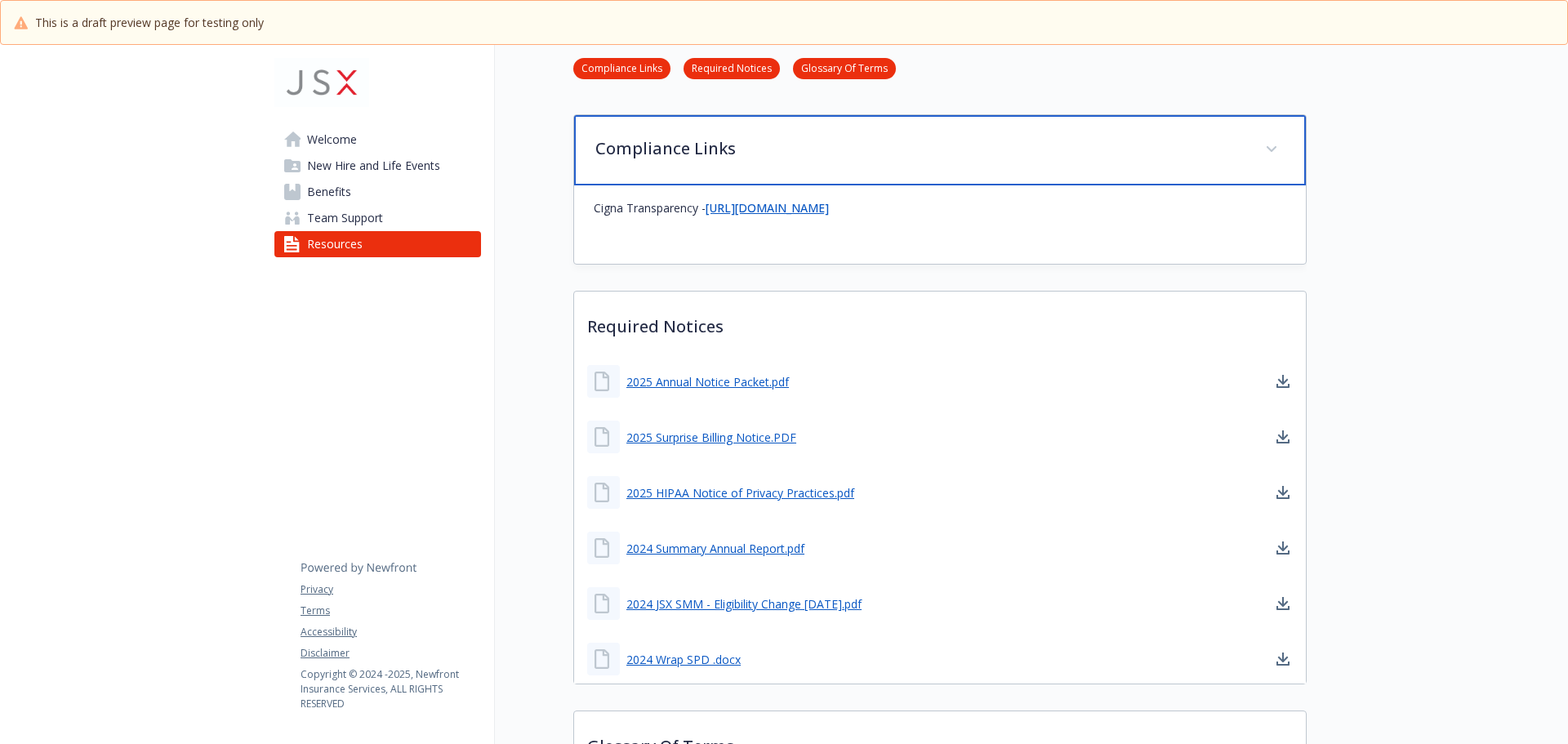 scroll, scrollTop: 327, scrollLeft: 0, axis: vertical 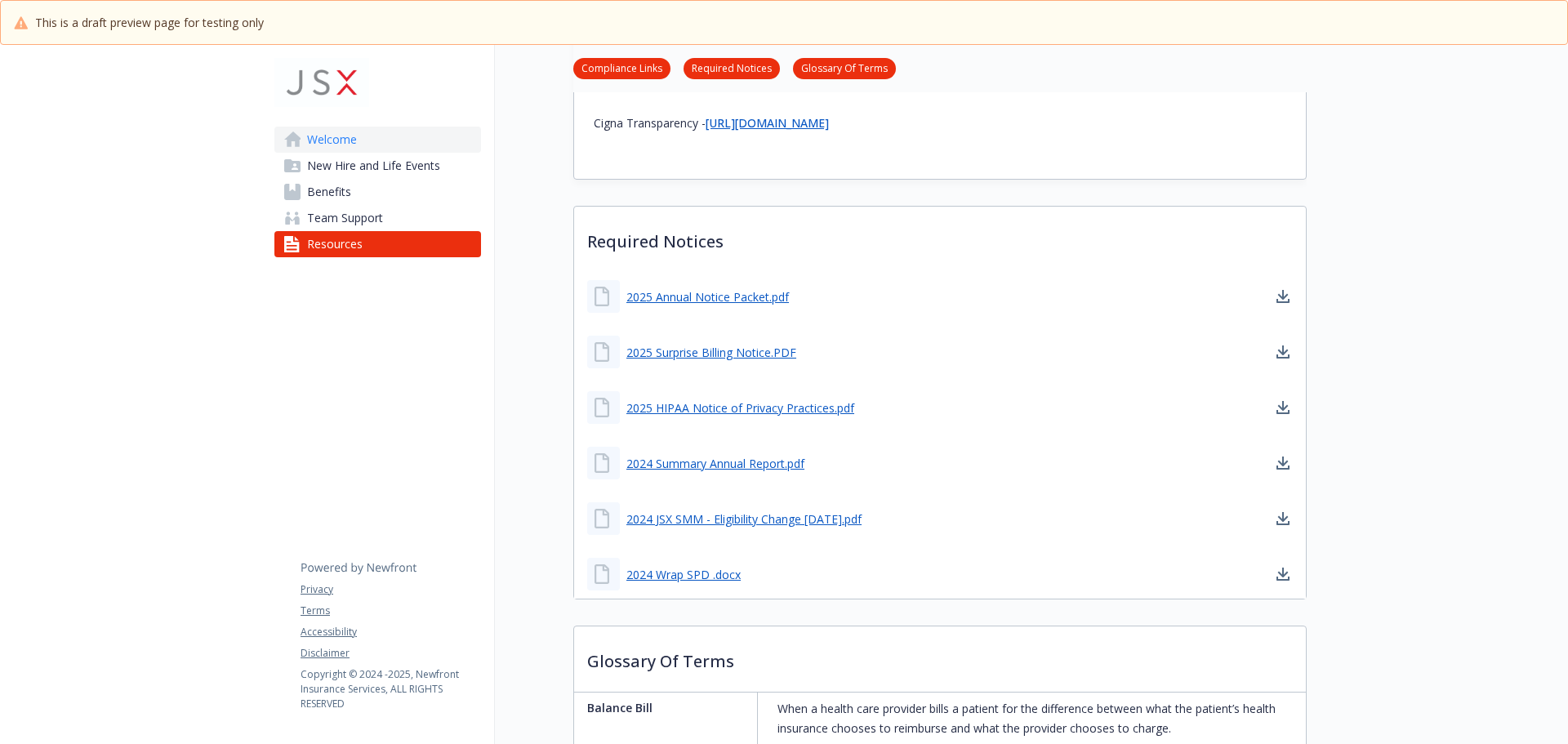 click on "Welcome" at bounding box center (332, 140) 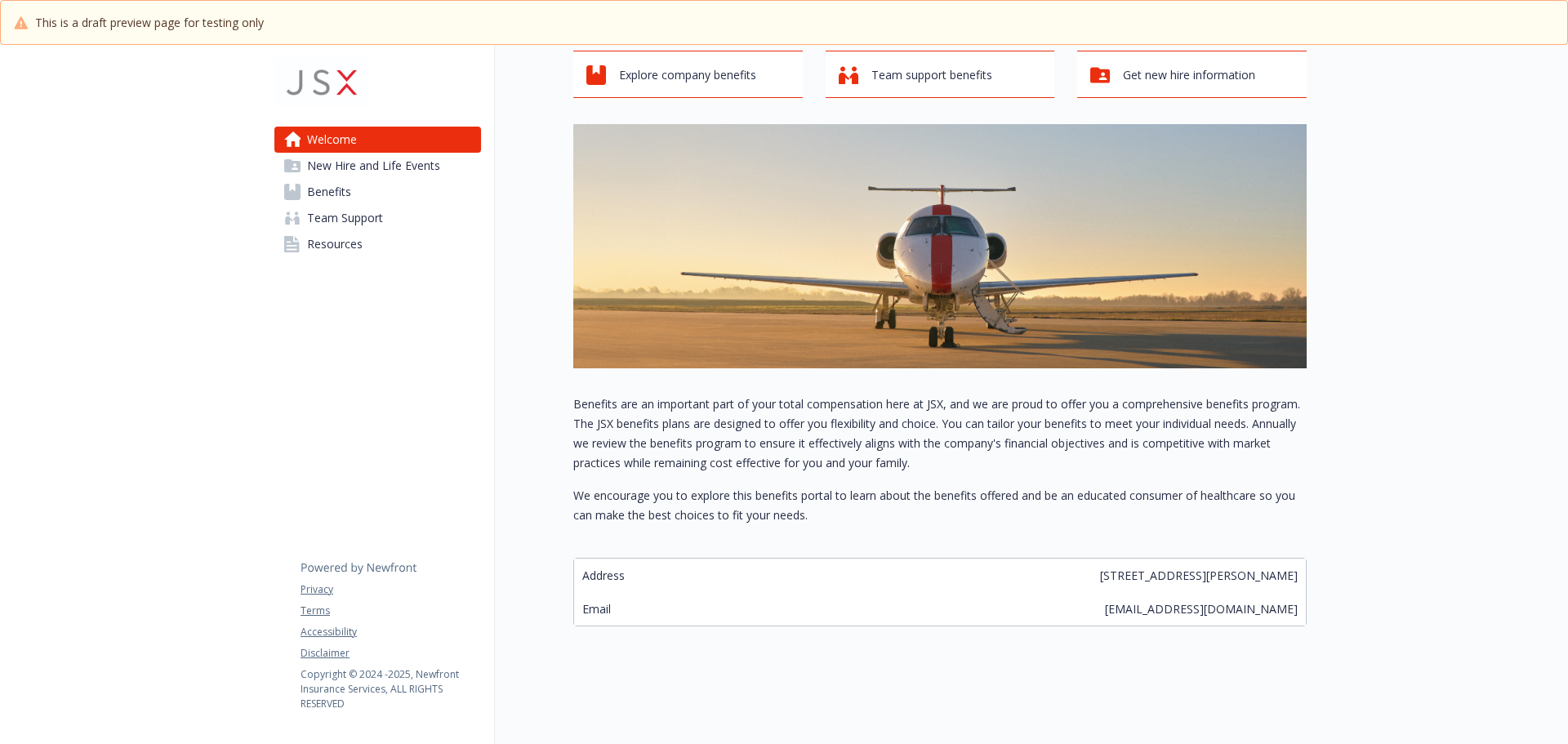 scroll, scrollTop: 0, scrollLeft: 0, axis: both 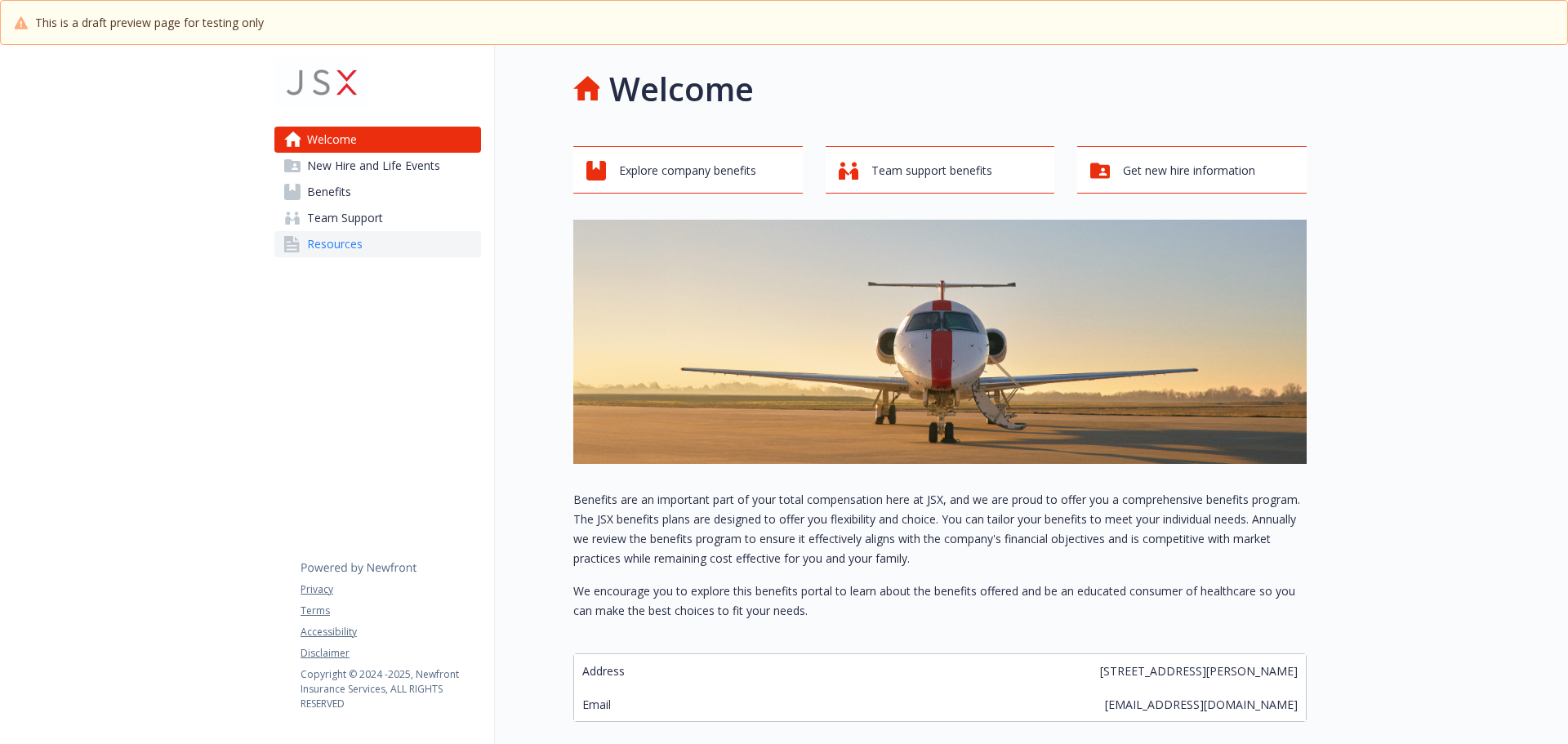 click on "Resources" at bounding box center (335, 244) 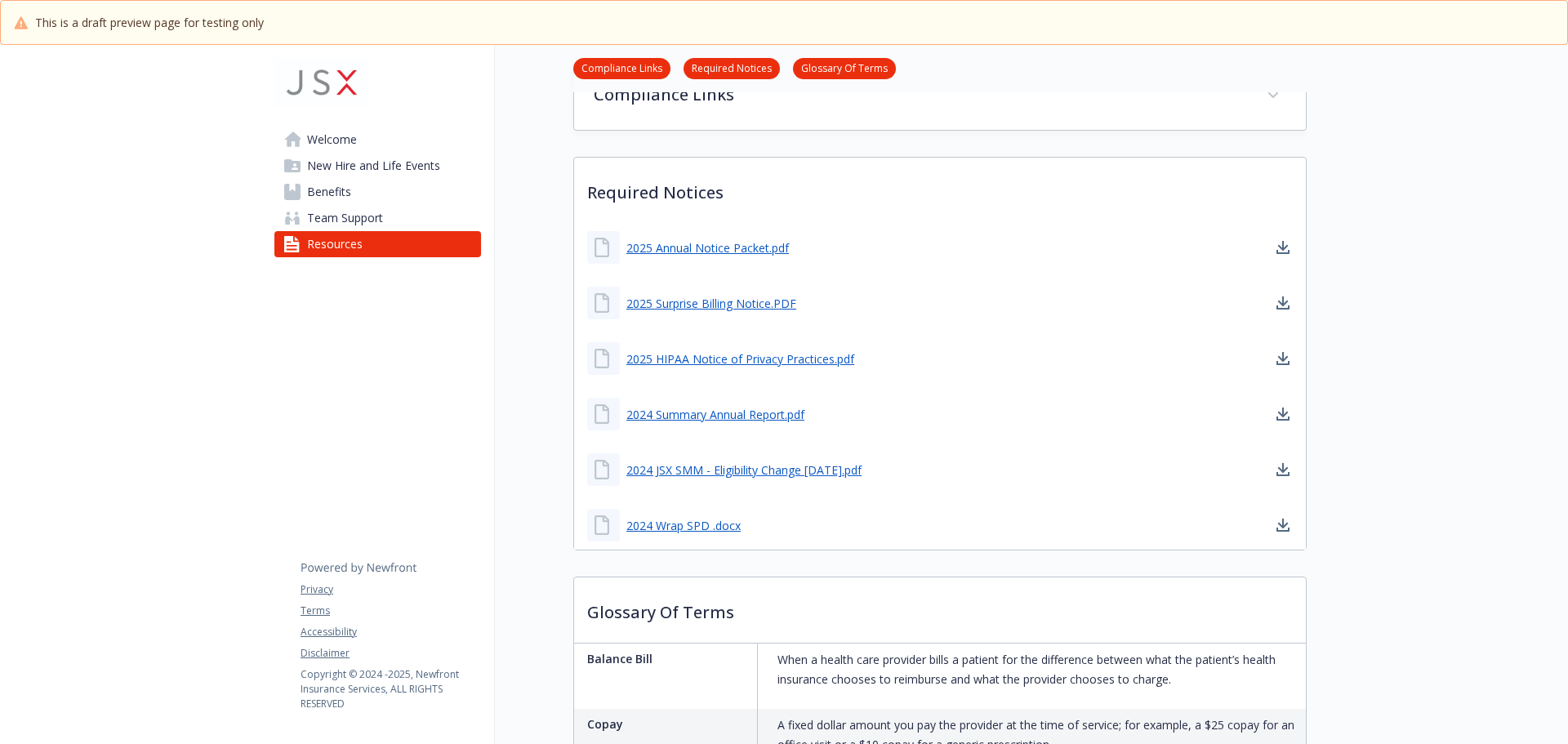 scroll, scrollTop: 327, scrollLeft: 0, axis: vertical 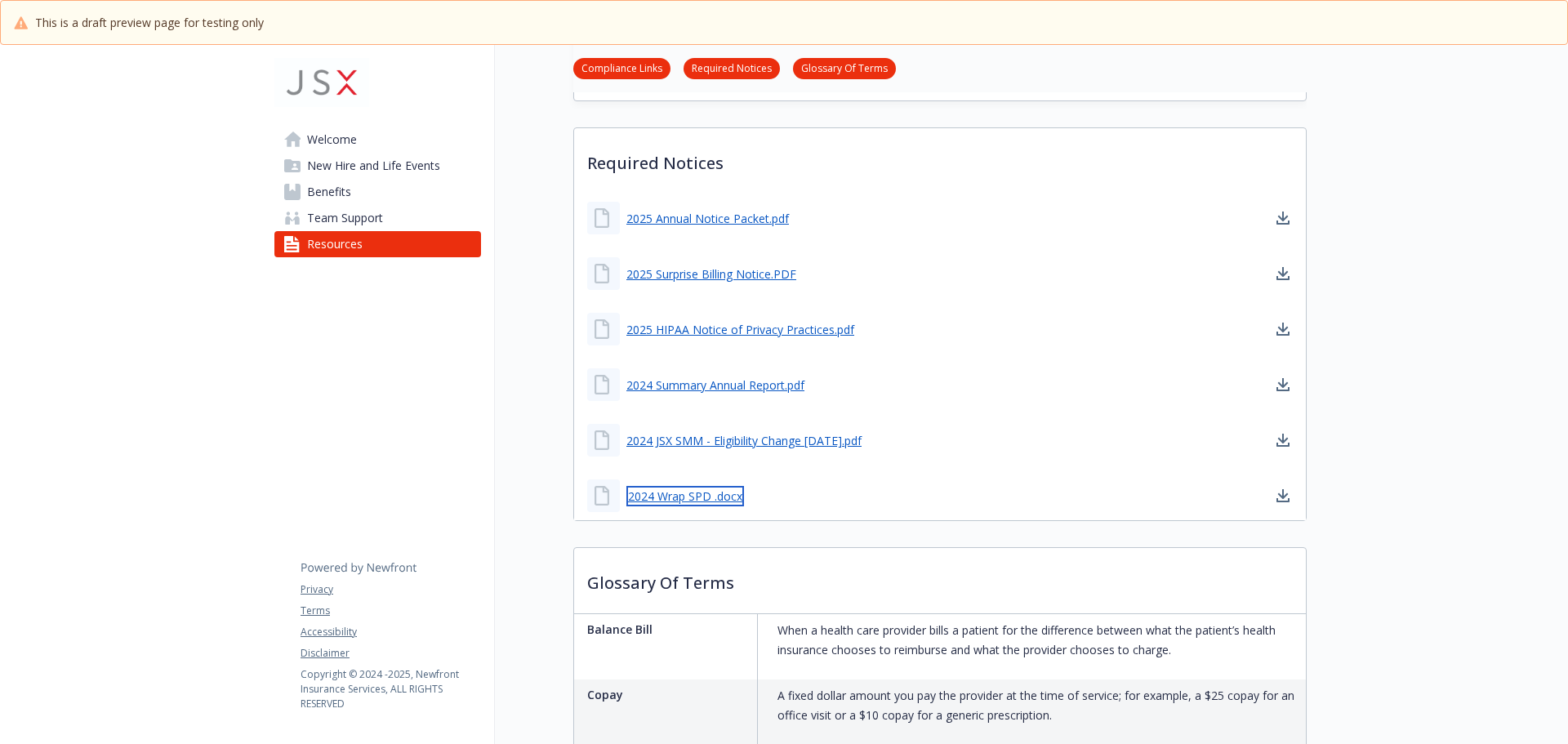 click on "2024 Wrap SPD .docx" at bounding box center (685, 496) 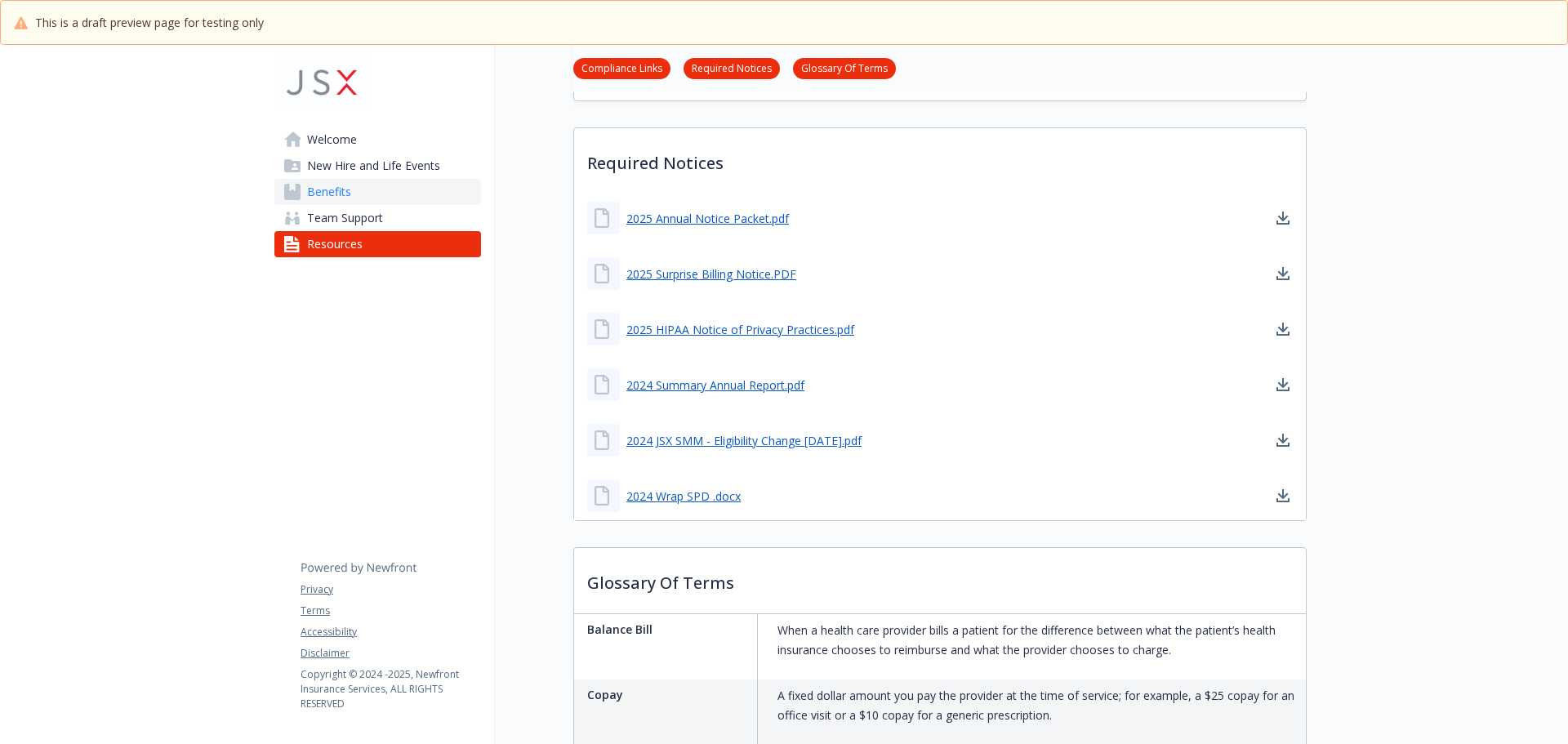 click on "Benefits" at bounding box center (329, 192) 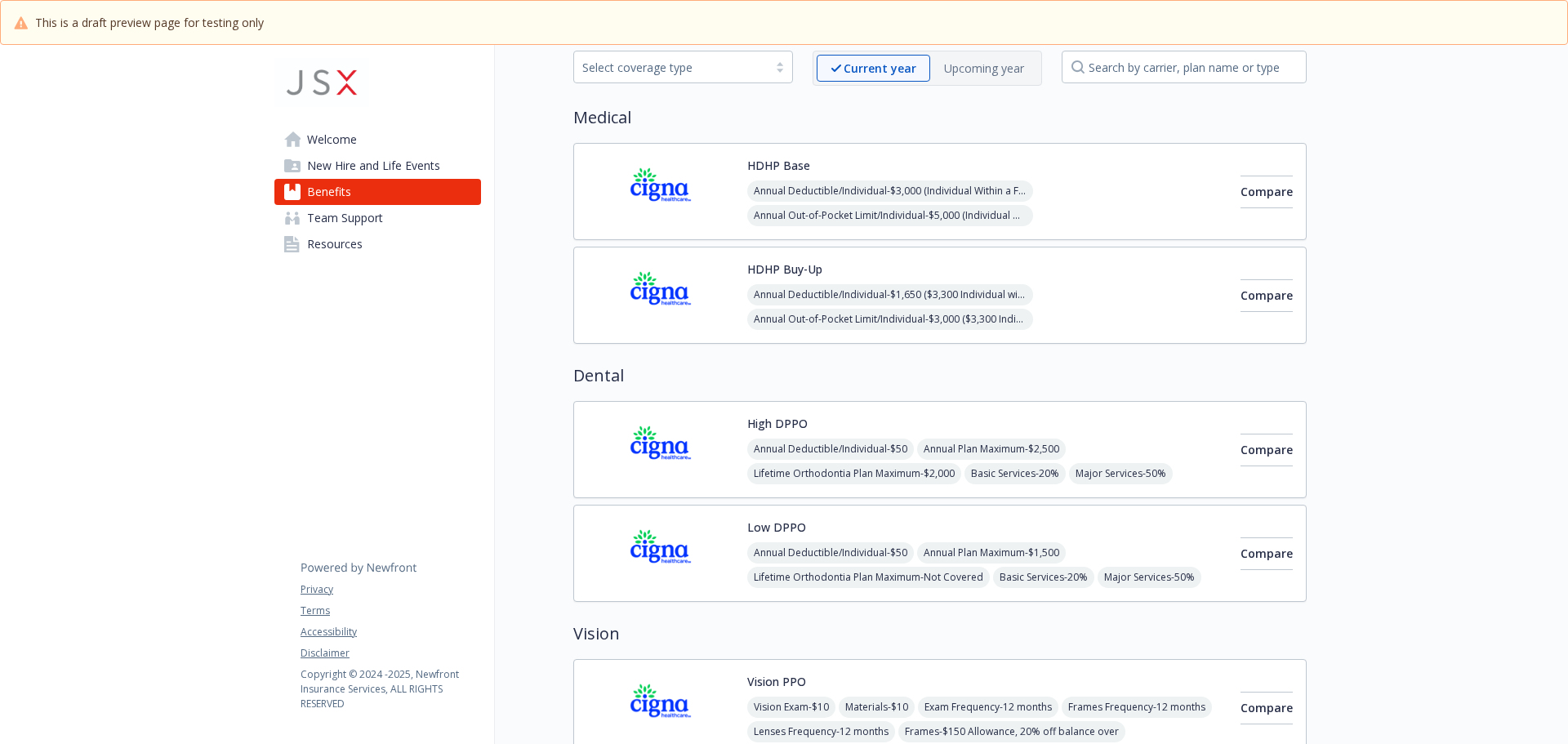 scroll, scrollTop: 0, scrollLeft: 0, axis: both 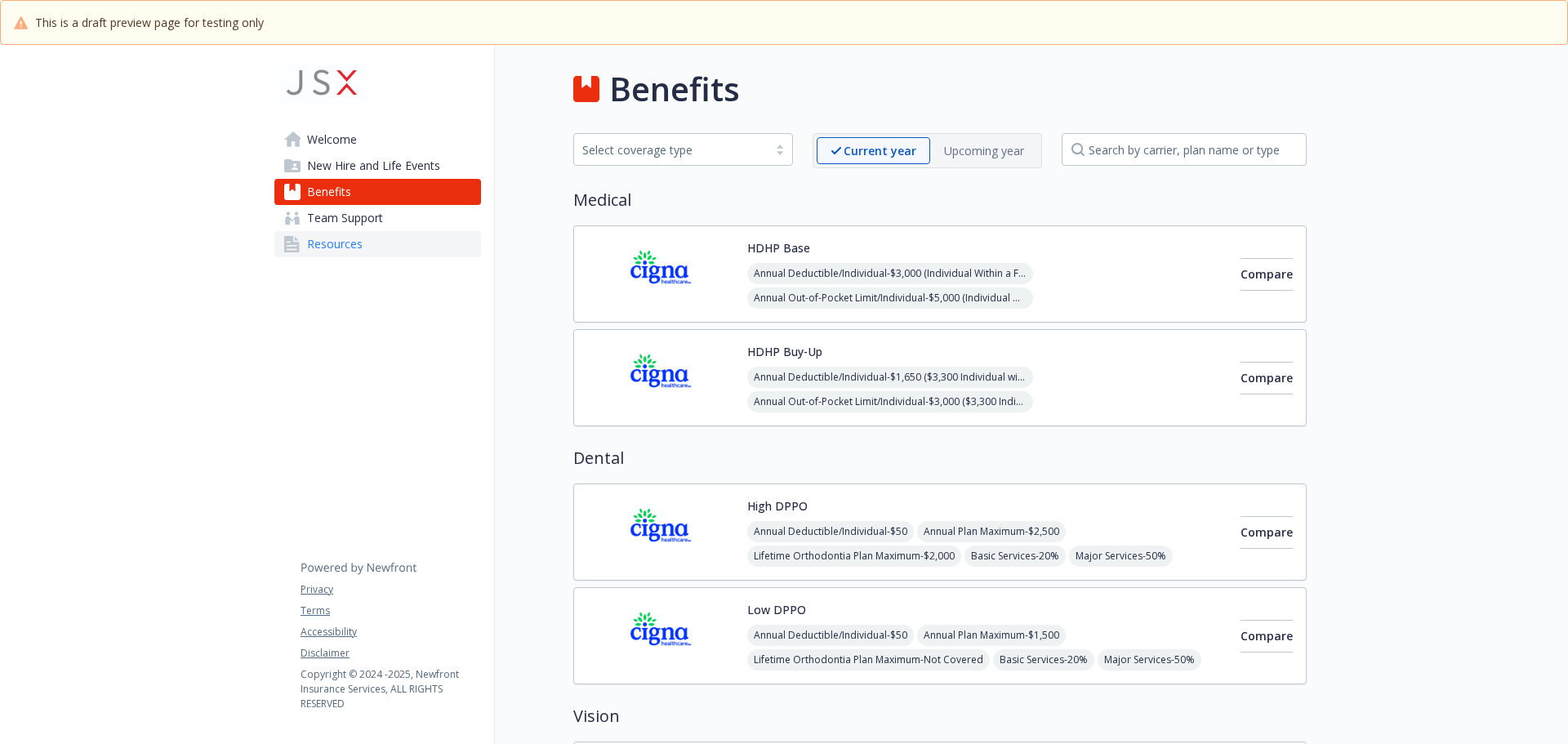 click on "Resources" at bounding box center [335, 244] 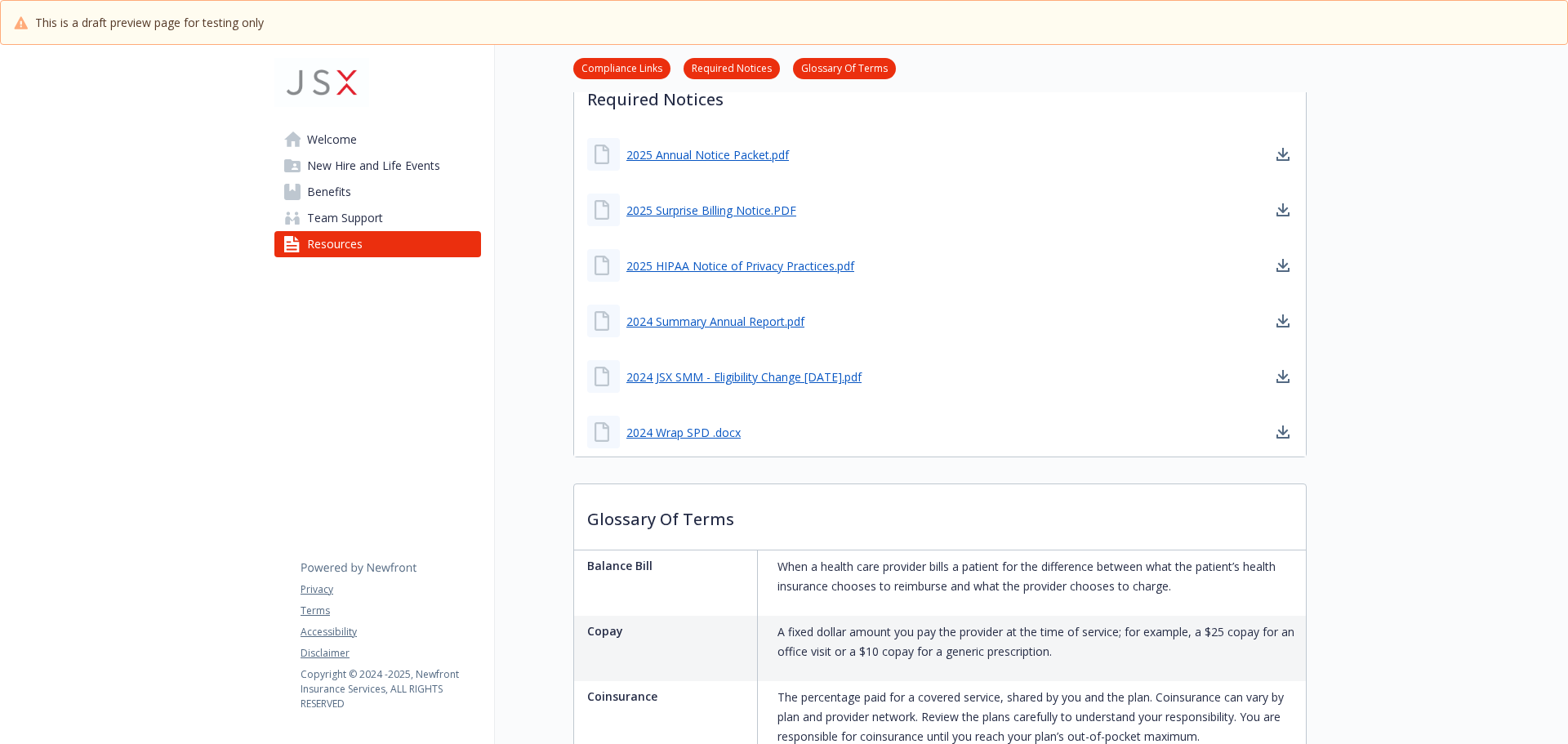 scroll, scrollTop: 408, scrollLeft: 0, axis: vertical 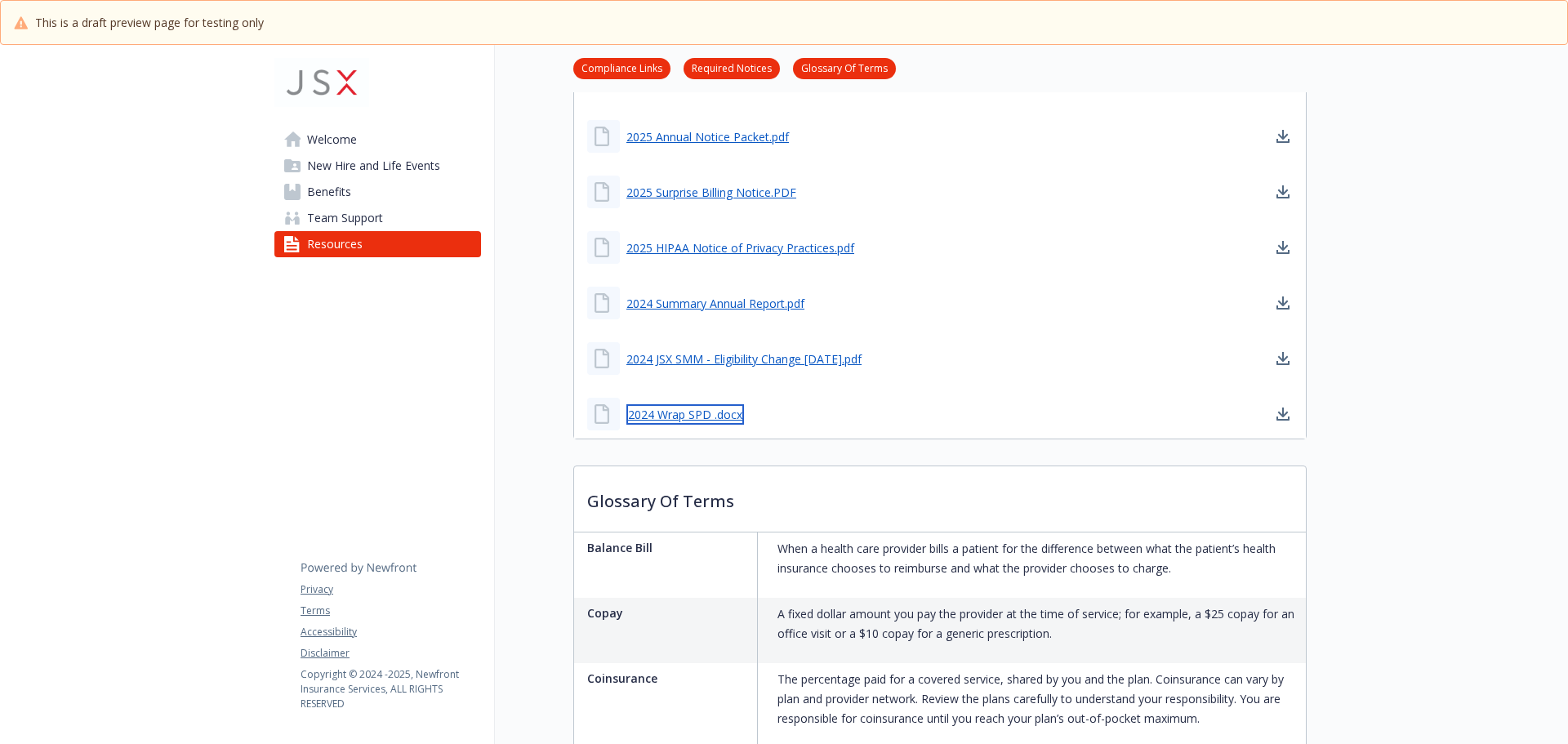 click on "2024 Wrap SPD .docx" at bounding box center (685, 414) 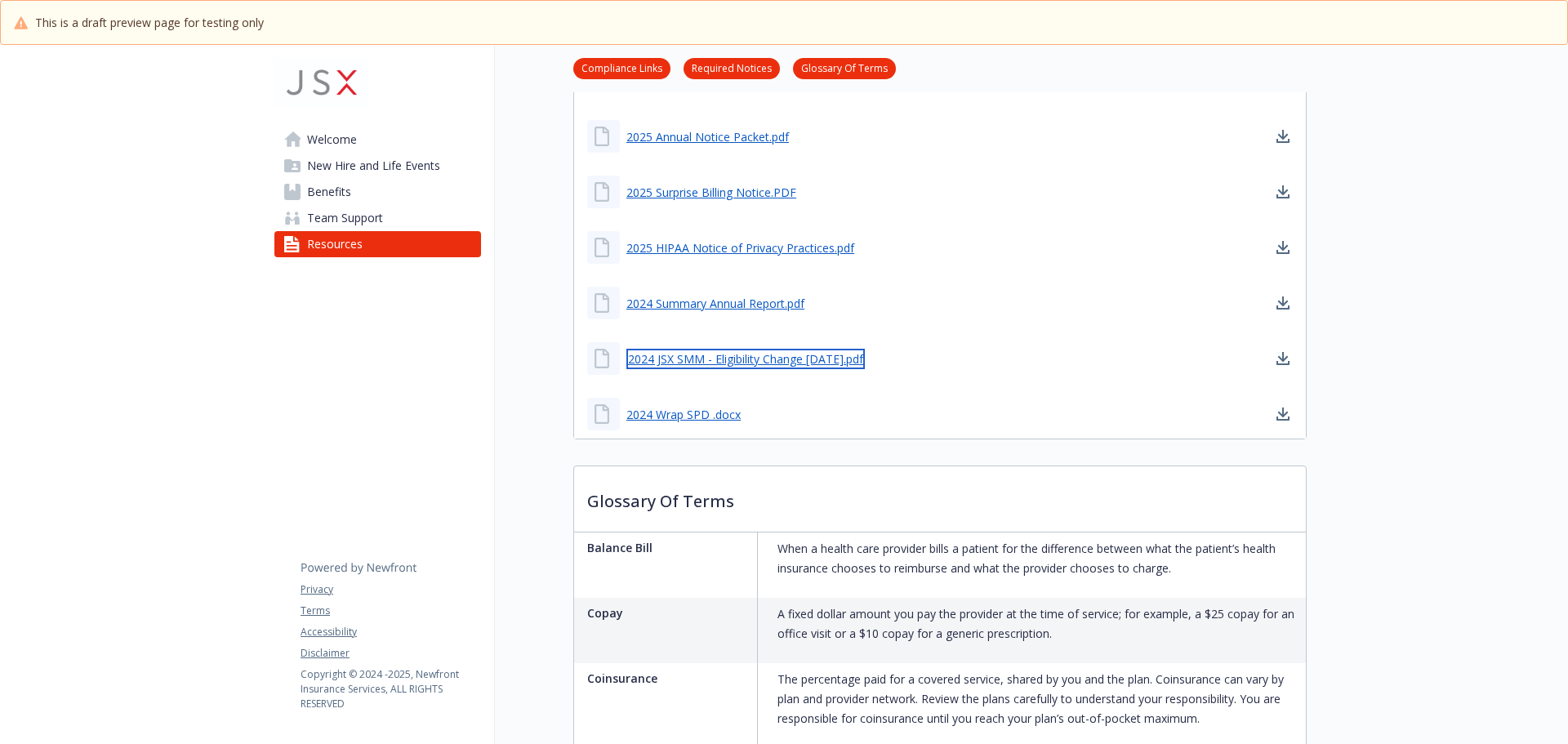 click on "2024 JSX SMM - Eligibility Change [DATE].pdf" at bounding box center (746, 359) 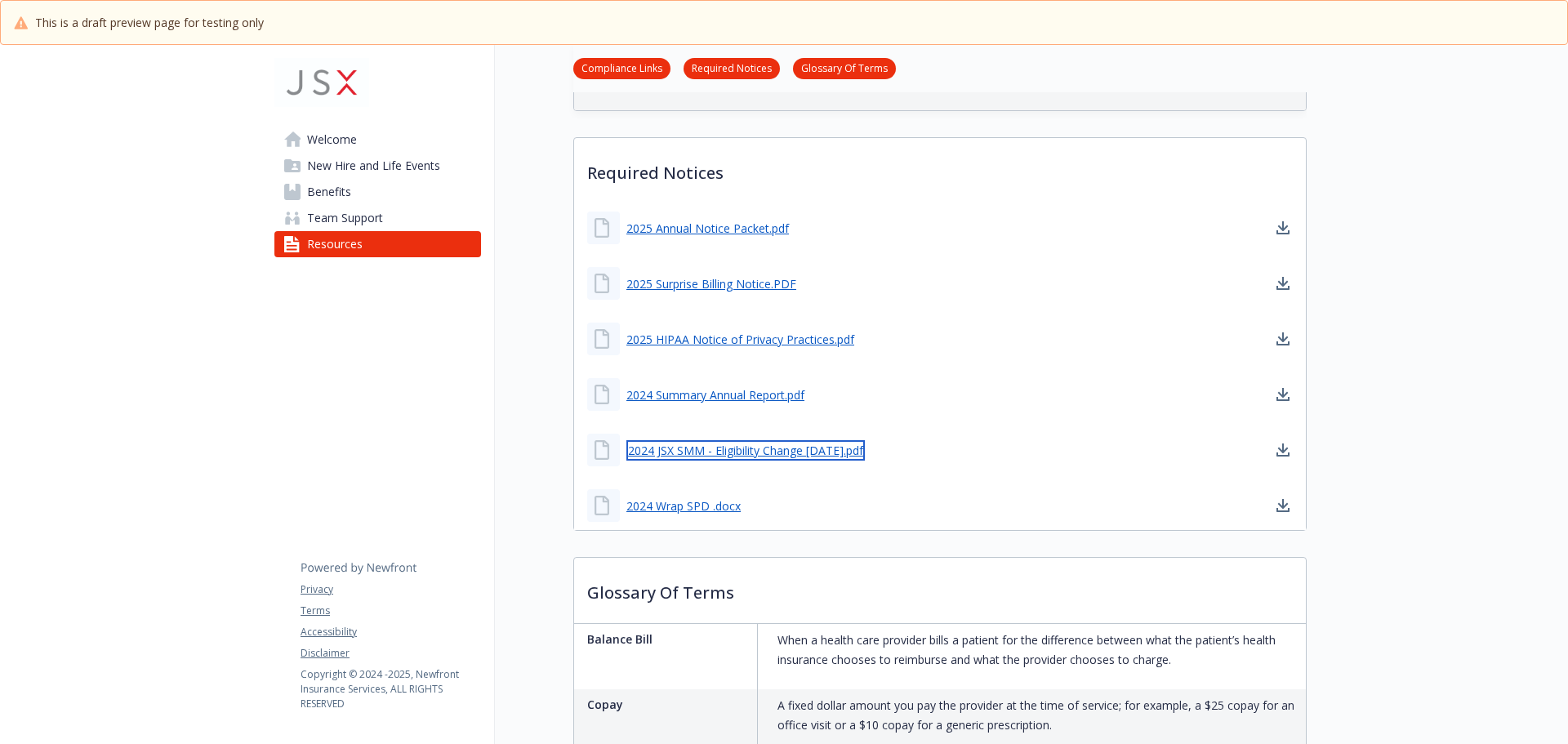 scroll, scrollTop: 245, scrollLeft: 0, axis: vertical 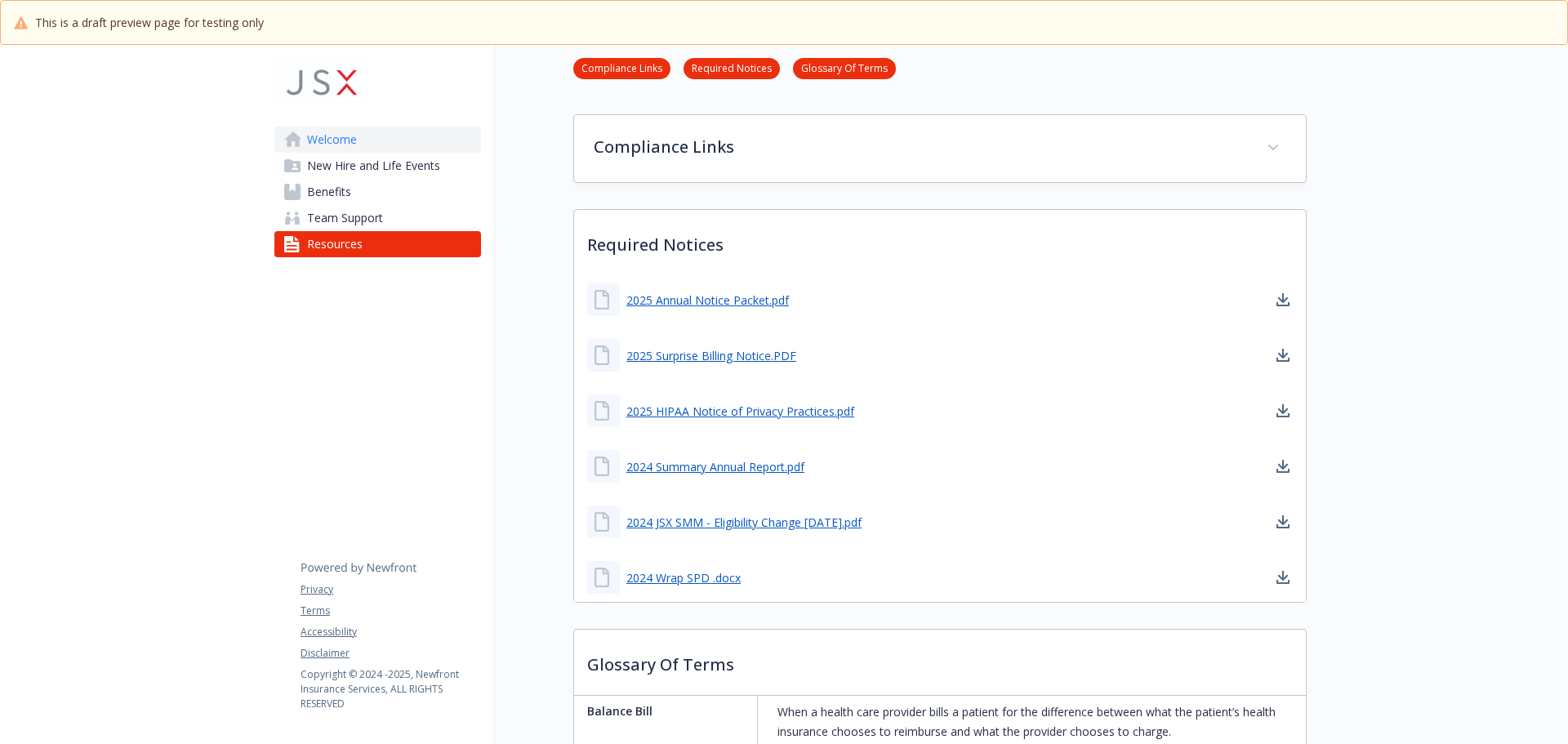 click on "Welcome" at bounding box center (377, 140) 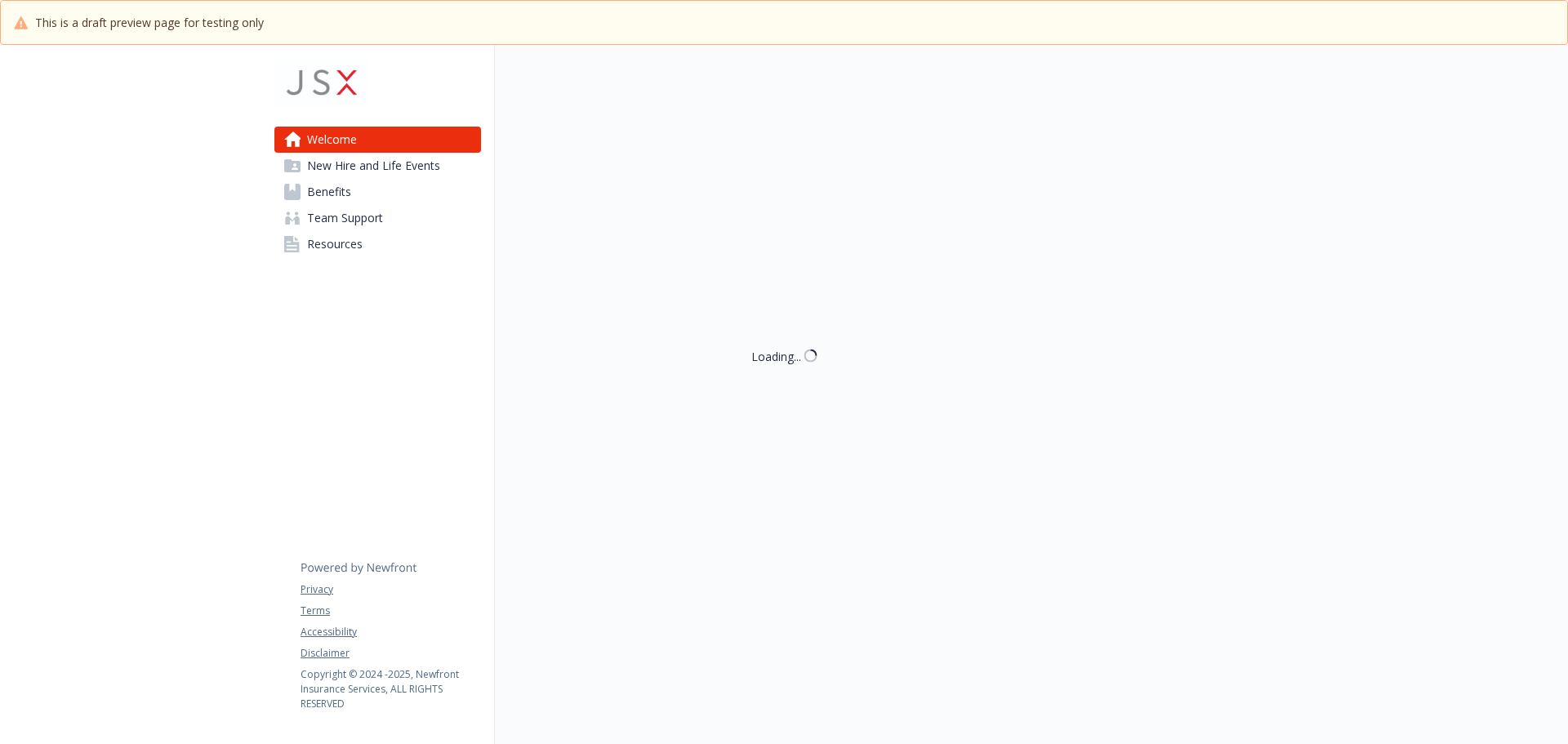 scroll, scrollTop: 108, scrollLeft: 0, axis: vertical 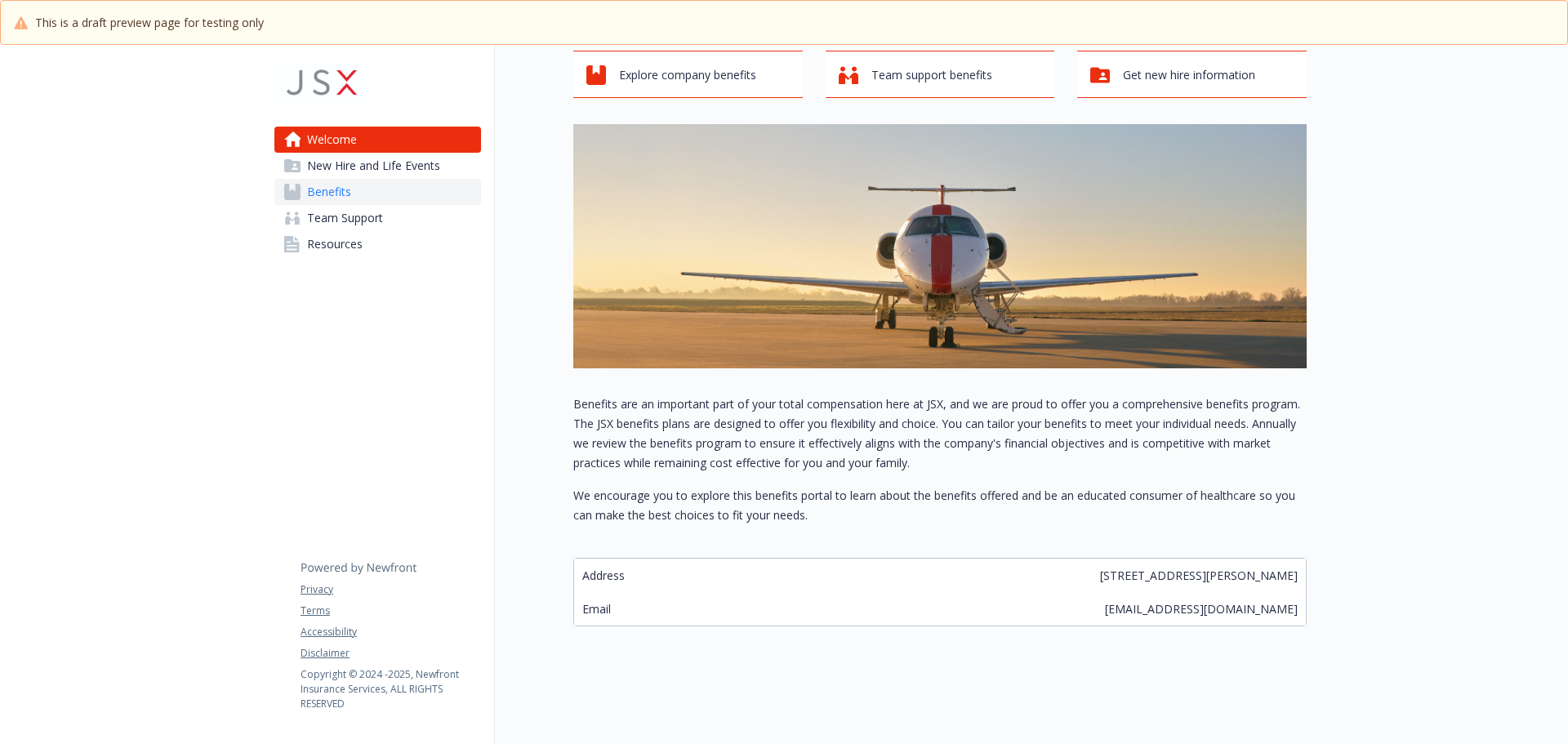 click on "Benefits" at bounding box center [377, 192] 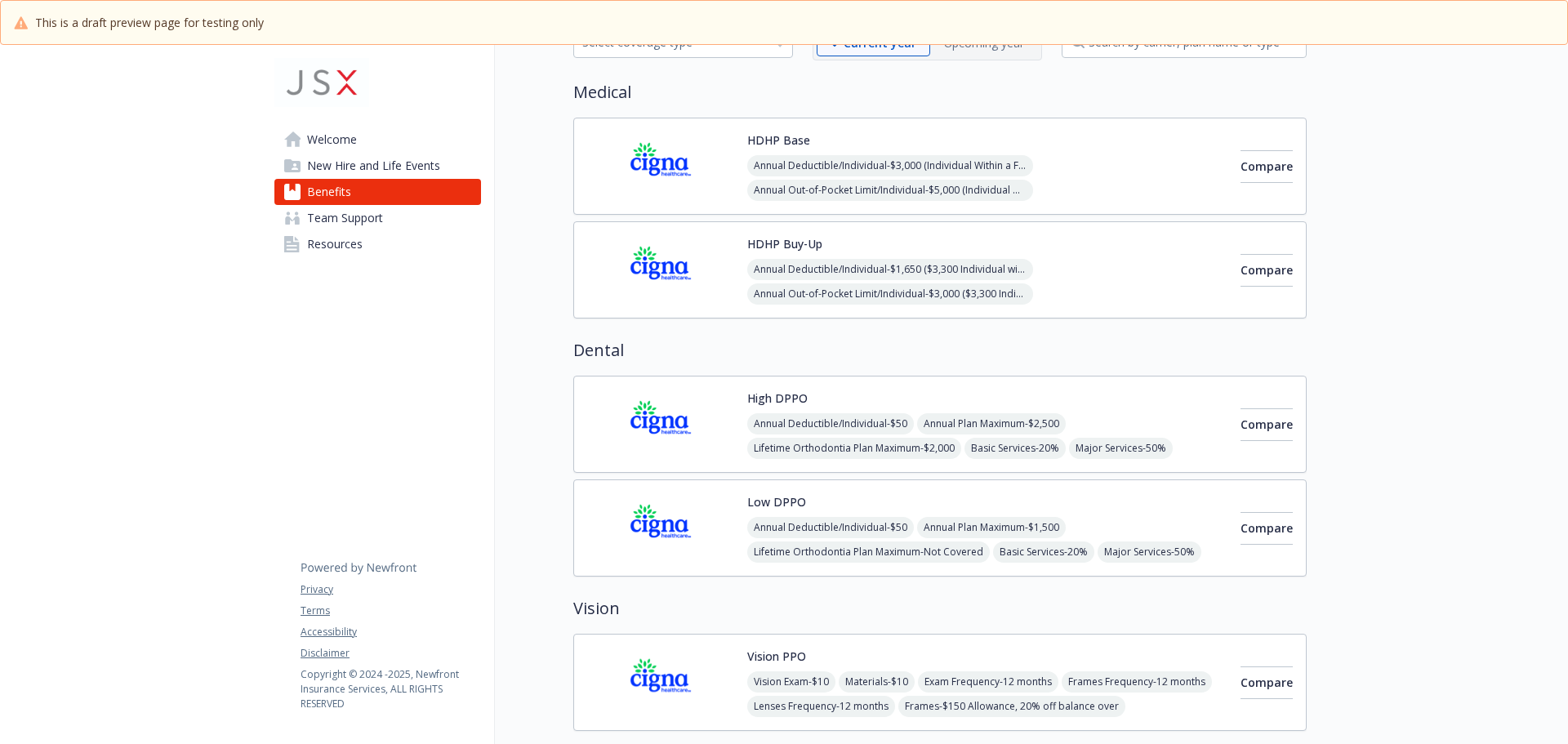 scroll, scrollTop: 0, scrollLeft: 0, axis: both 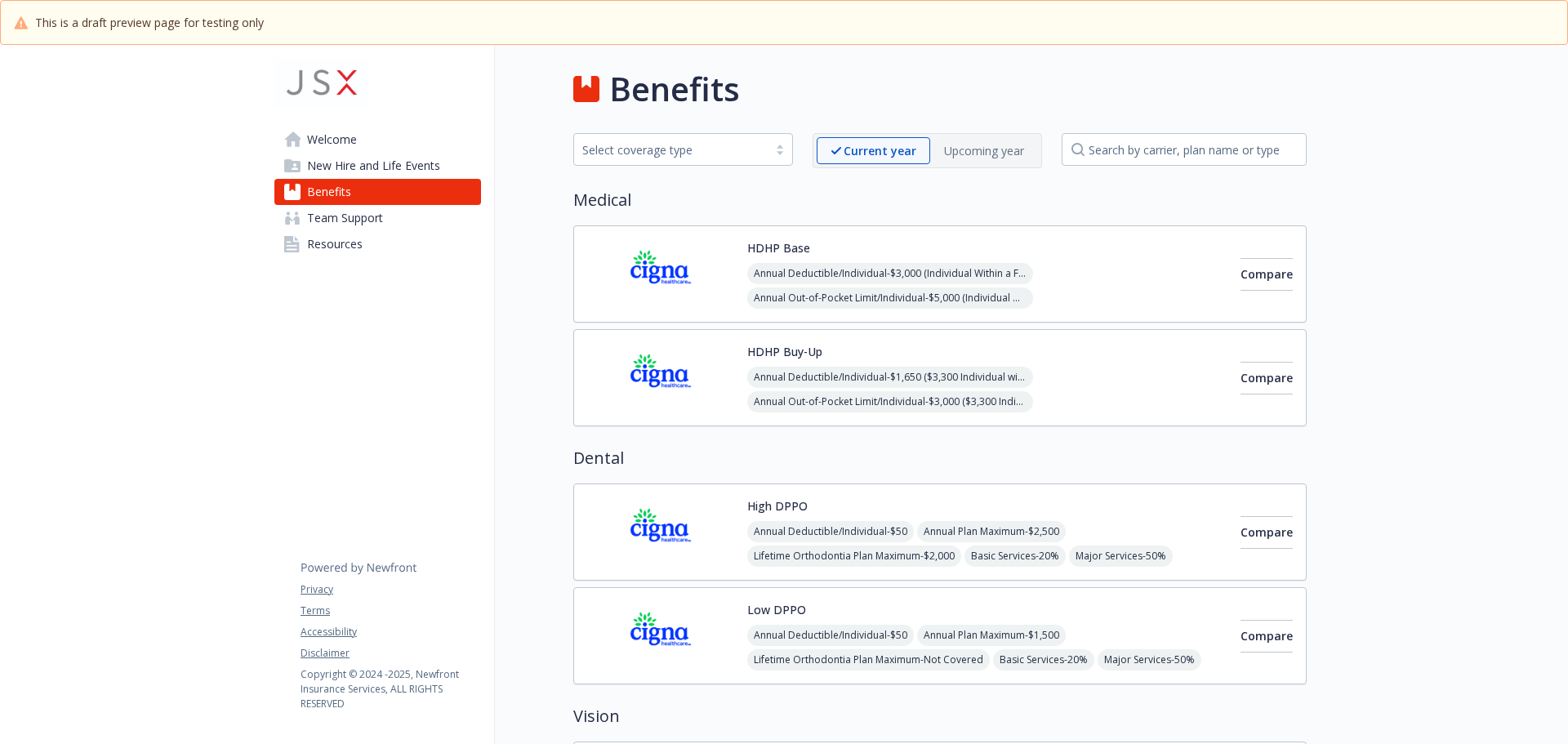 click at bounding box center (661, 274) 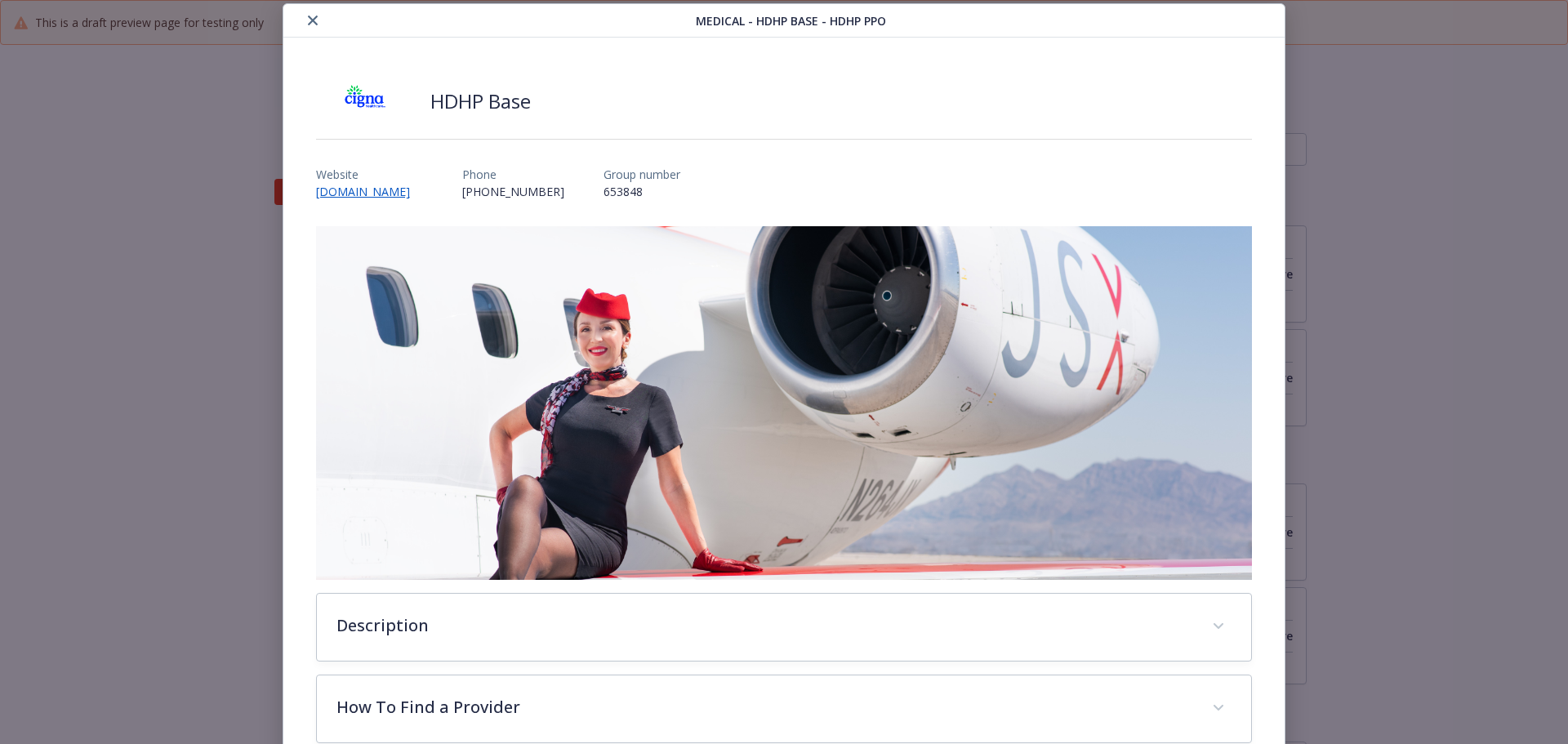 scroll, scrollTop: 493, scrollLeft: 0, axis: vertical 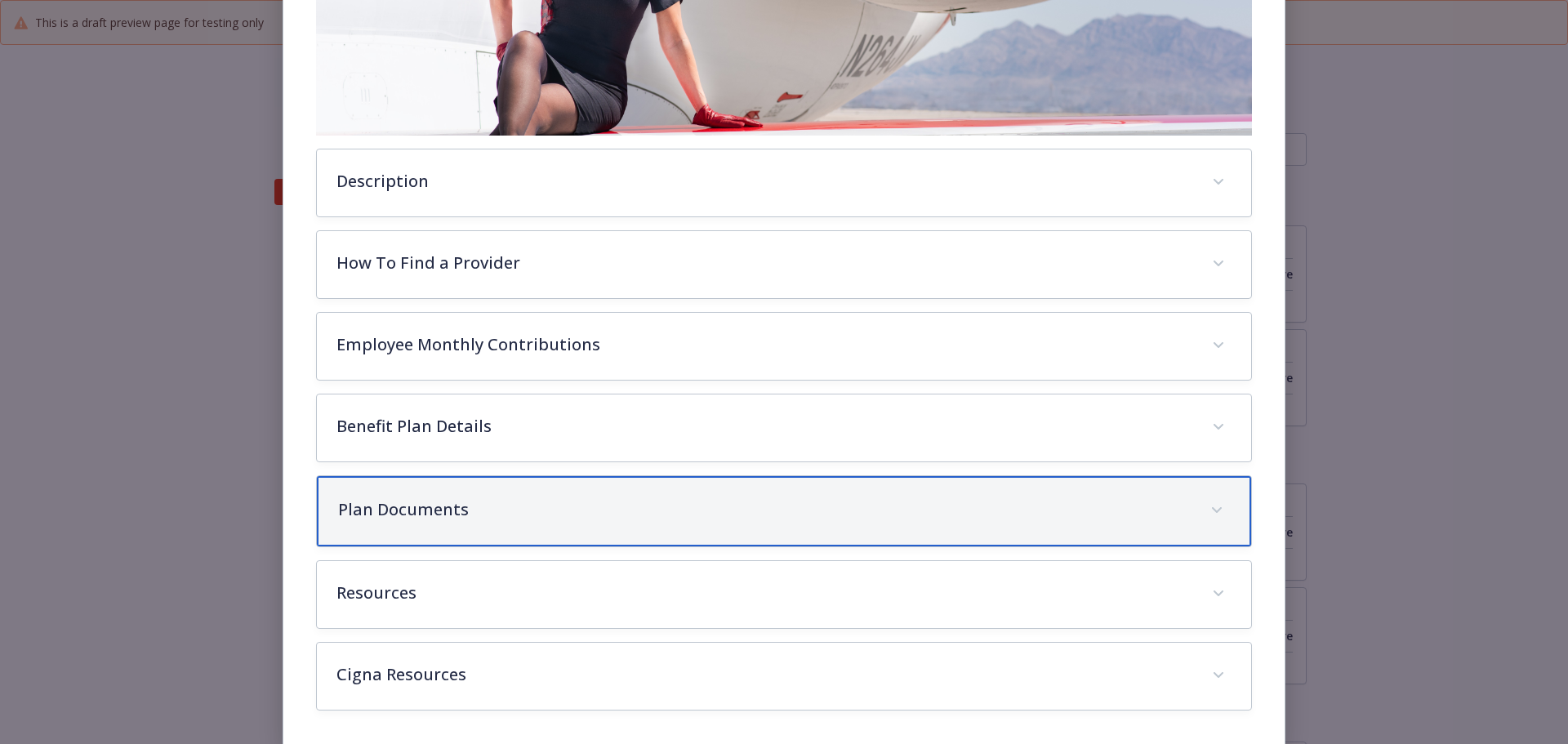 click on "Plan Documents" at bounding box center (764, 510) 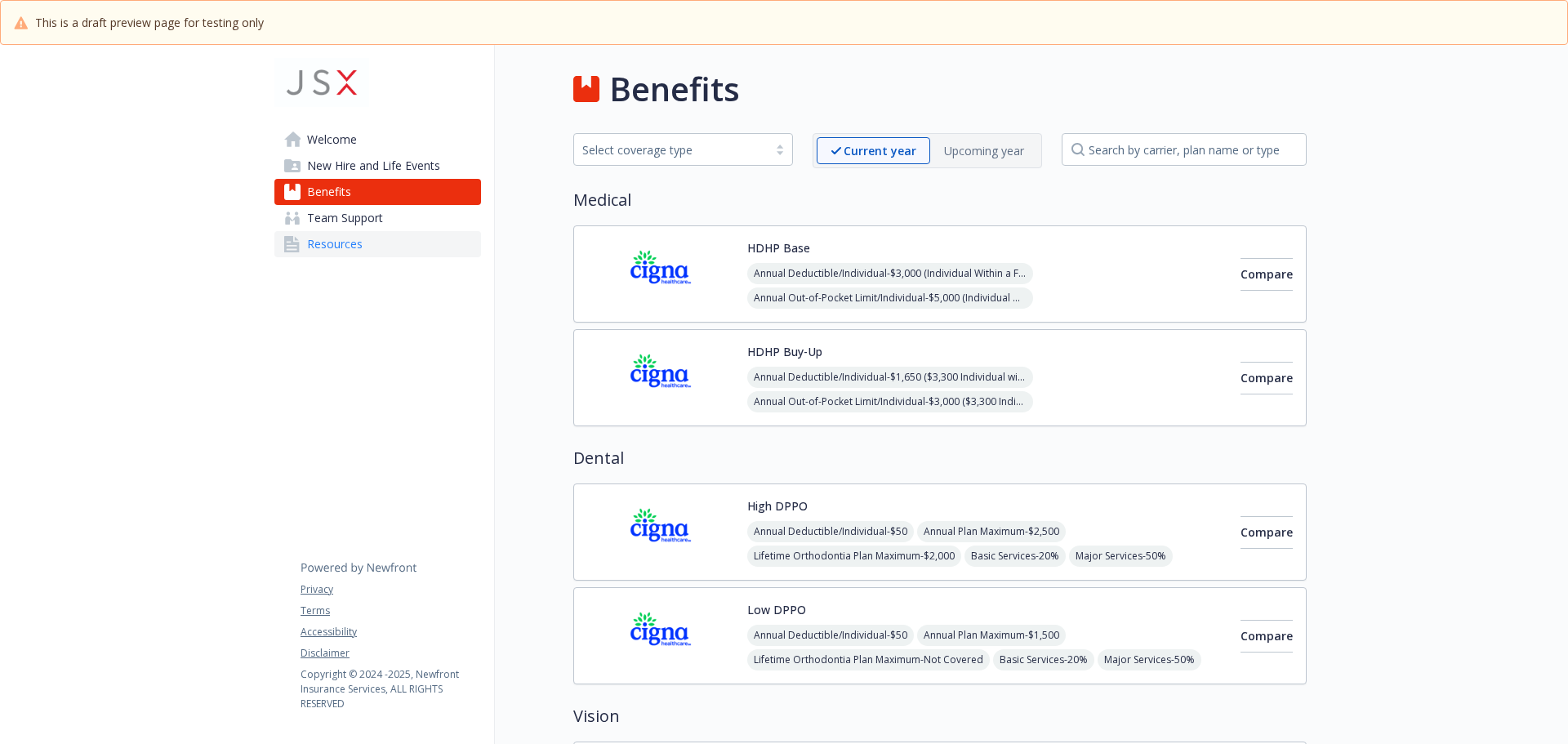 click on "Resources" at bounding box center (335, 244) 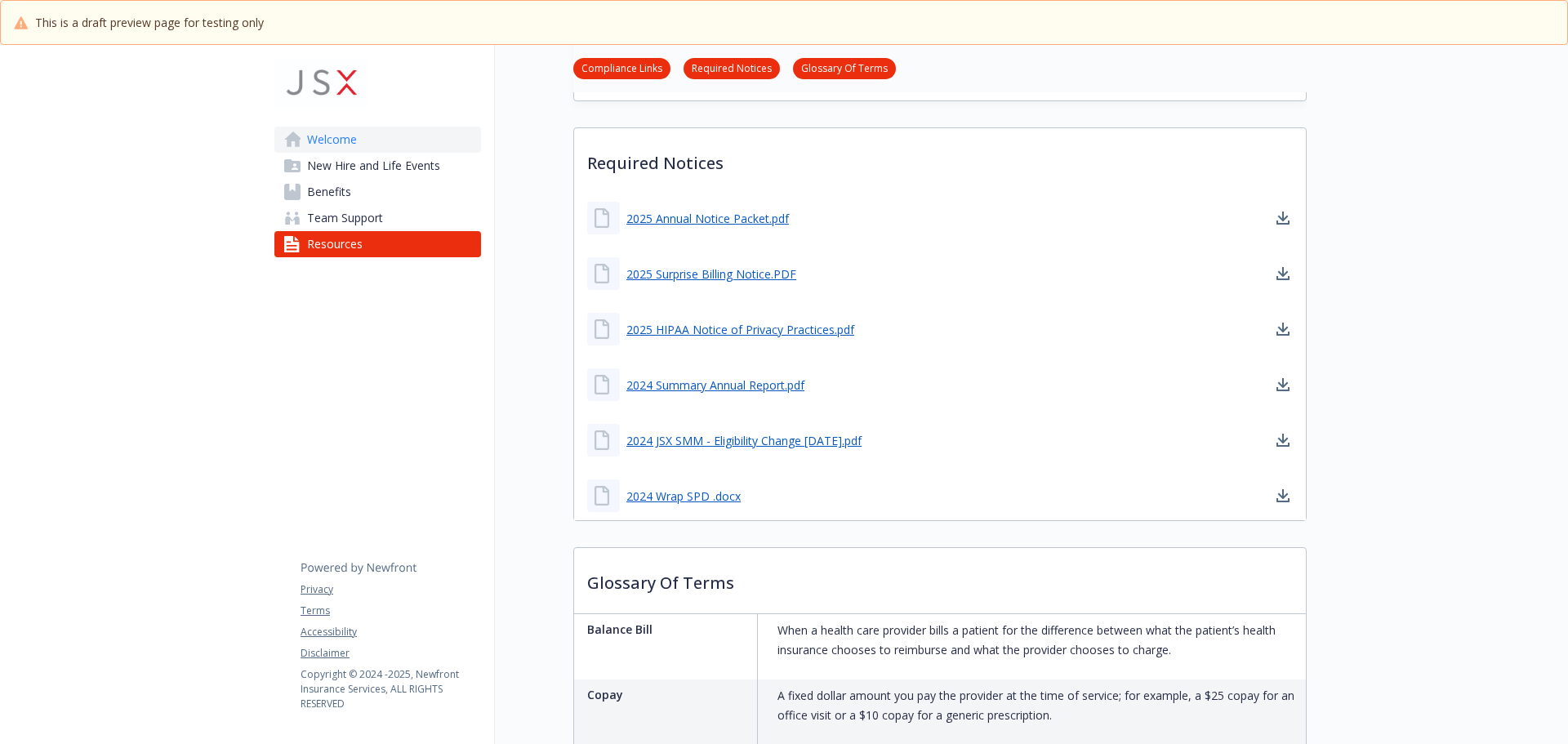 click on "Welcome" at bounding box center [332, 140] 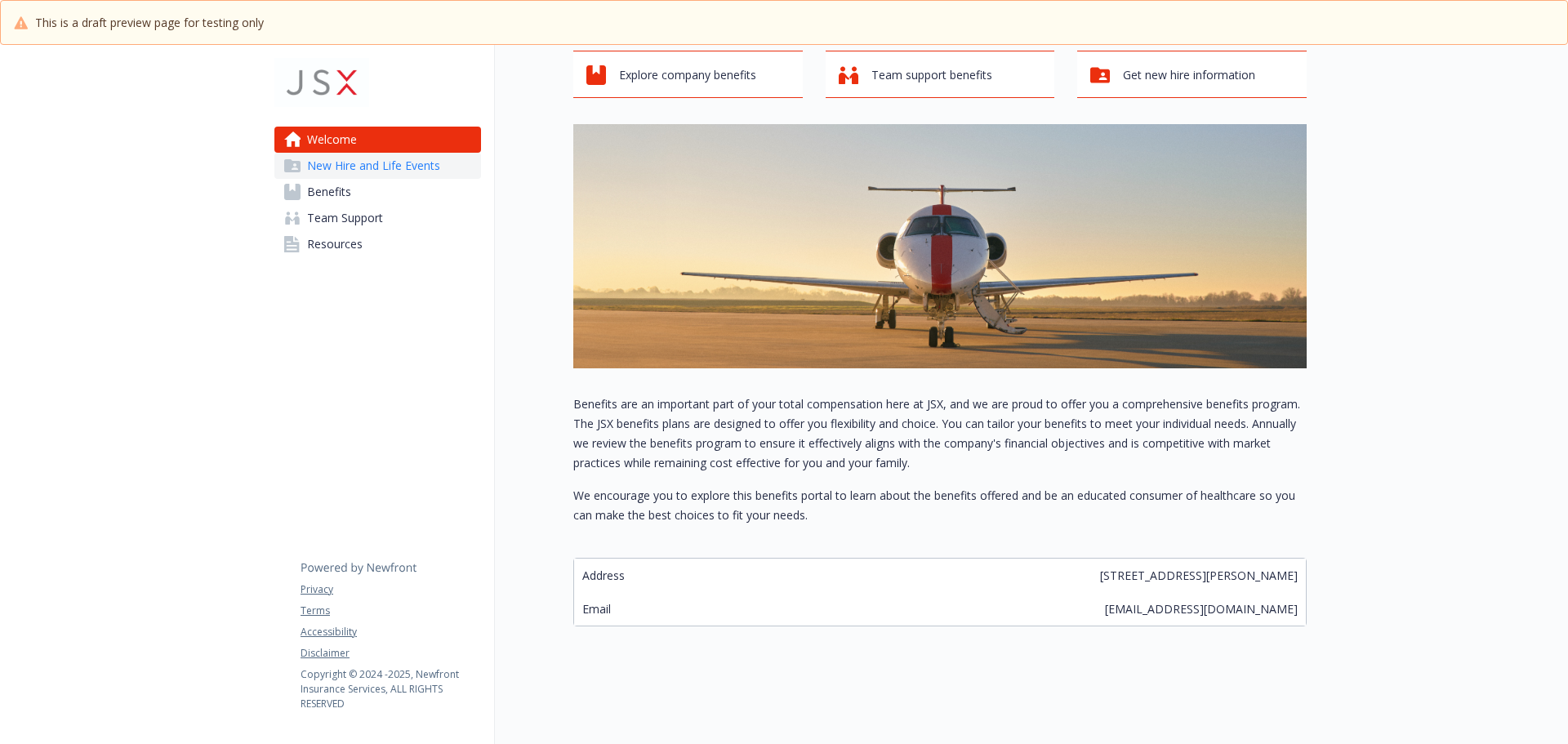 click on "New Hire and Life Events" at bounding box center (373, 166) 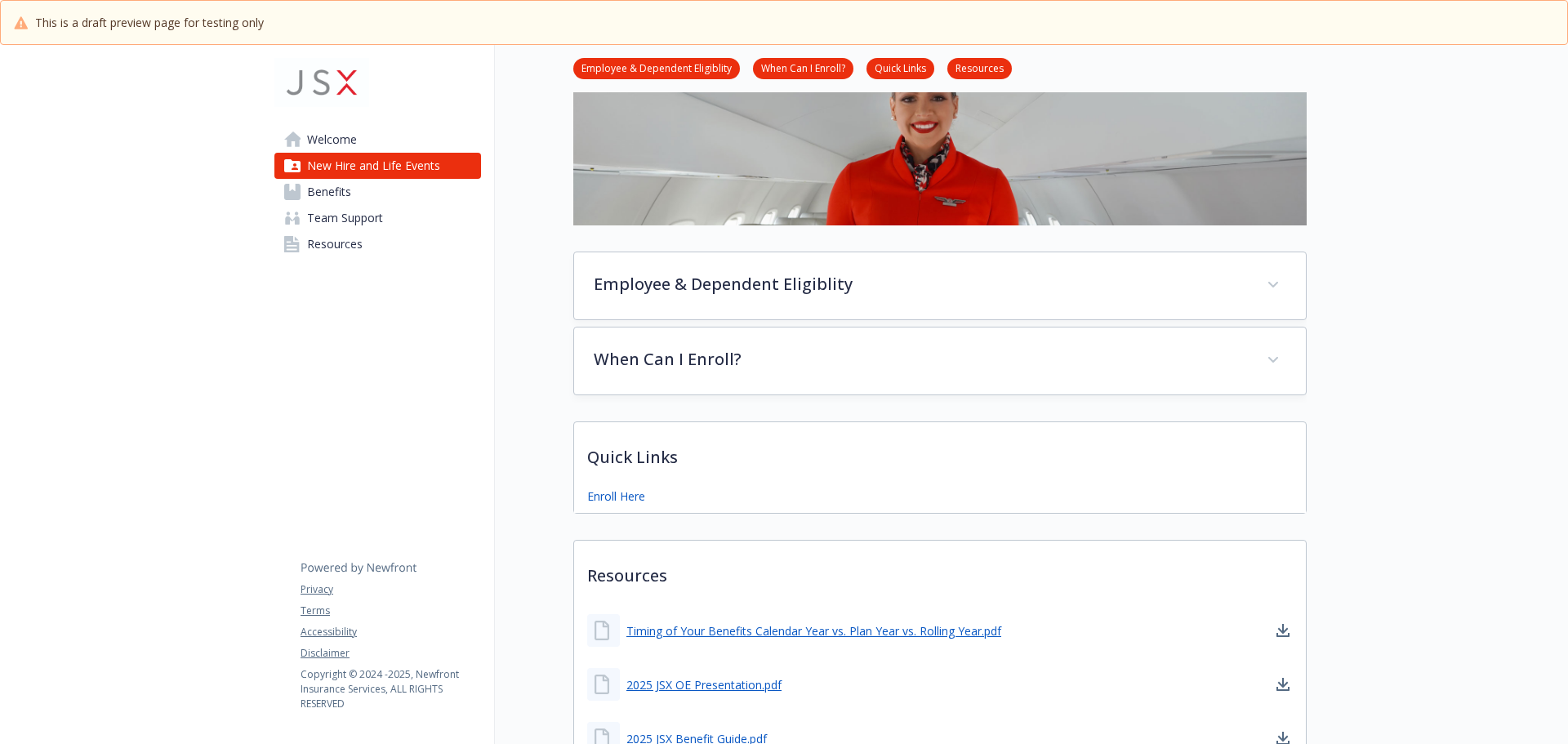 scroll, scrollTop: 311, scrollLeft: 0, axis: vertical 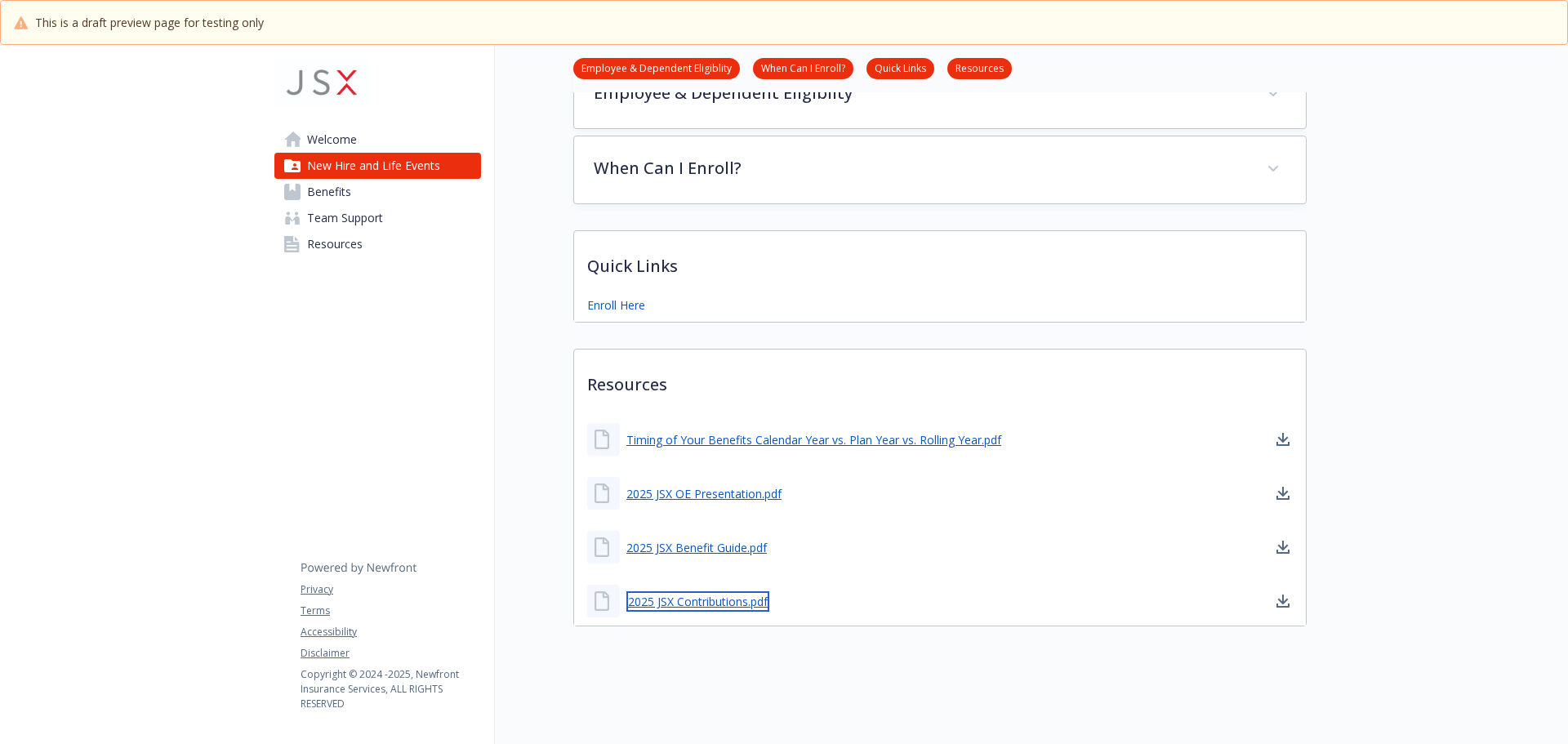 click on "2025 JSX Contributions.pdf" at bounding box center (697, 601) 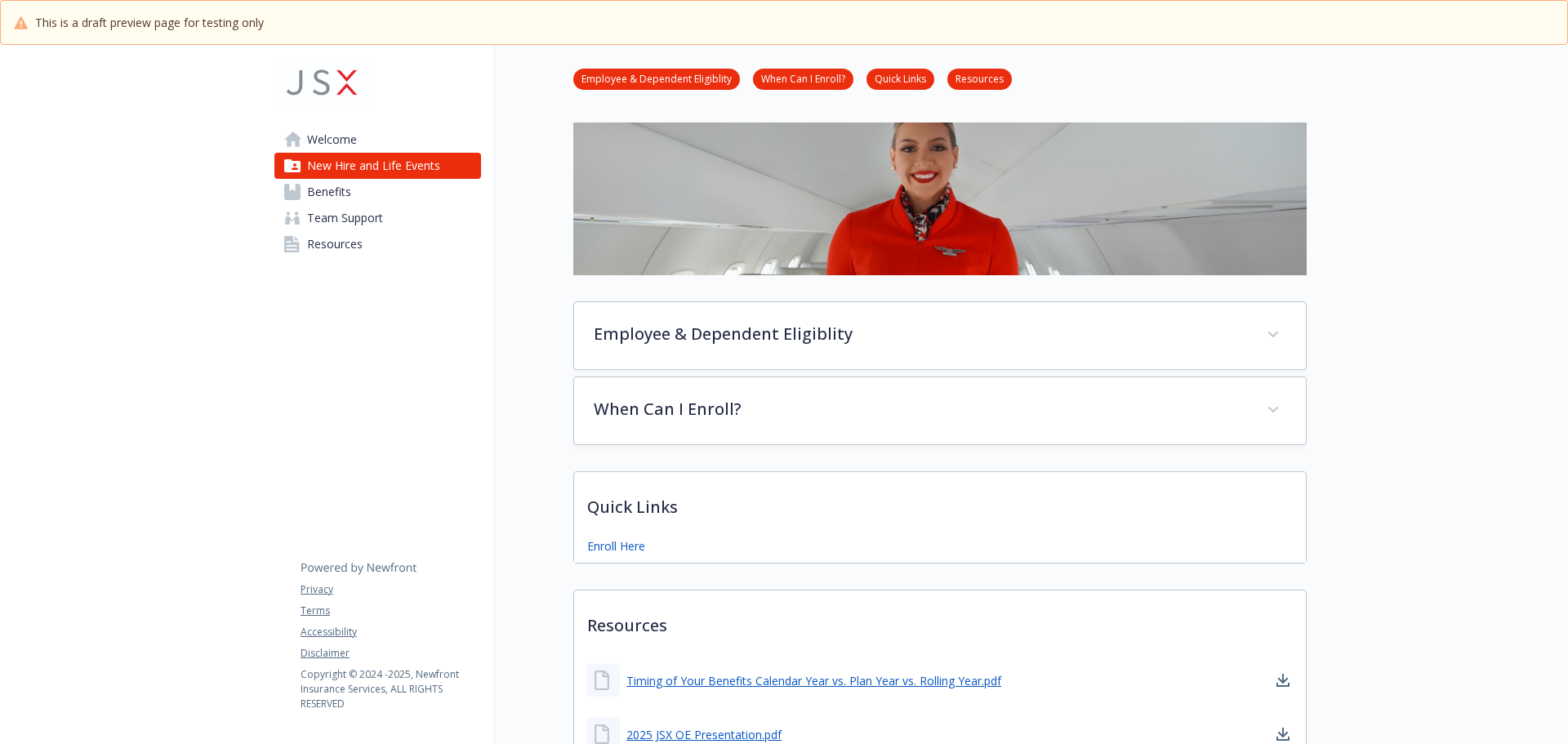 scroll, scrollTop: 0, scrollLeft: 0, axis: both 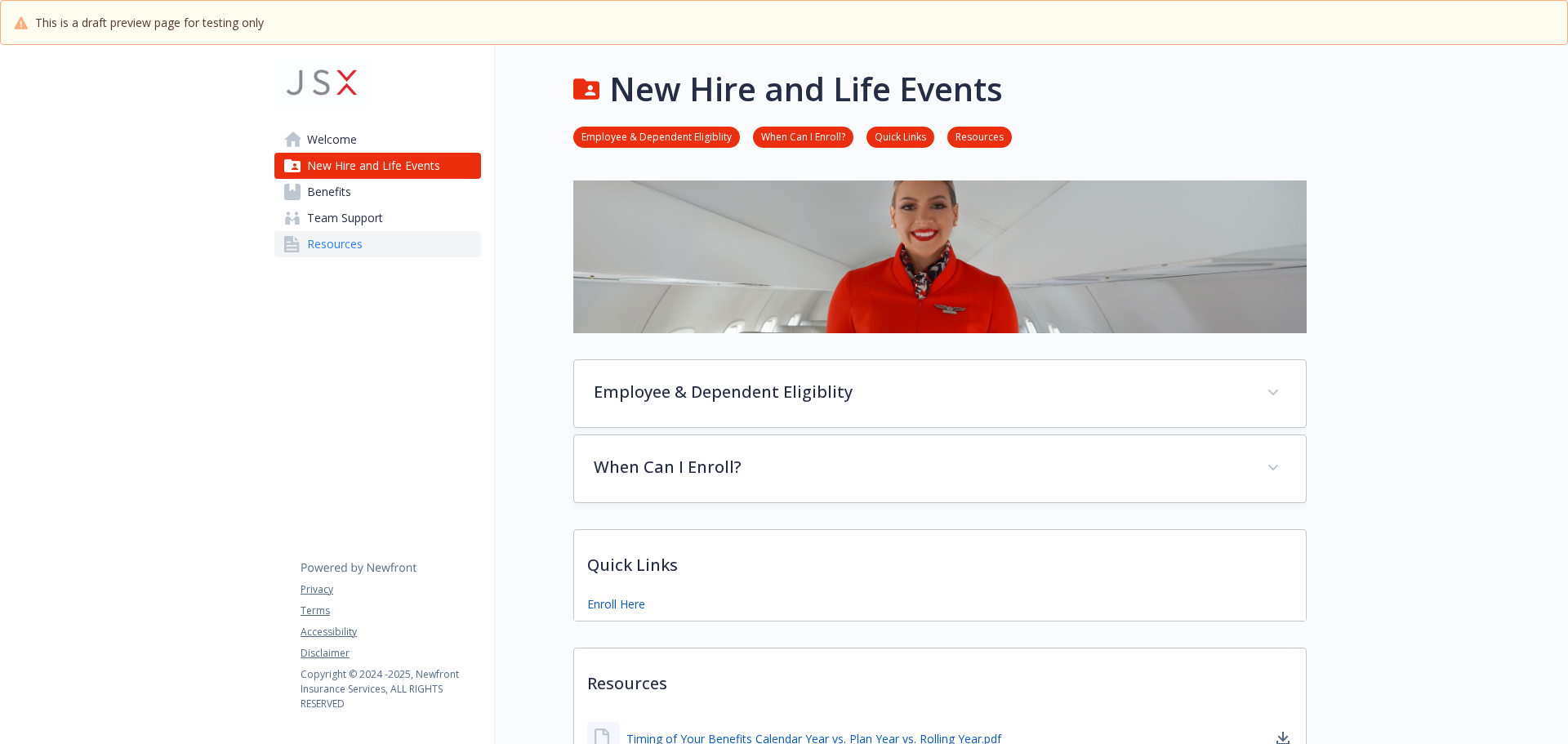 click on "Resources" at bounding box center [335, 244] 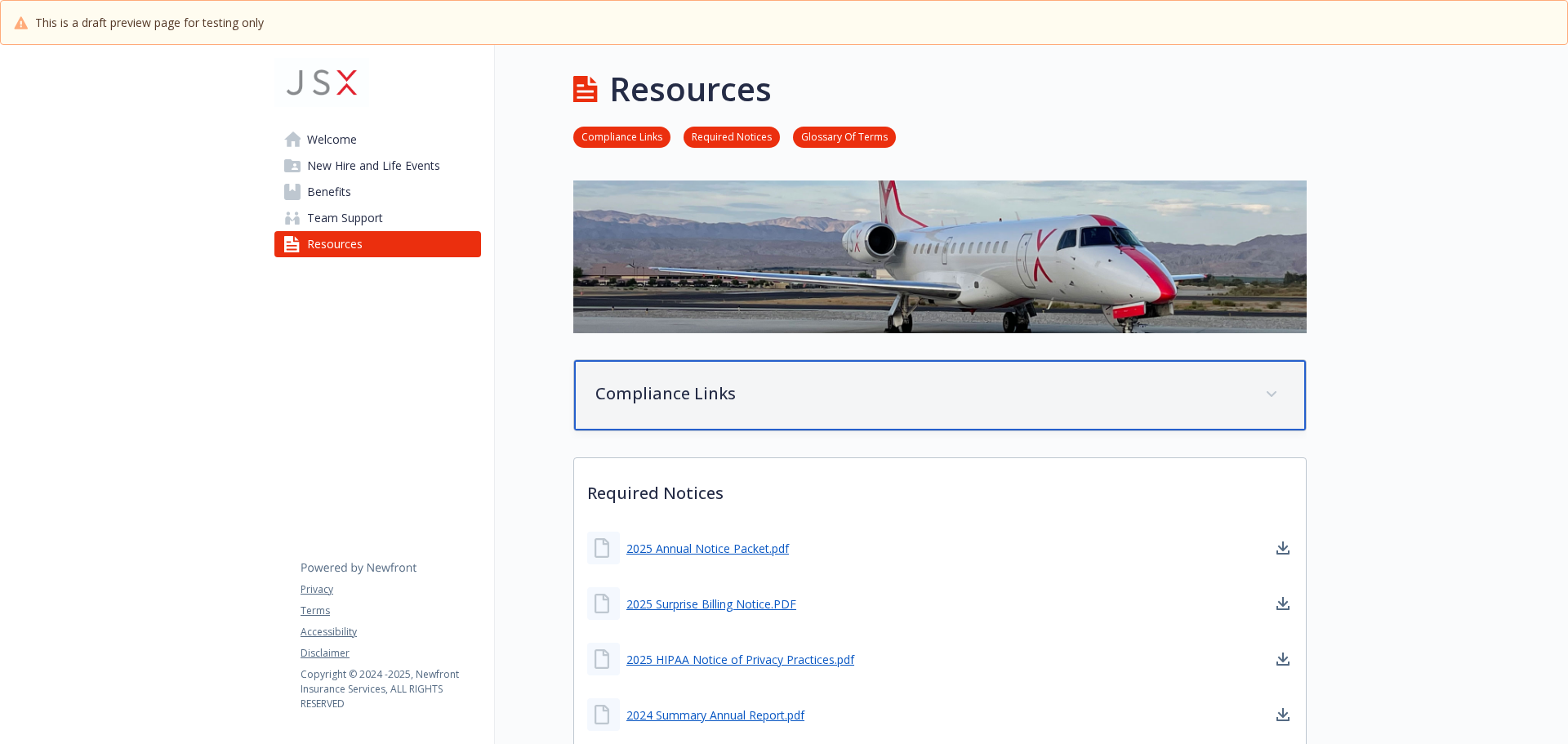click on "Compliance Links" at bounding box center (940, 395) 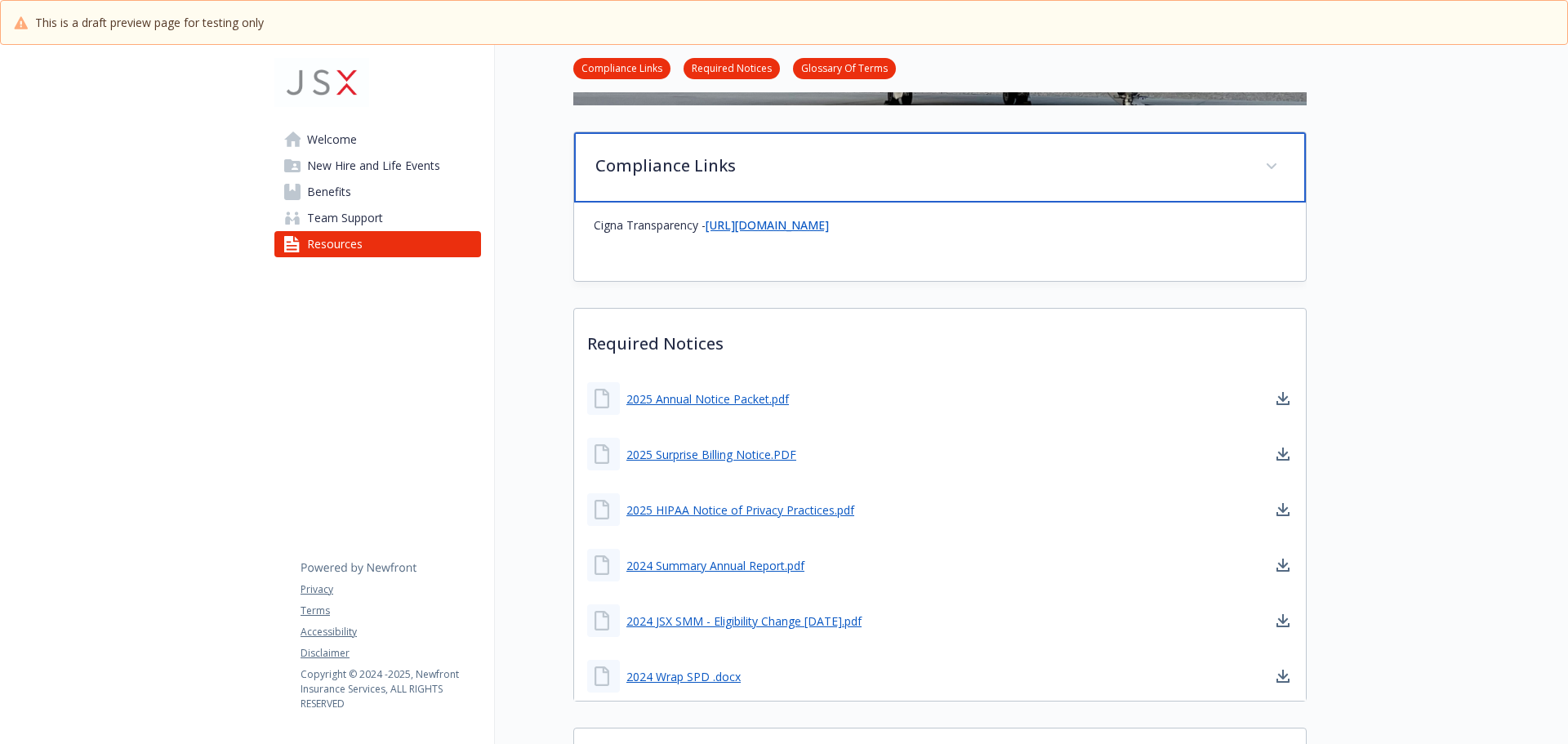 scroll, scrollTop: 245, scrollLeft: 0, axis: vertical 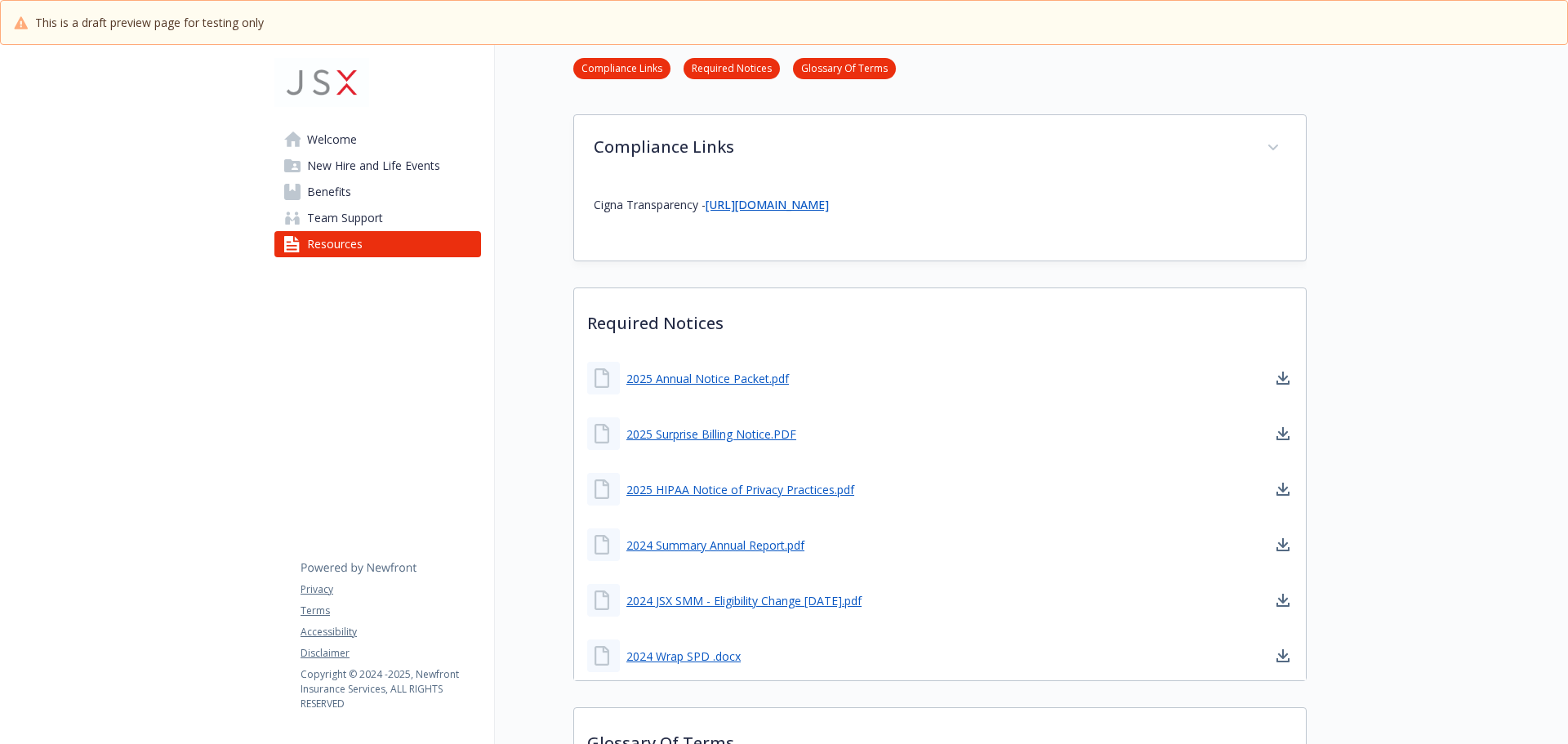 click on "[URL][DOMAIN_NAME]" at bounding box center (767, 204) 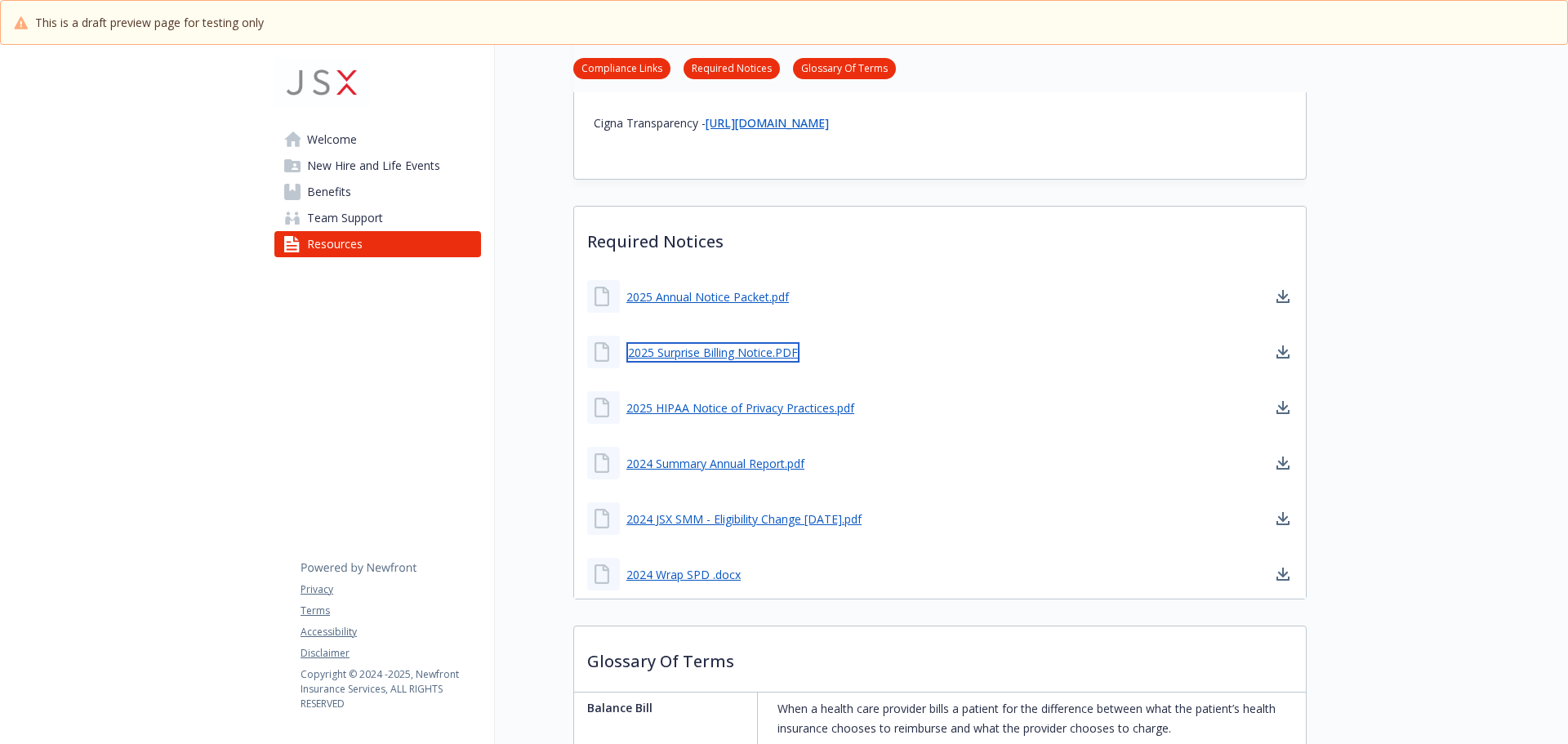 click on "2025 Surprise Billing Notice.PDF" at bounding box center (713, 352) 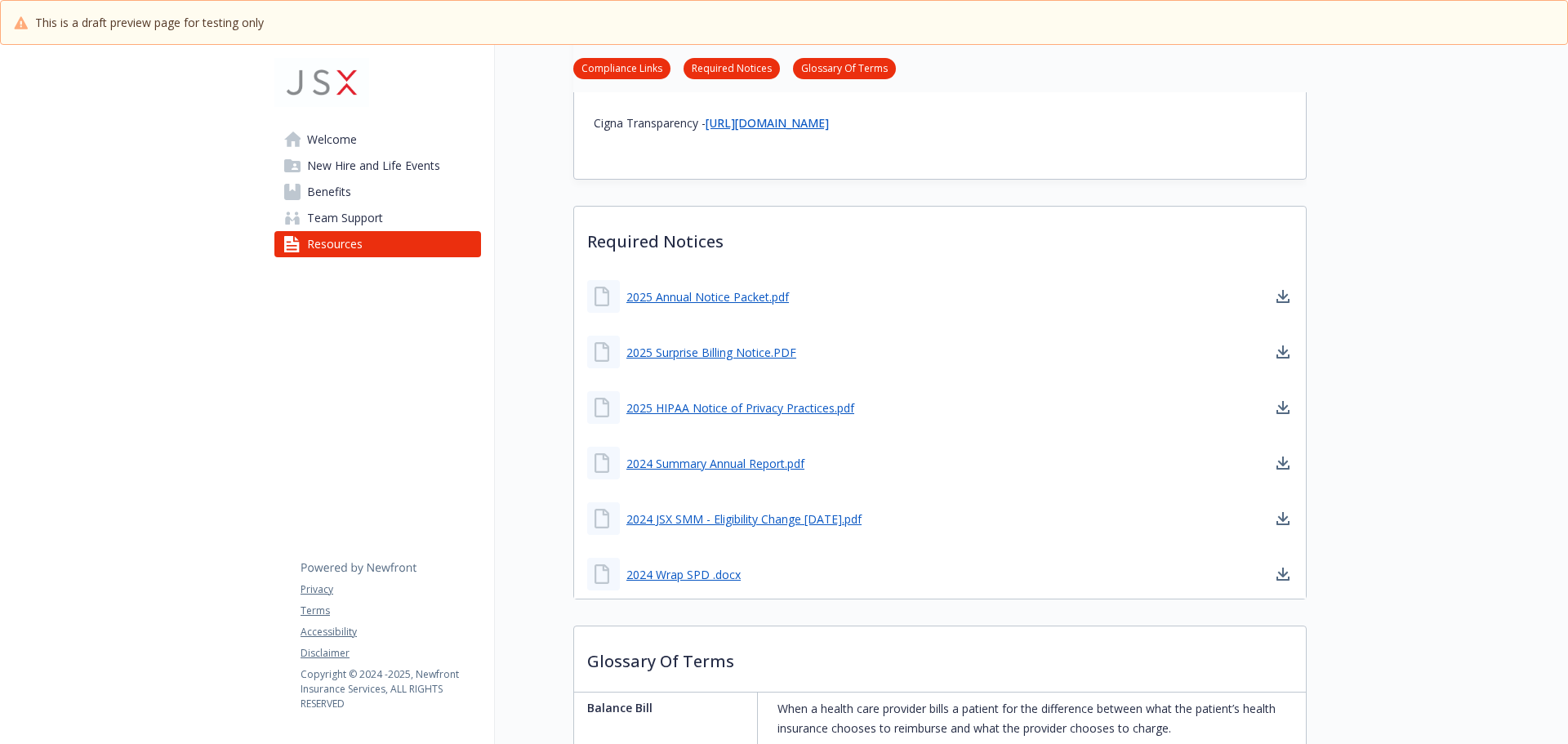 click on "2025 Annual Notice Packet.pdf 2025 Surprise Billing Notice.PDF  2025 HIPAA Notice of Privacy Practices.pdf 2024 Summary Annual Report.pdf 2024 JSX SMM - Eligibility Change [DATE].pdf 2024 Wrap SPD .docx" at bounding box center (940, 435) 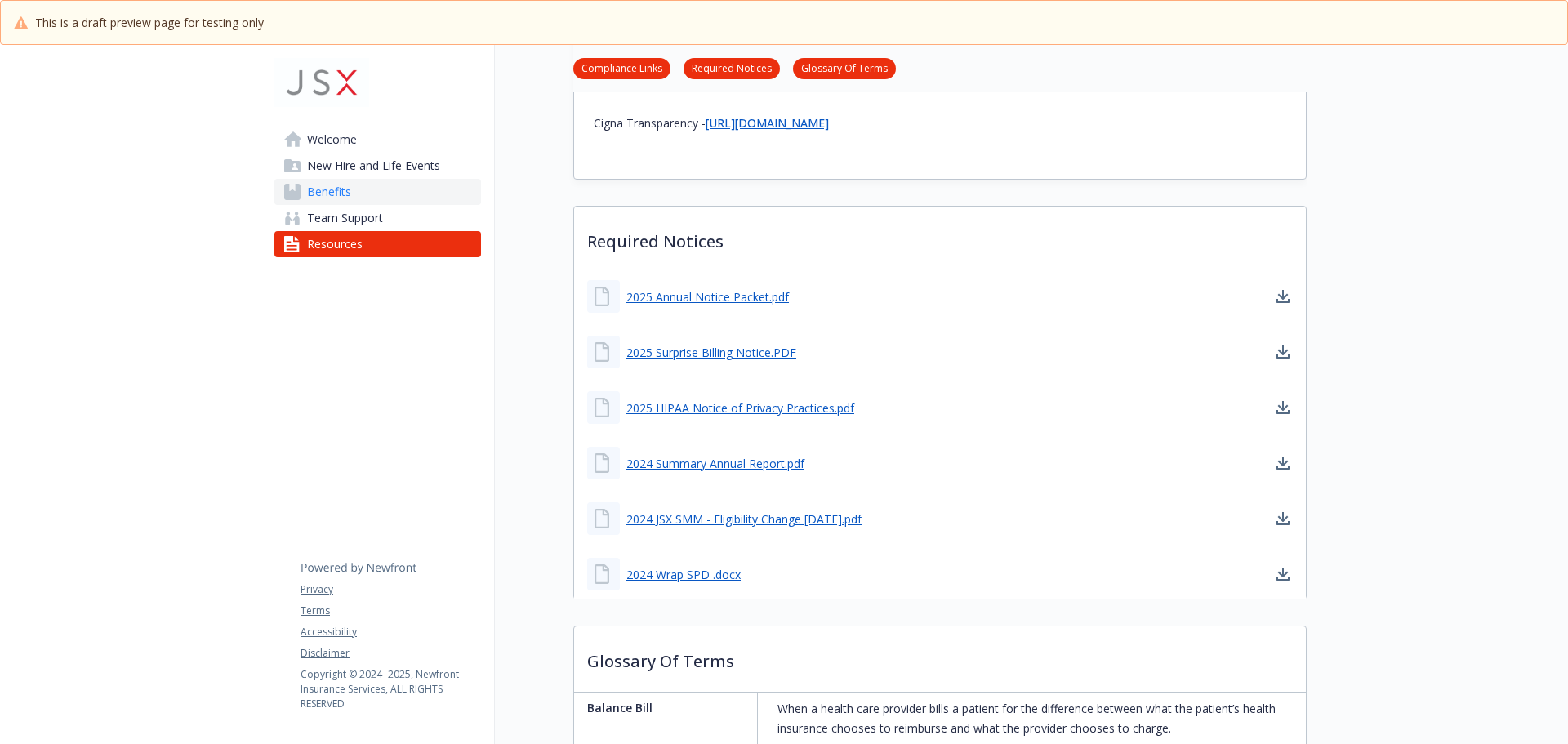 click on "Benefits" at bounding box center [329, 192] 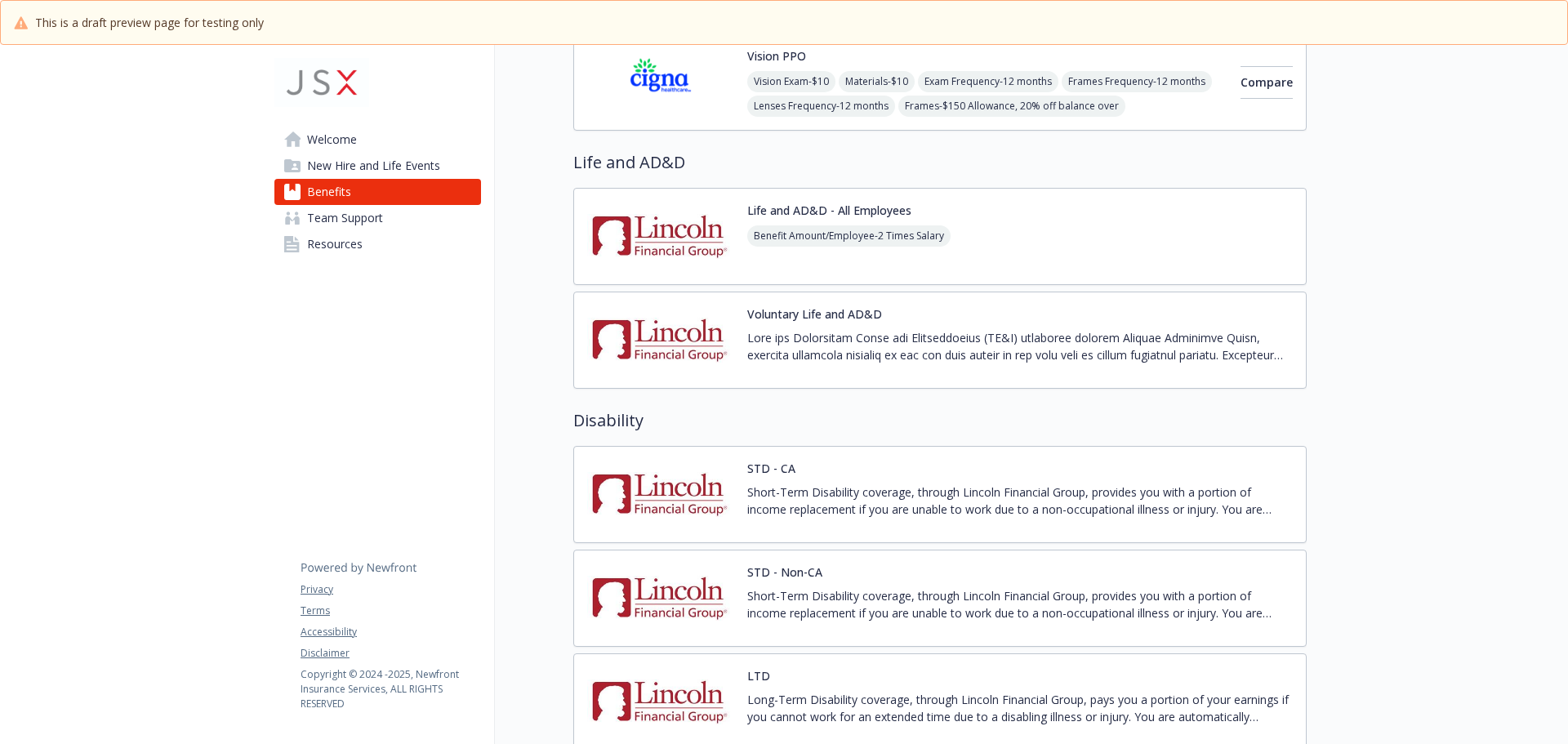 scroll, scrollTop: 735, scrollLeft: 0, axis: vertical 